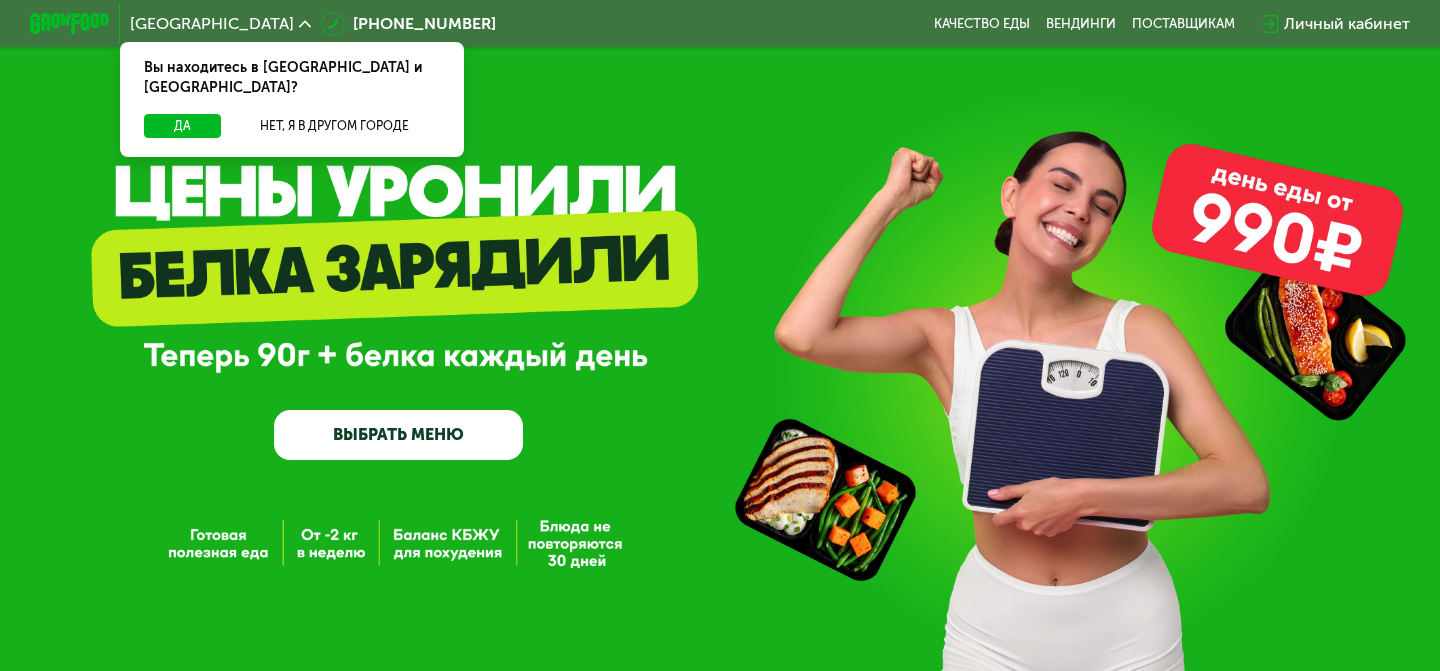 scroll, scrollTop: 0, scrollLeft: 0, axis: both 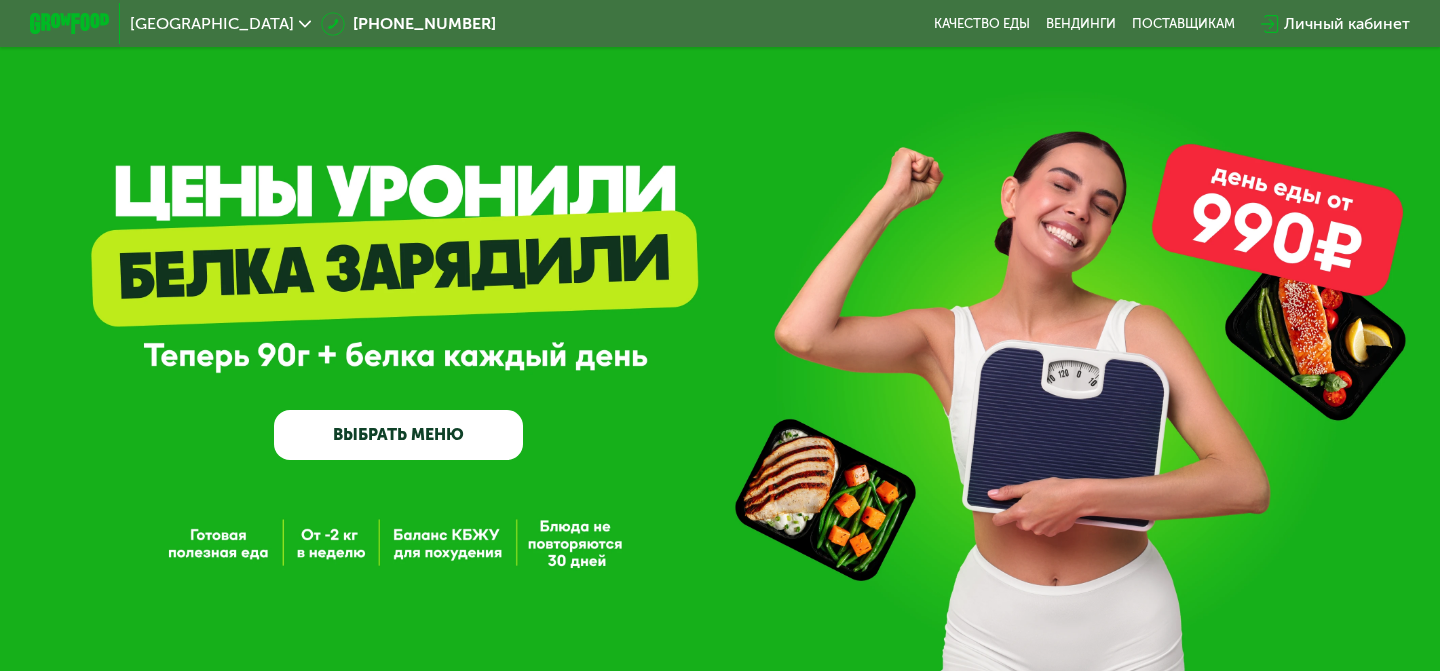 click on "Личный кабинет" at bounding box center (1347, 24) 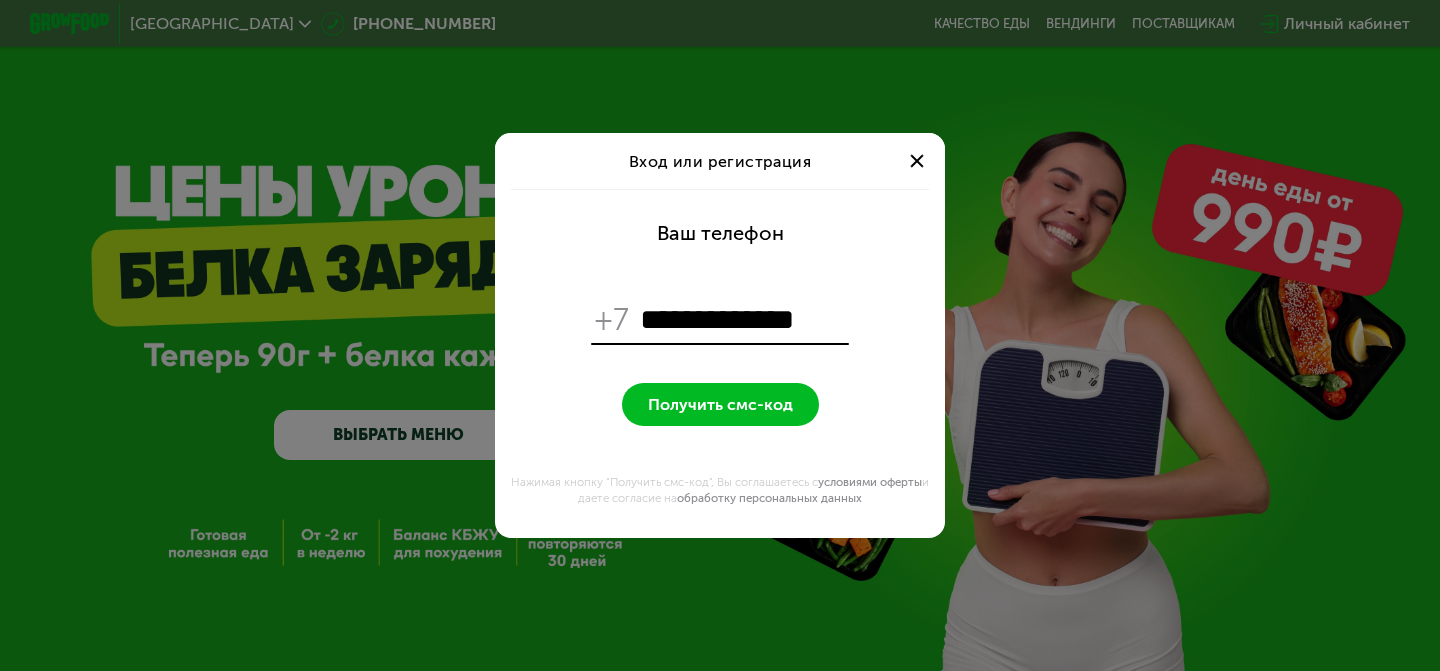 type on "**********" 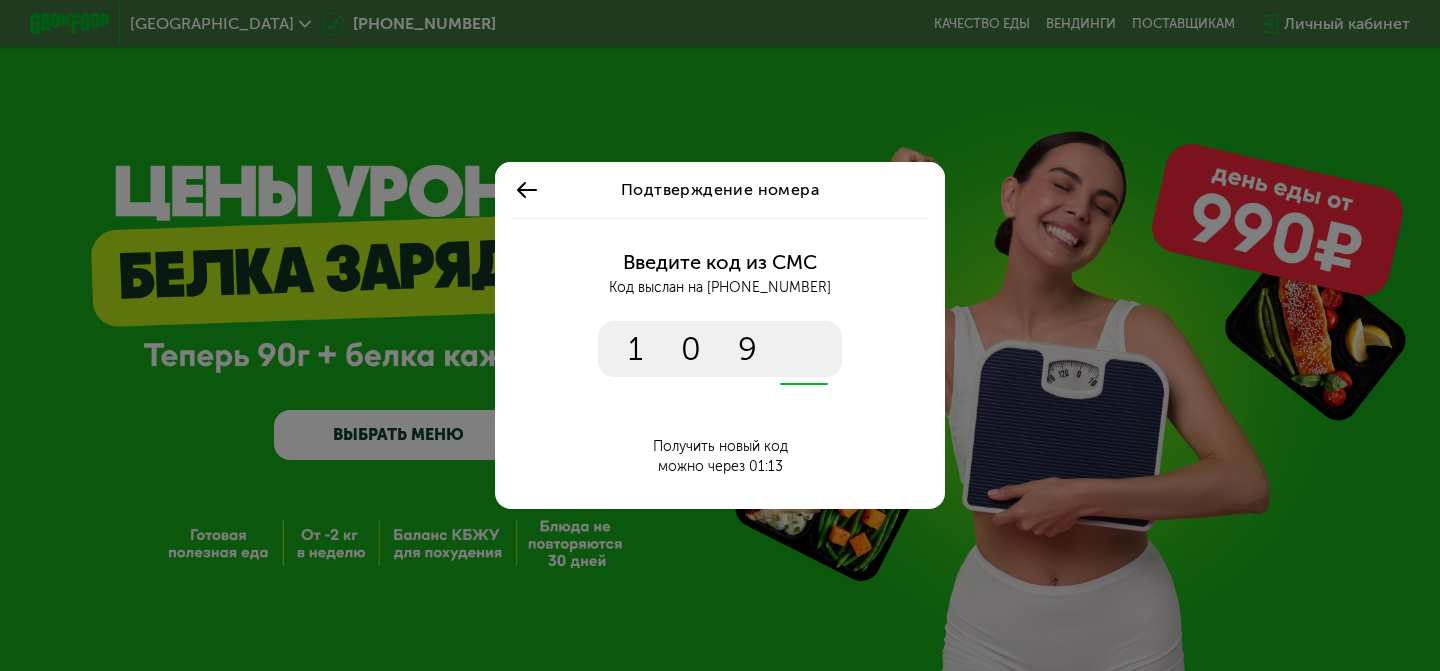 type on "****" 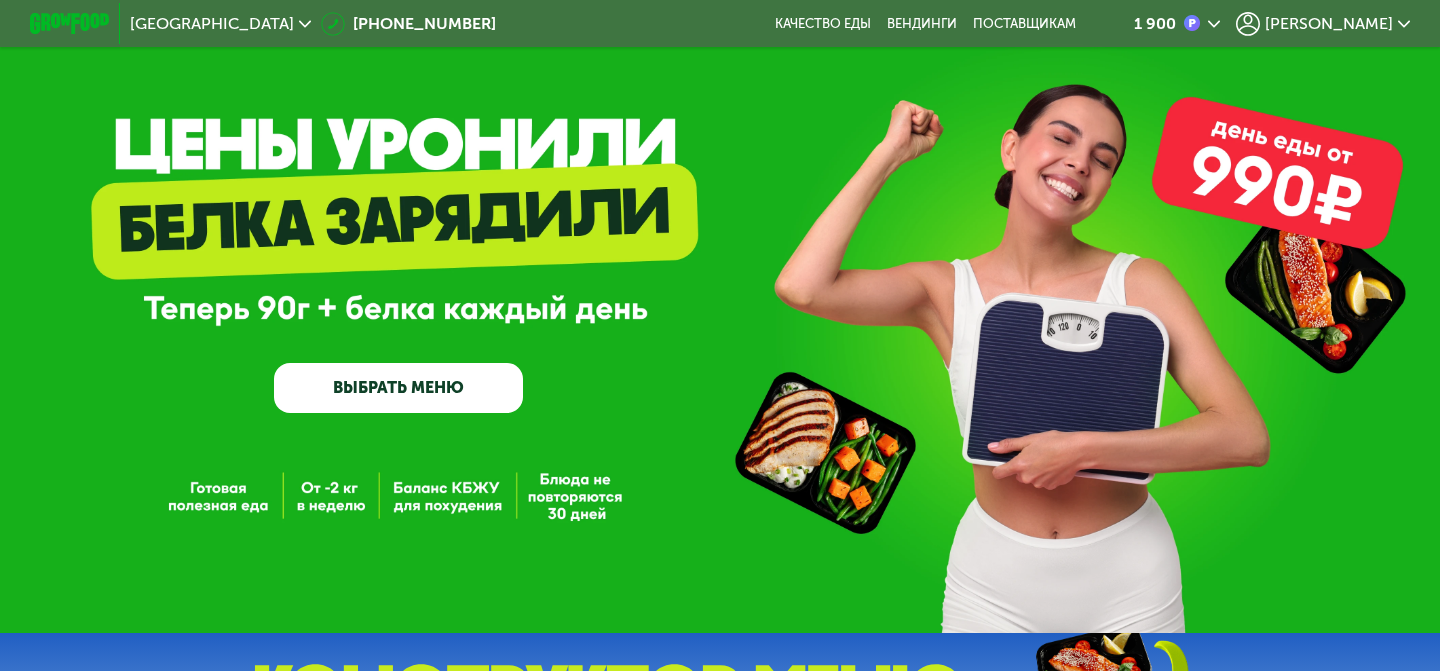 scroll, scrollTop: 50, scrollLeft: 0, axis: vertical 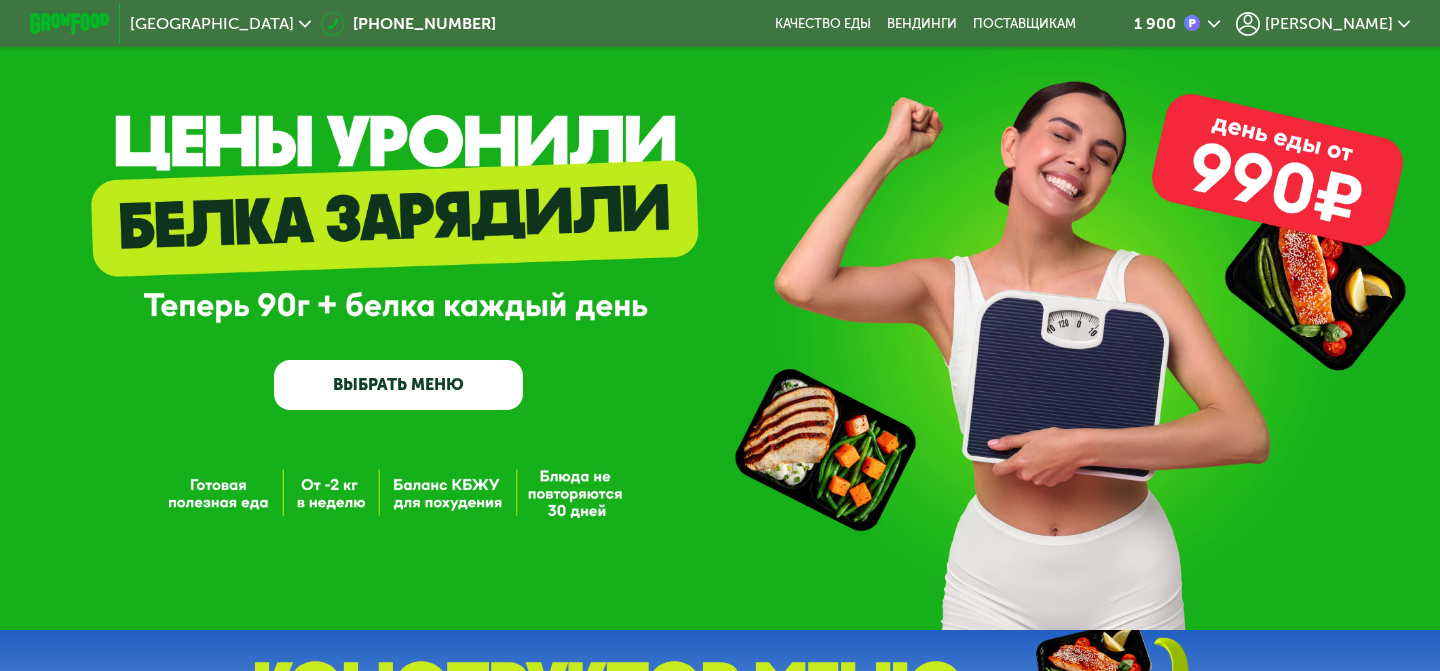 click on "1 900" at bounding box center [1167, 23] 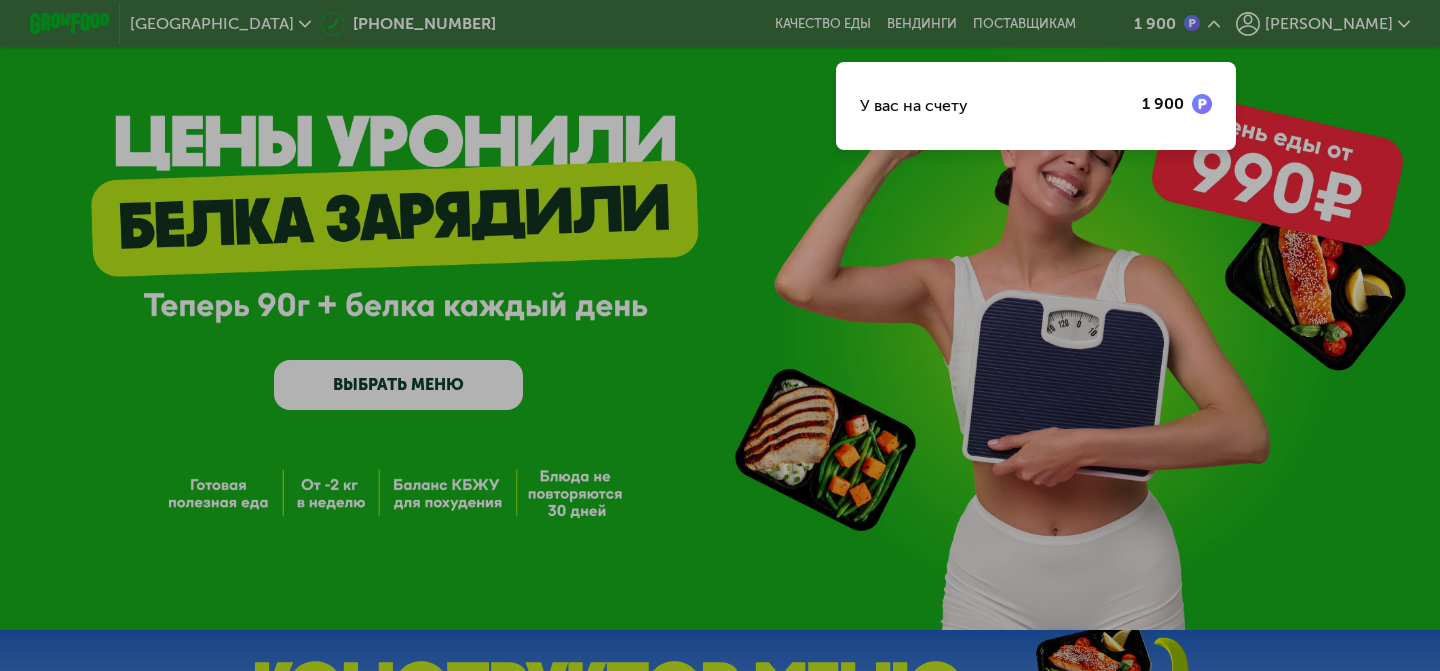 click on "У вас на счету  1 900" at bounding box center (1036, 106) 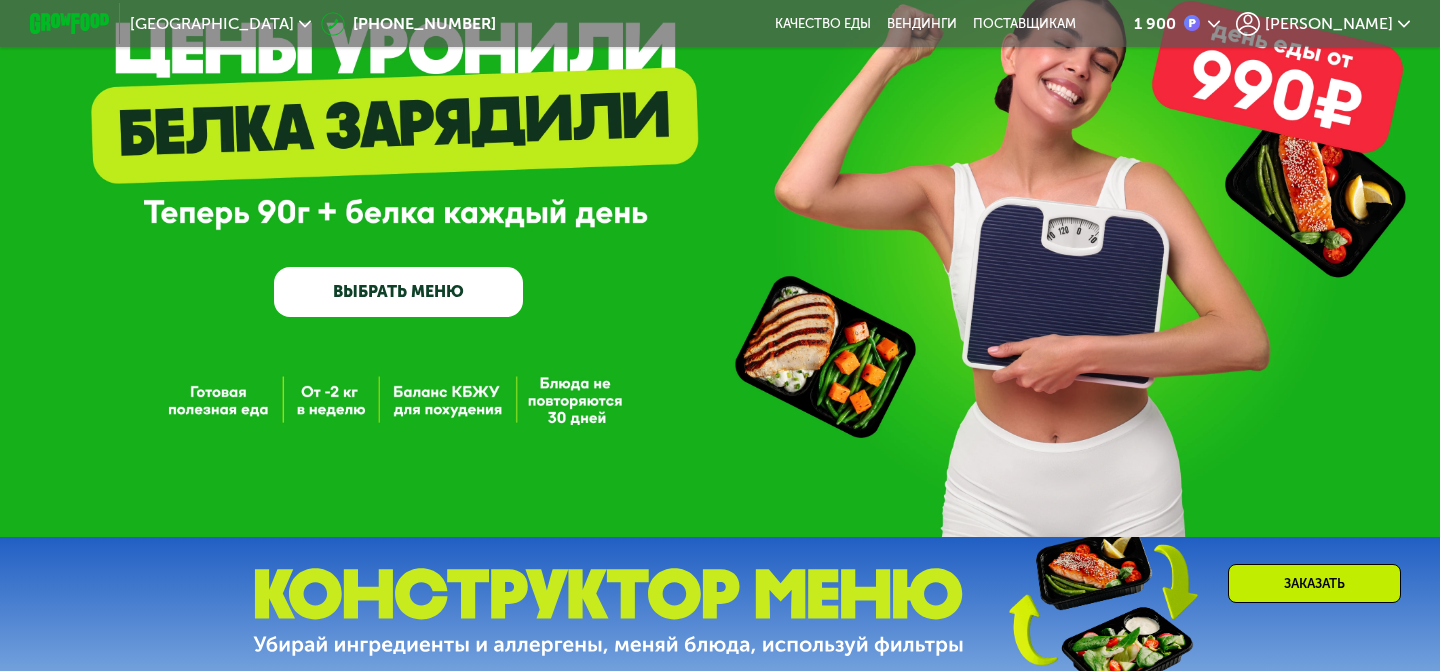 click on "ВЫБРАТЬ МЕНЮ" at bounding box center [398, 292] 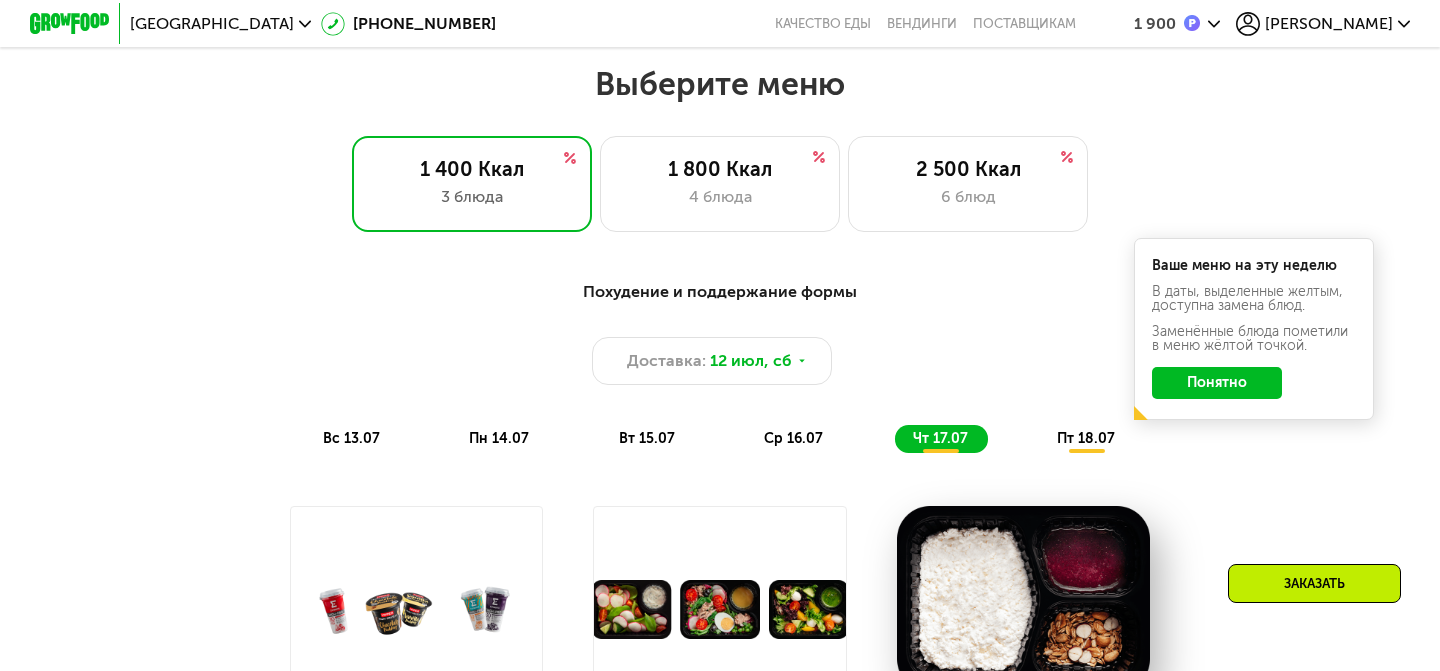 scroll, scrollTop: 852, scrollLeft: 0, axis: vertical 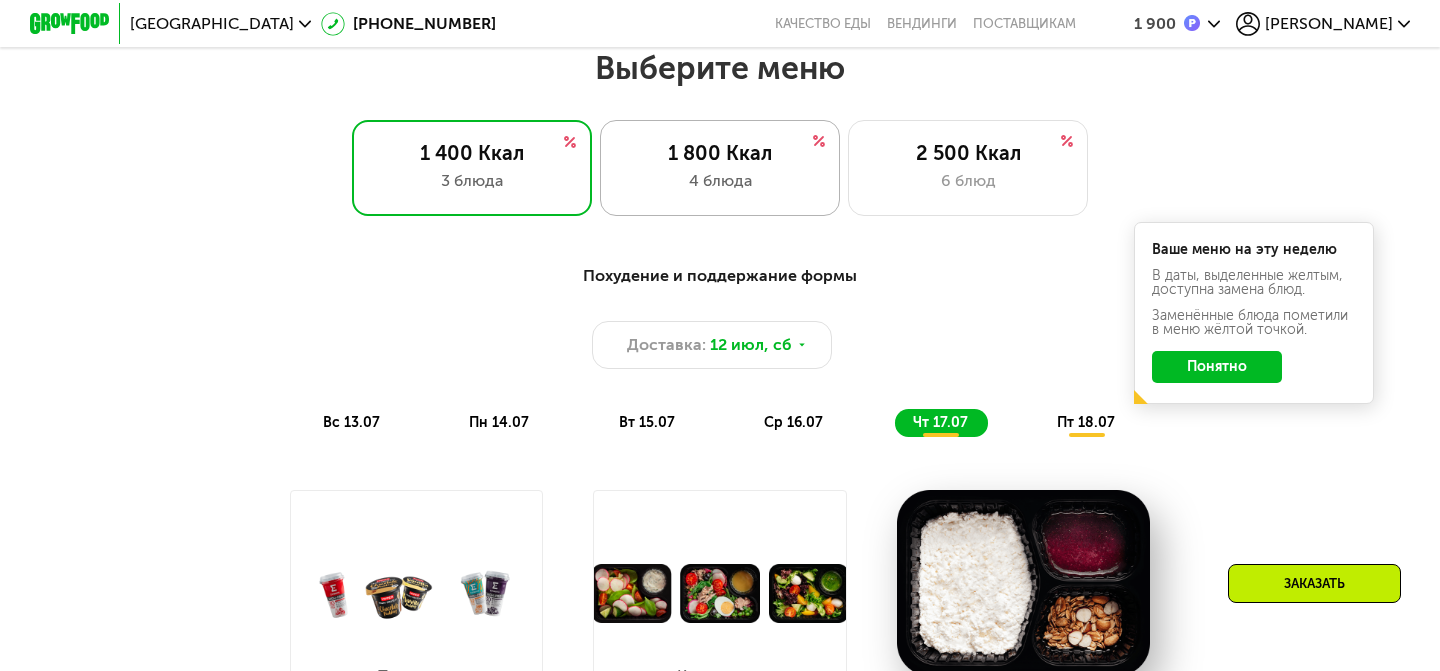 click on "4 блюда" at bounding box center (720, 181) 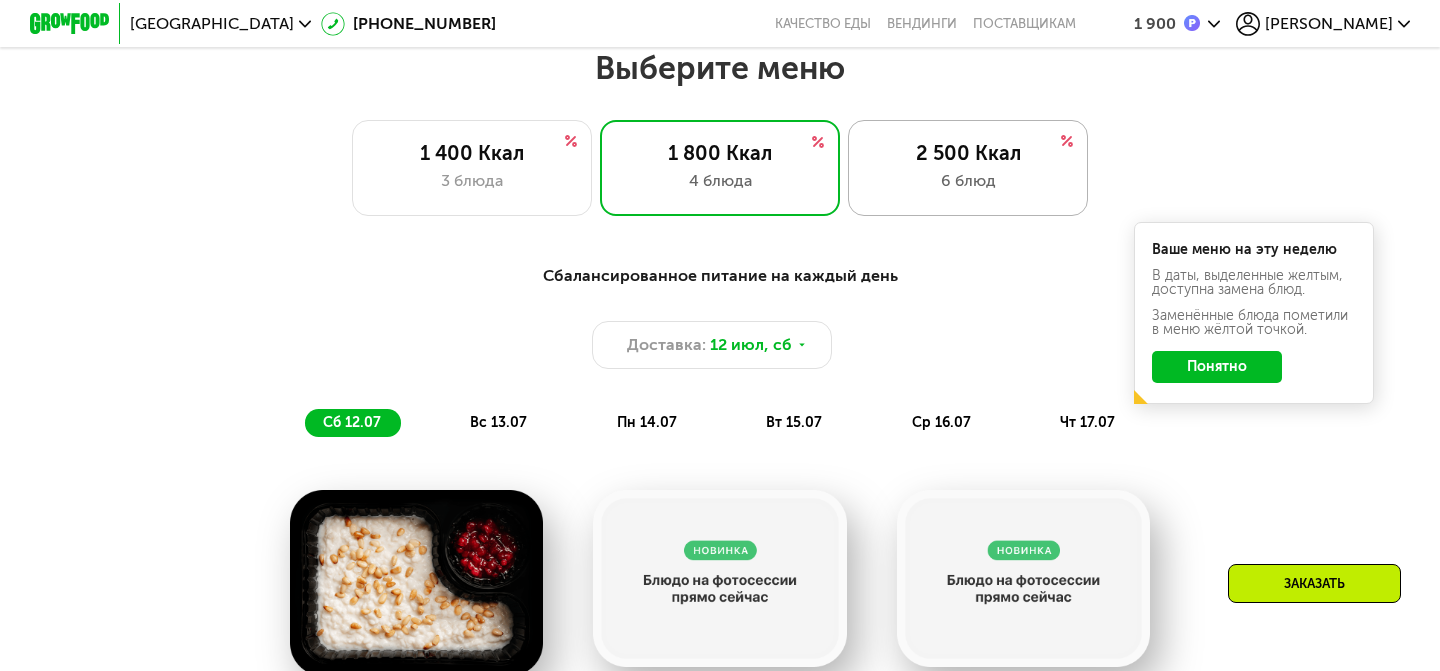 click on "6 блюд" at bounding box center (968, 181) 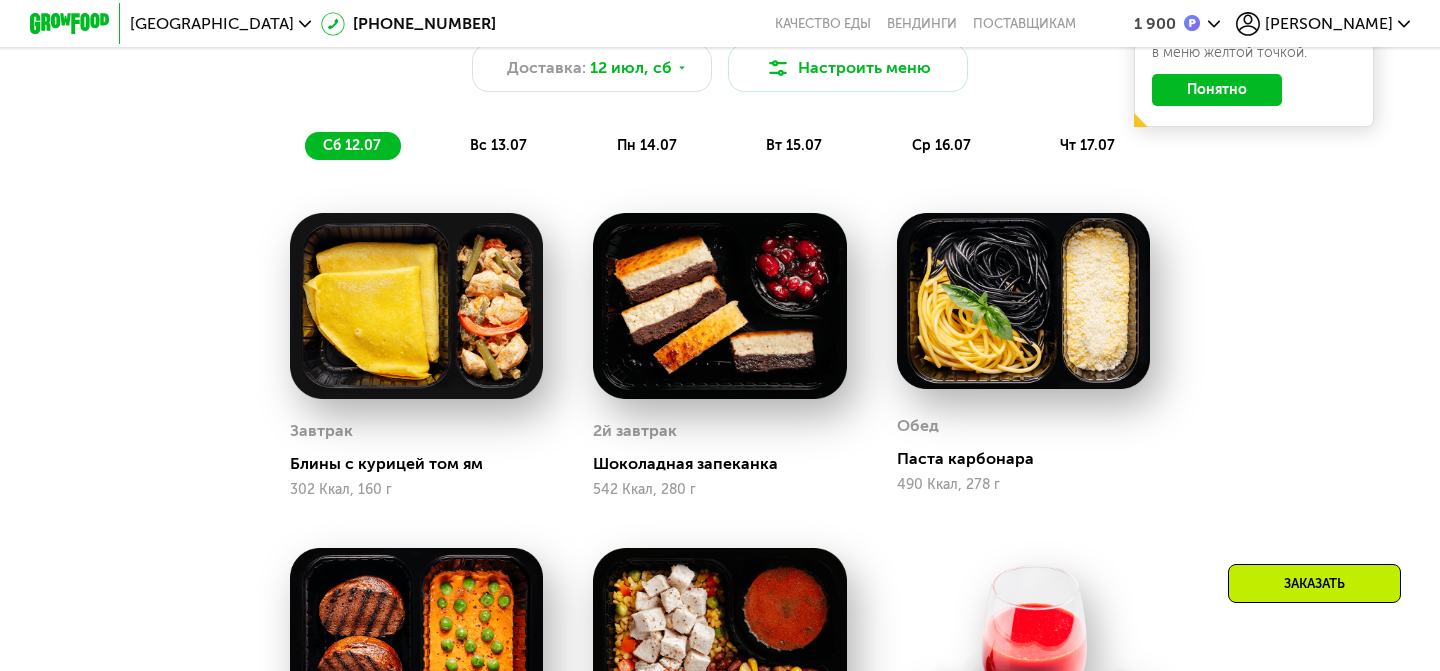 scroll, scrollTop: 1047, scrollLeft: 0, axis: vertical 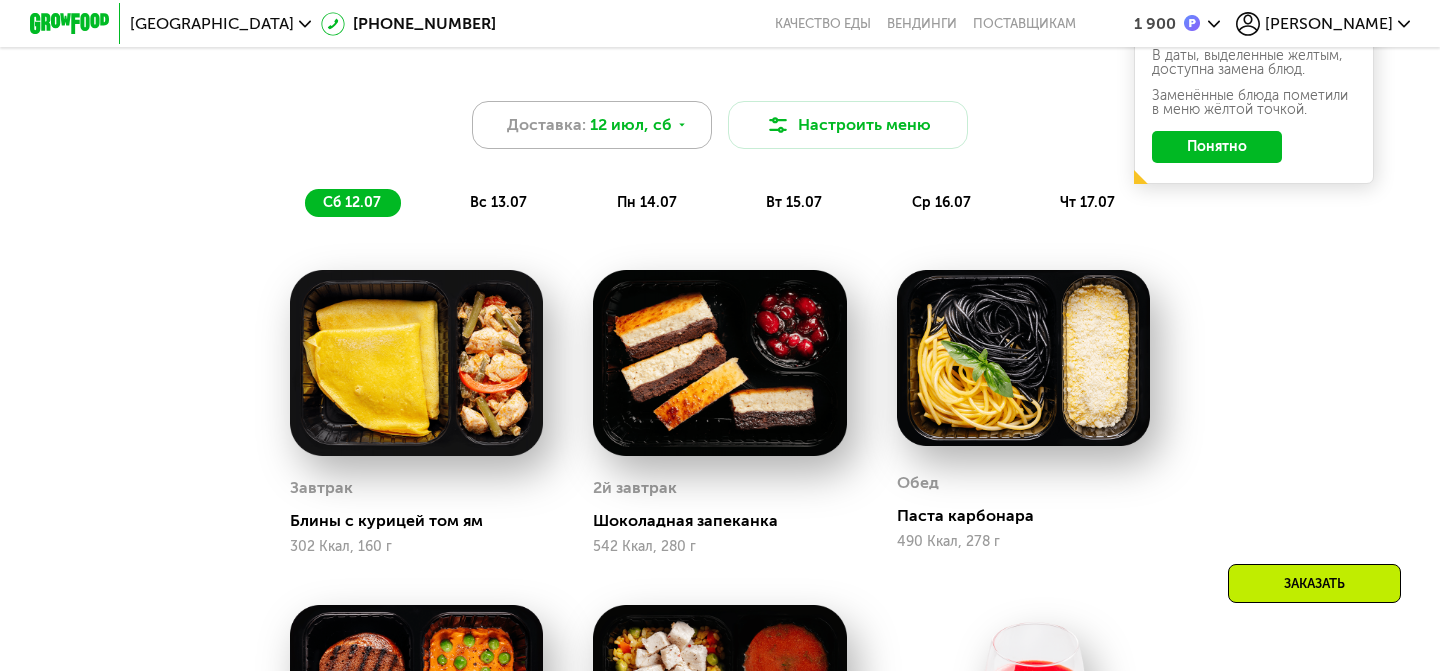 click on "Доставка:" at bounding box center (546, 125) 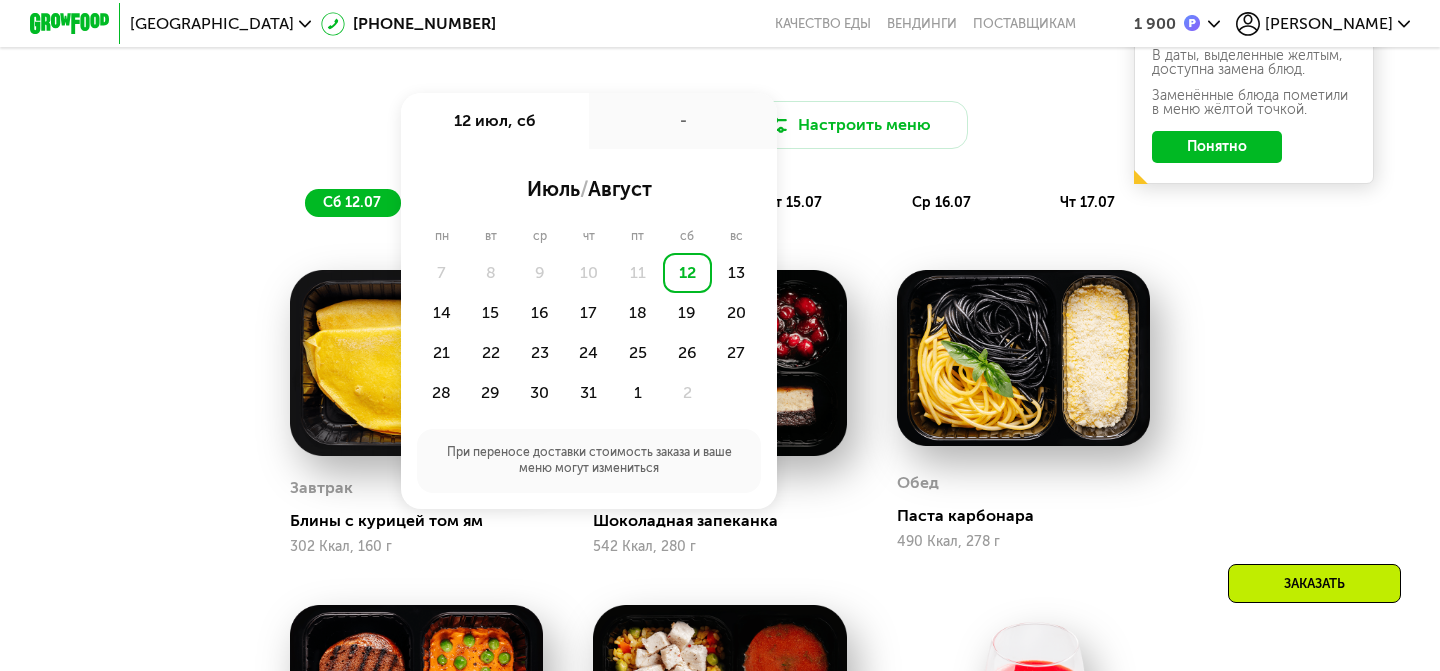 click on "Доставка: [DATE] июл, сб - июль  /  август пн вт ср чт пт сб вс 7 8 9 10 11 12 13 14 15 16 17 18 19 20 21 22 23 24 25 26 27 28 29 30 31 1 2  При переносе доставки стоимость заказа и ваше меню могут измениться  Настроить меню  сб 12.07 вс 13.07 пн 14.07 вт 15.07 ср 16.07 чт 17.07 Ваше меню на эту неделю В даты, выделенные желтым, доступна замена блюд. Заменённые блюда пометили в меню жёлтой точкой.  Понятно" at bounding box center [720, 143] 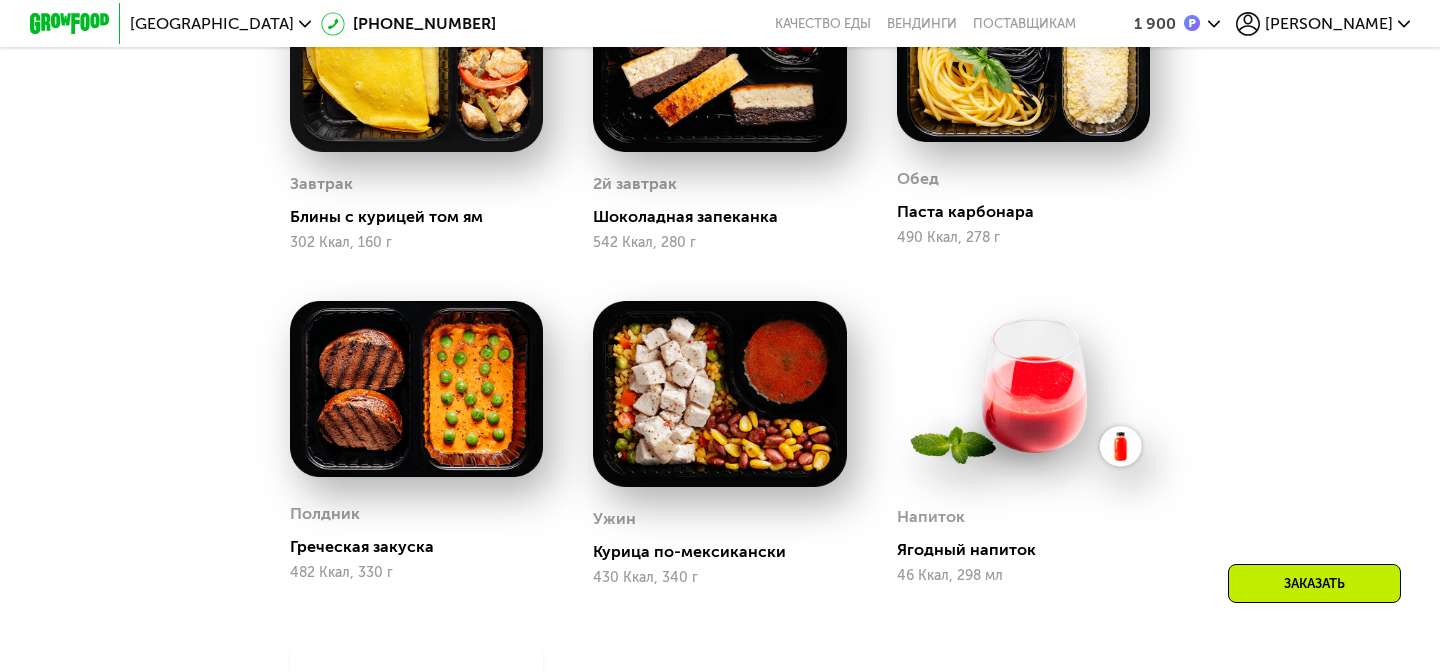 scroll, scrollTop: 931, scrollLeft: 0, axis: vertical 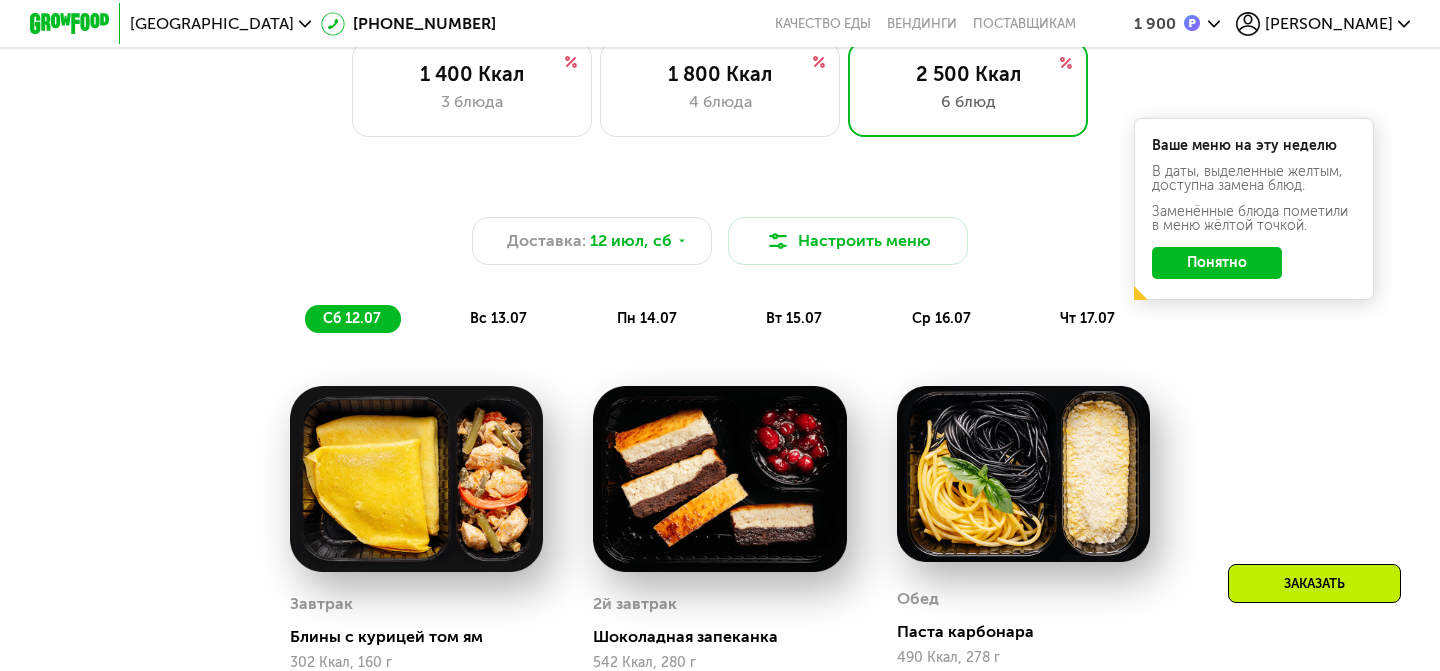 click on "вс 13.07" 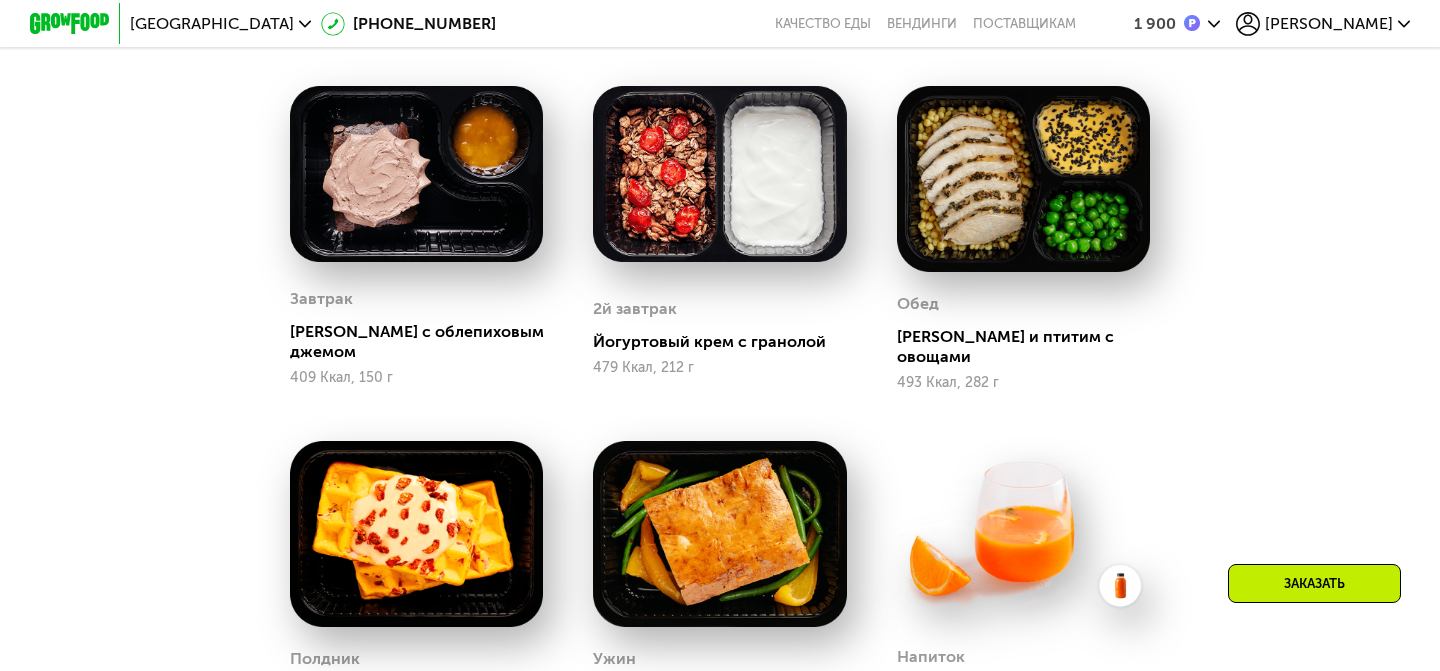 scroll, scrollTop: 928, scrollLeft: 0, axis: vertical 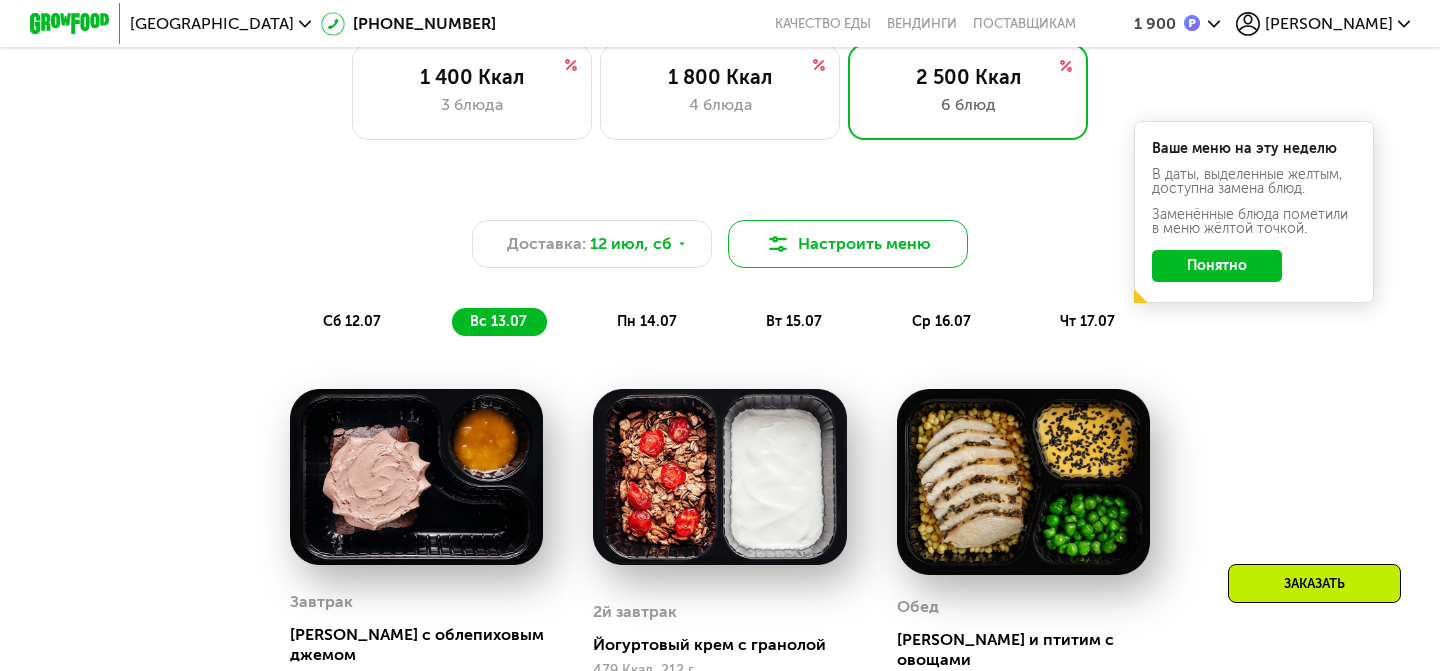 click on "Настроить меню" at bounding box center (848, 244) 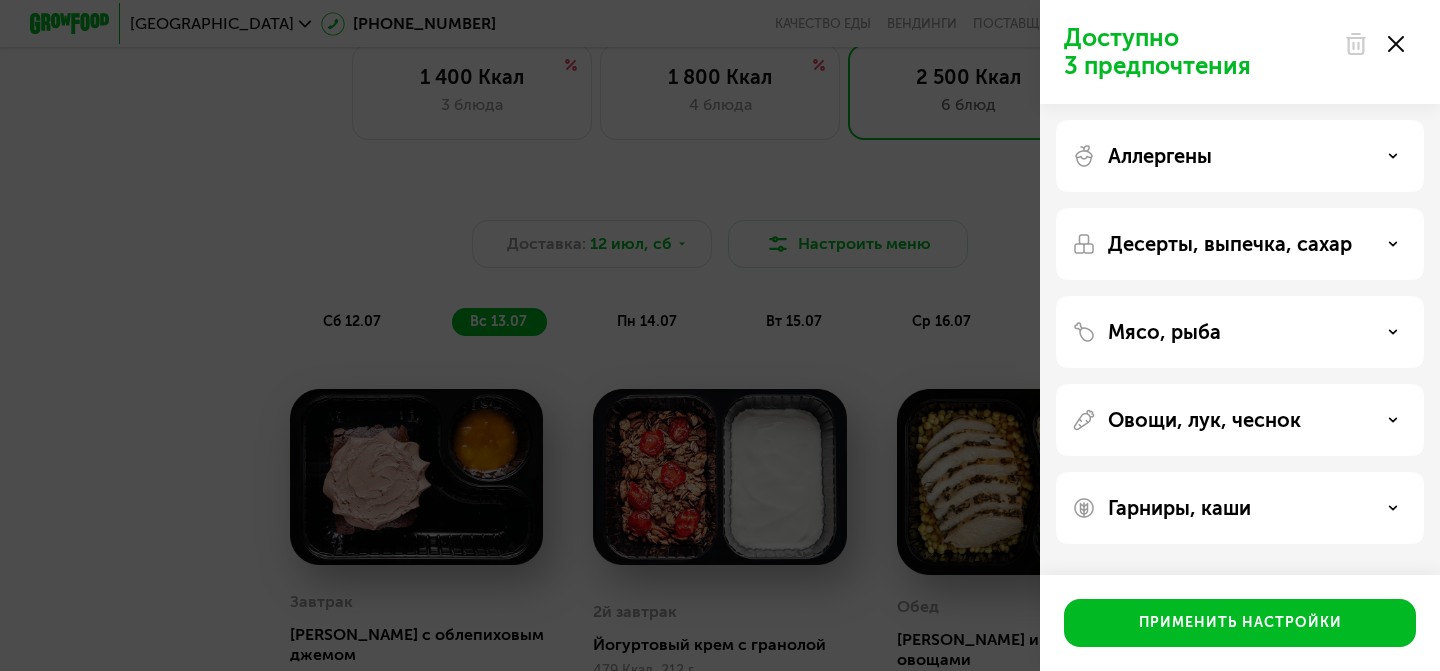 click on "Аллергены" 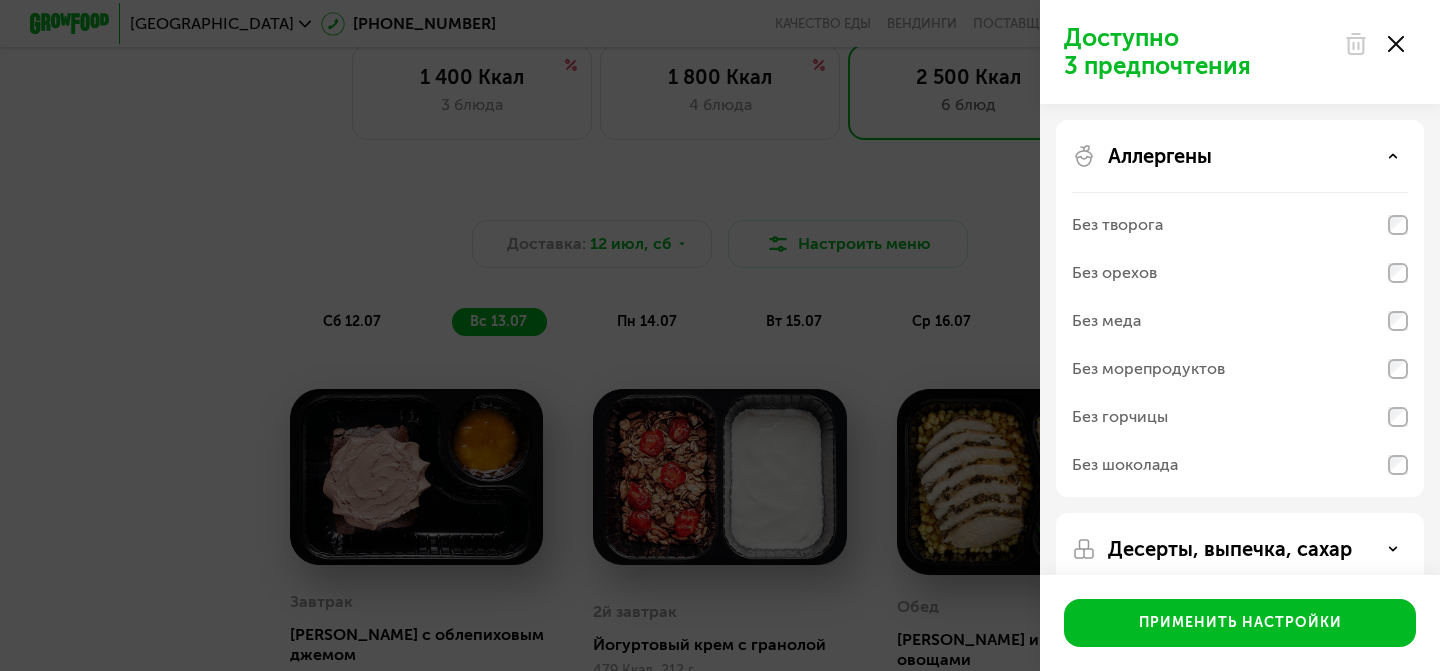 click on "Аллергены" at bounding box center [1240, 156] 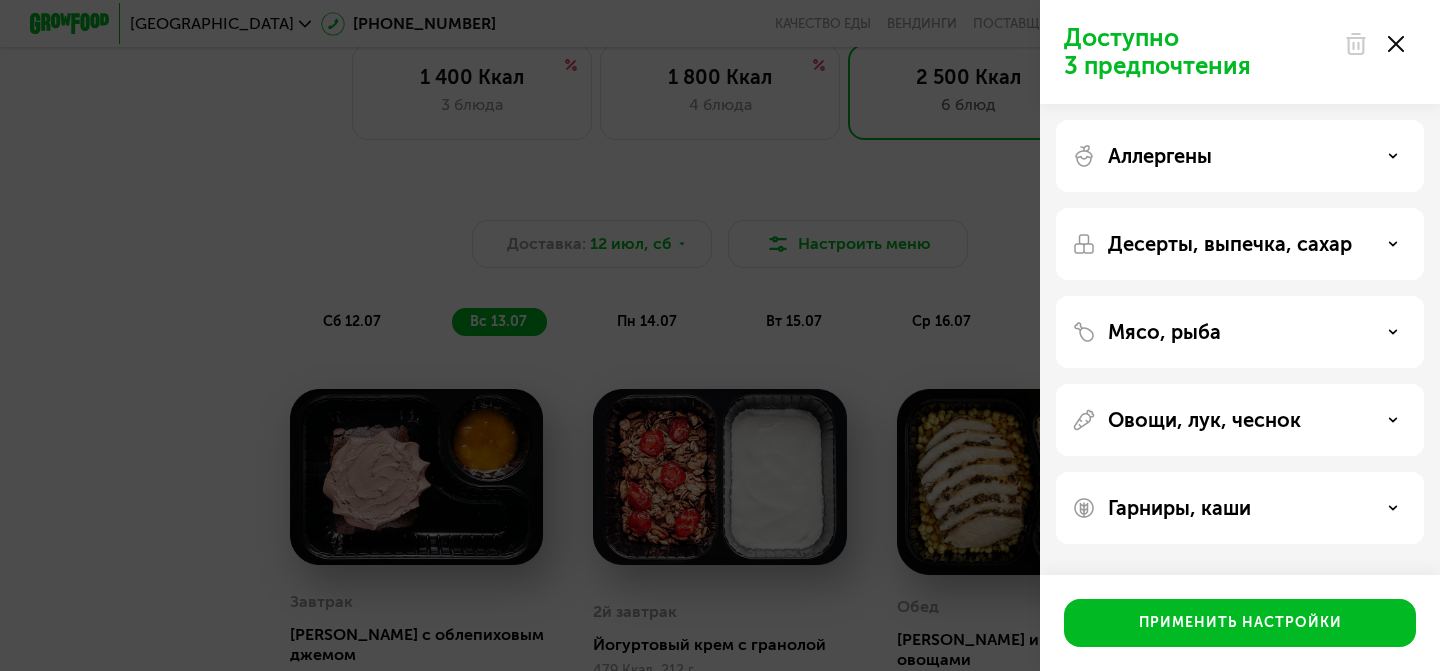 click on "Гарниры, каши" 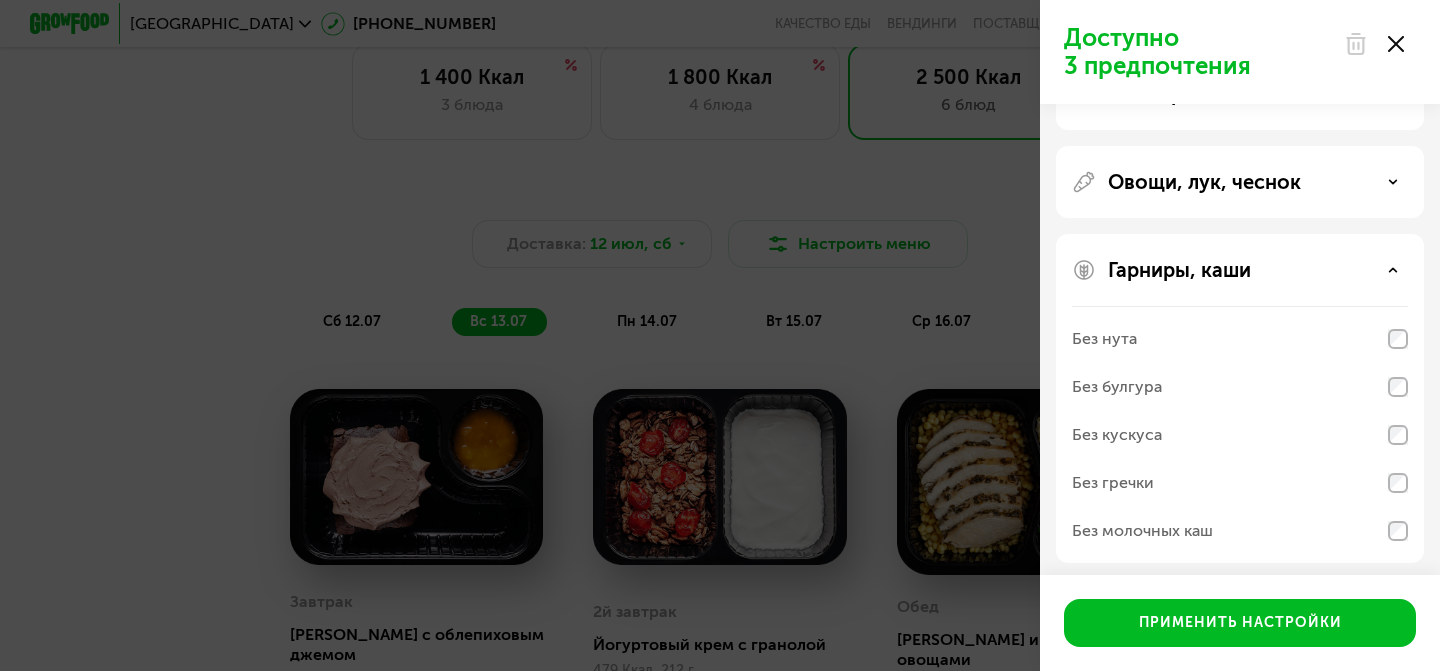 scroll, scrollTop: 243, scrollLeft: 0, axis: vertical 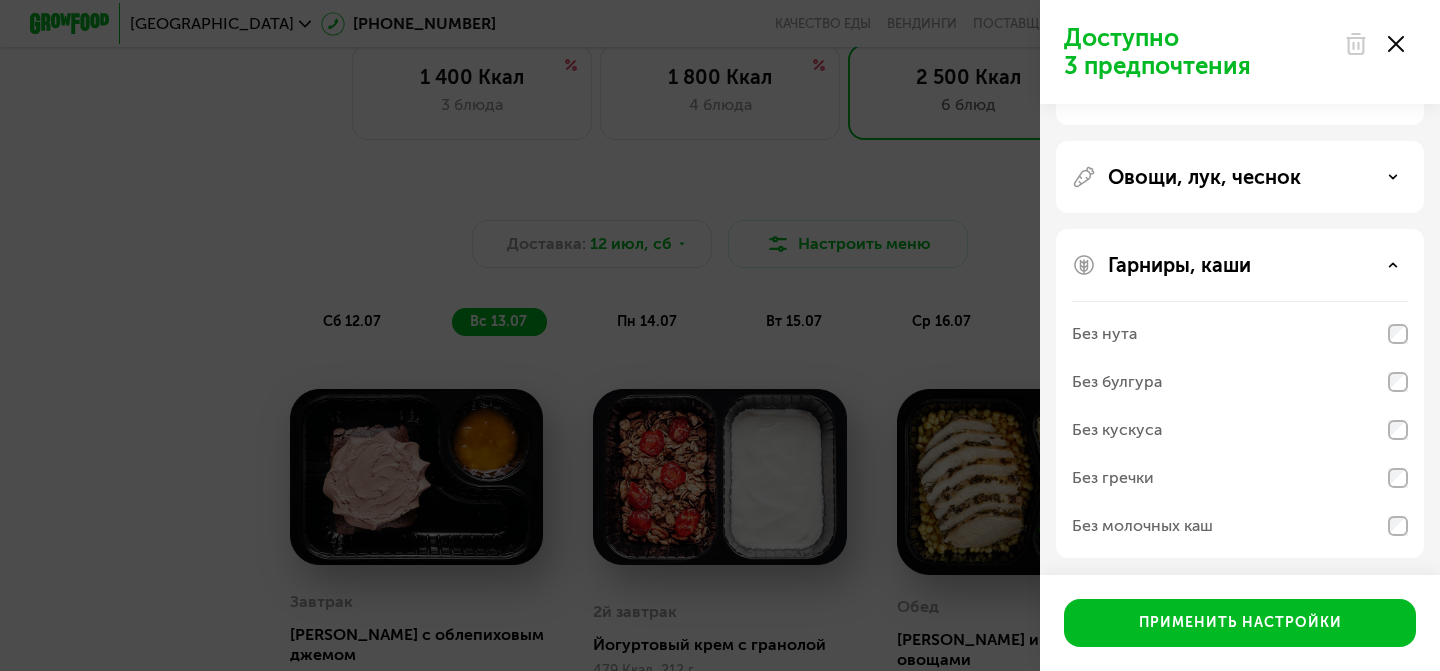 click on "Без гречки" at bounding box center [1113, 478] 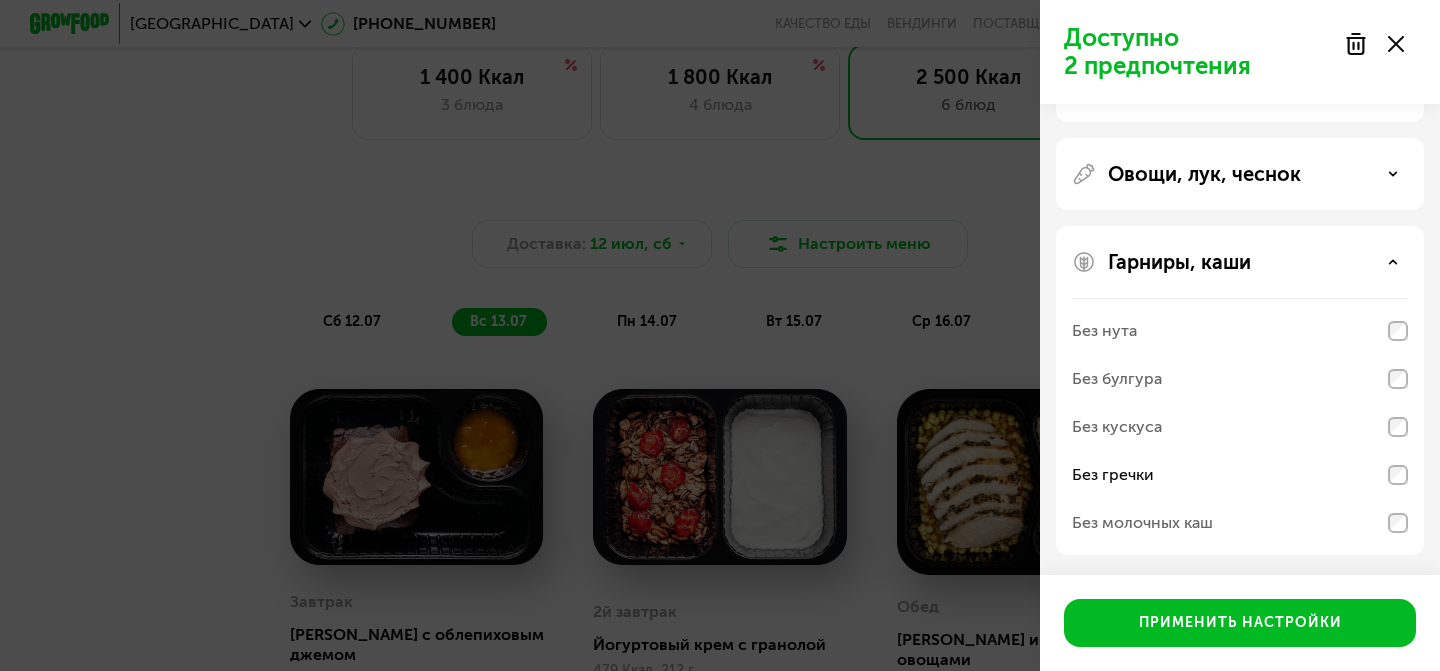 scroll, scrollTop: 246, scrollLeft: 0, axis: vertical 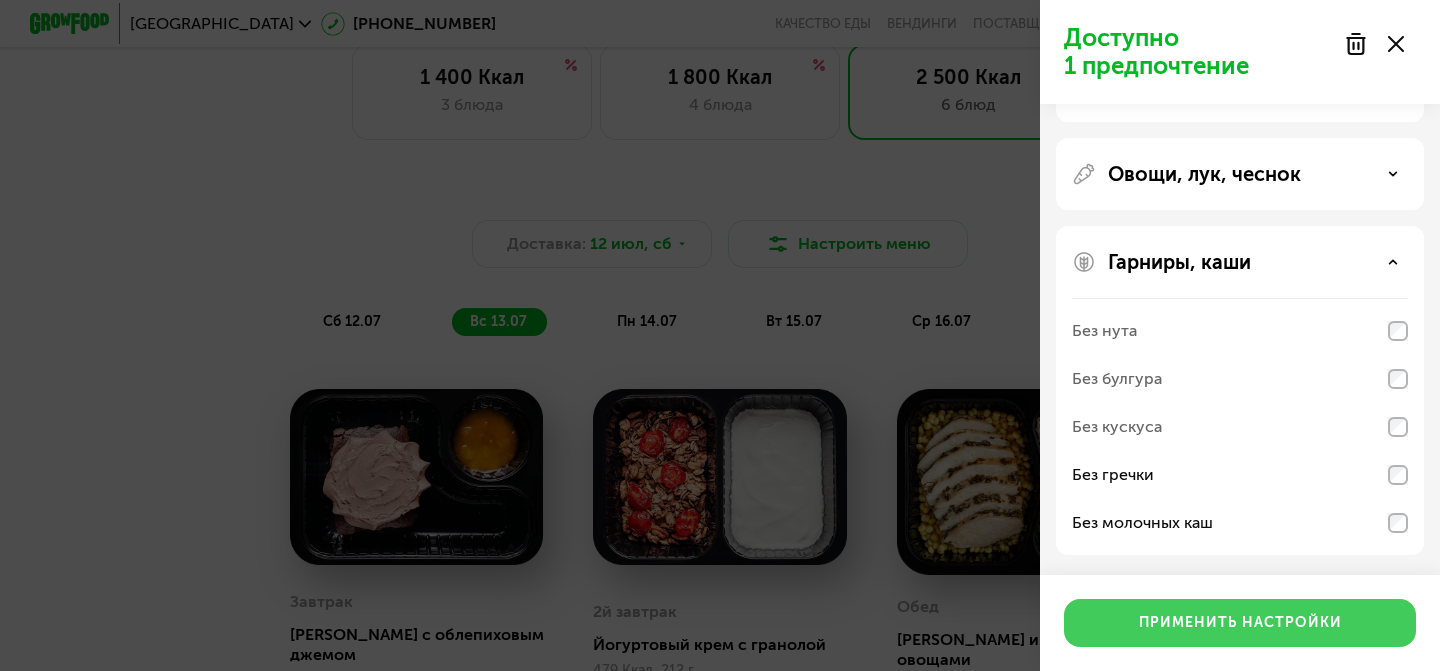 click on "Применить настройки" at bounding box center [1240, 623] 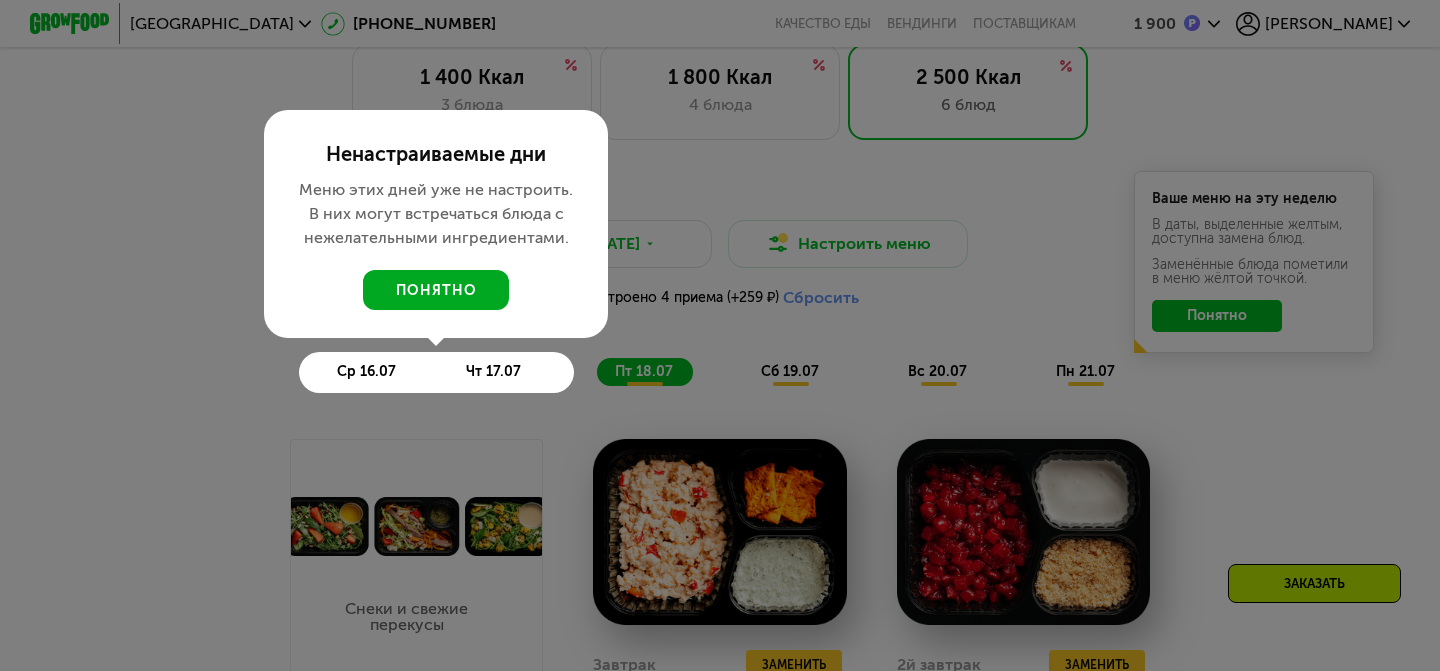 click on "понятно" at bounding box center (436, 290) 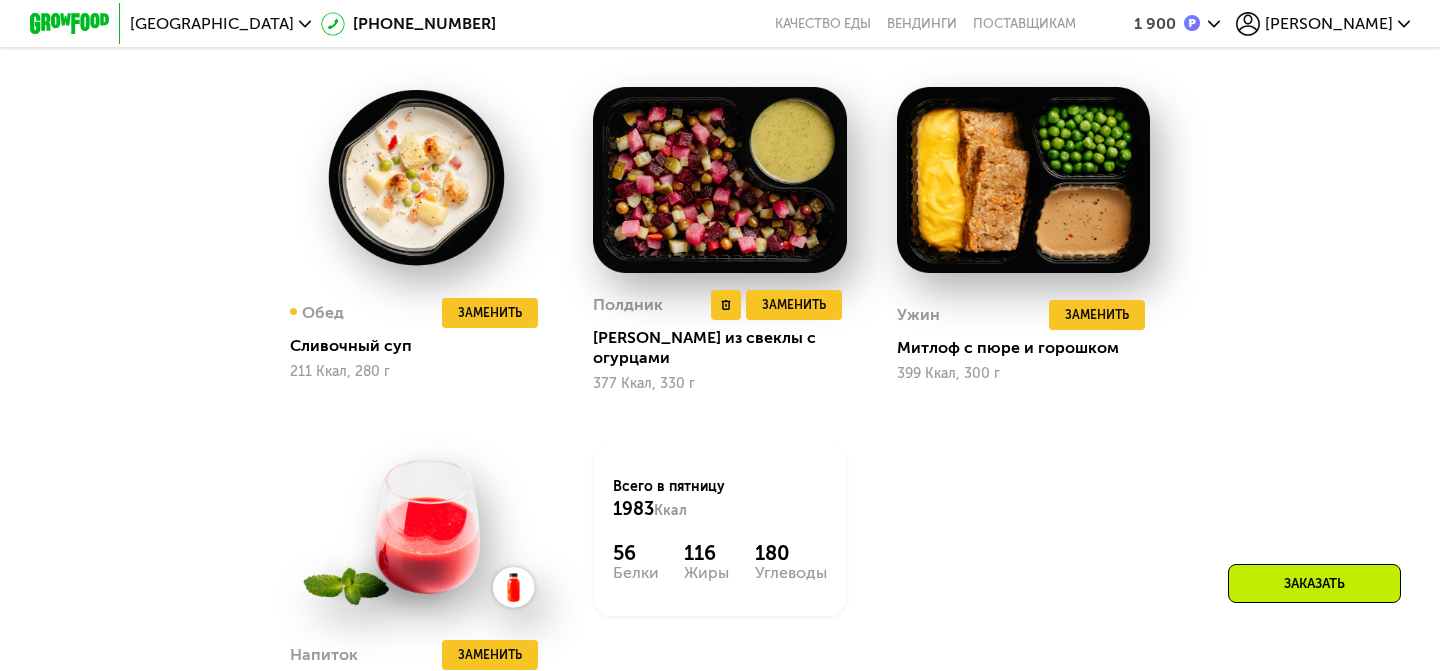 scroll, scrollTop: 1653, scrollLeft: 0, axis: vertical 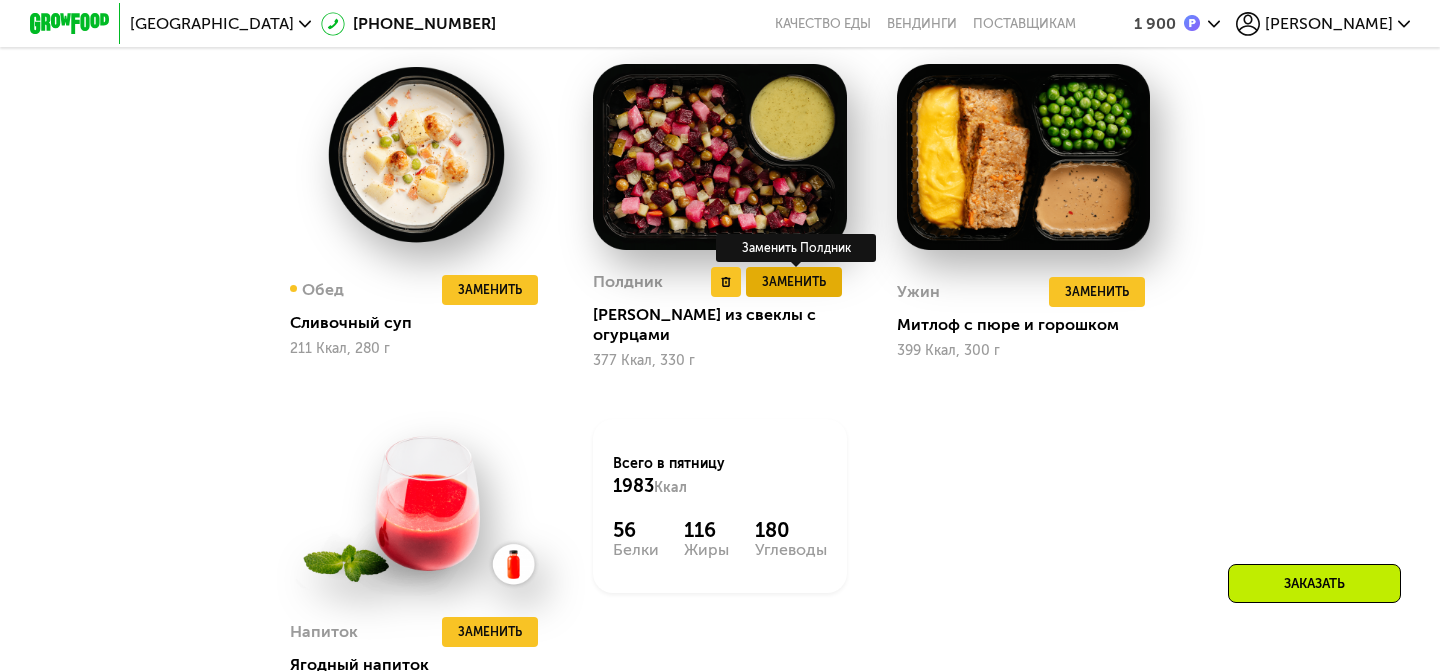 click on "Заменить" at bounding box center [794, 282] 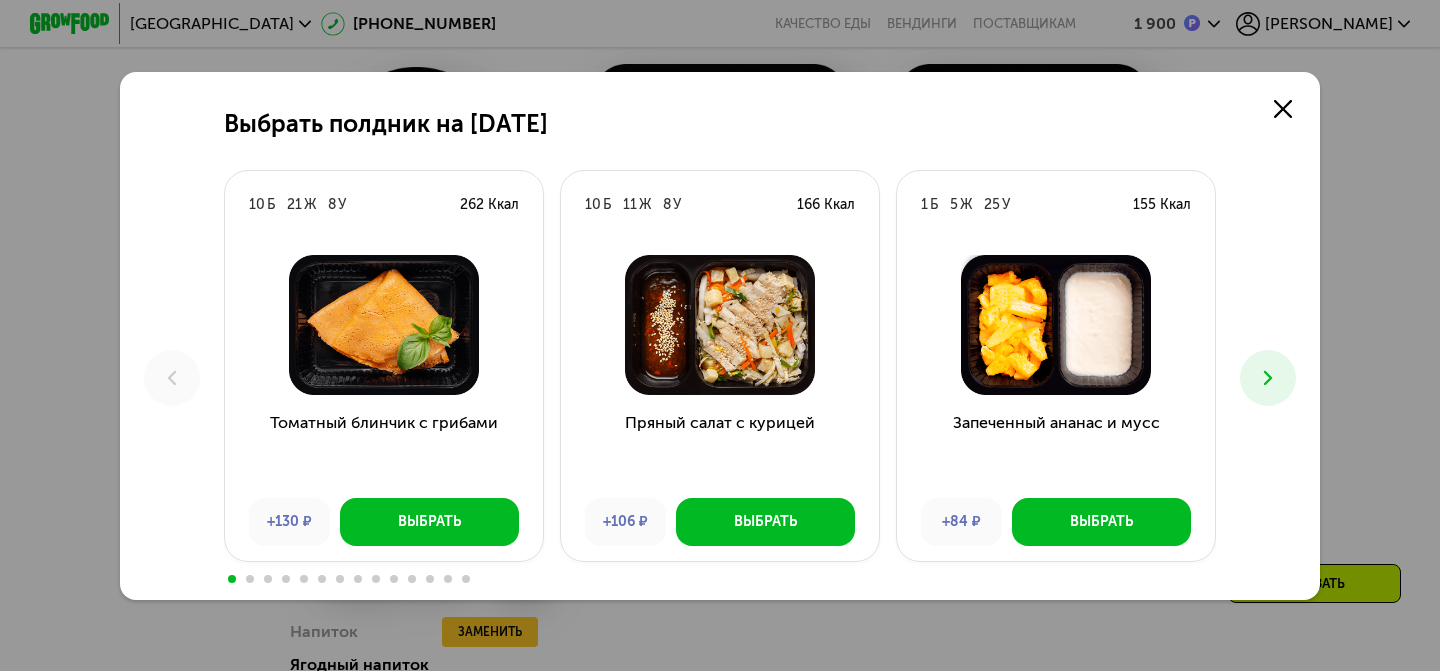 click 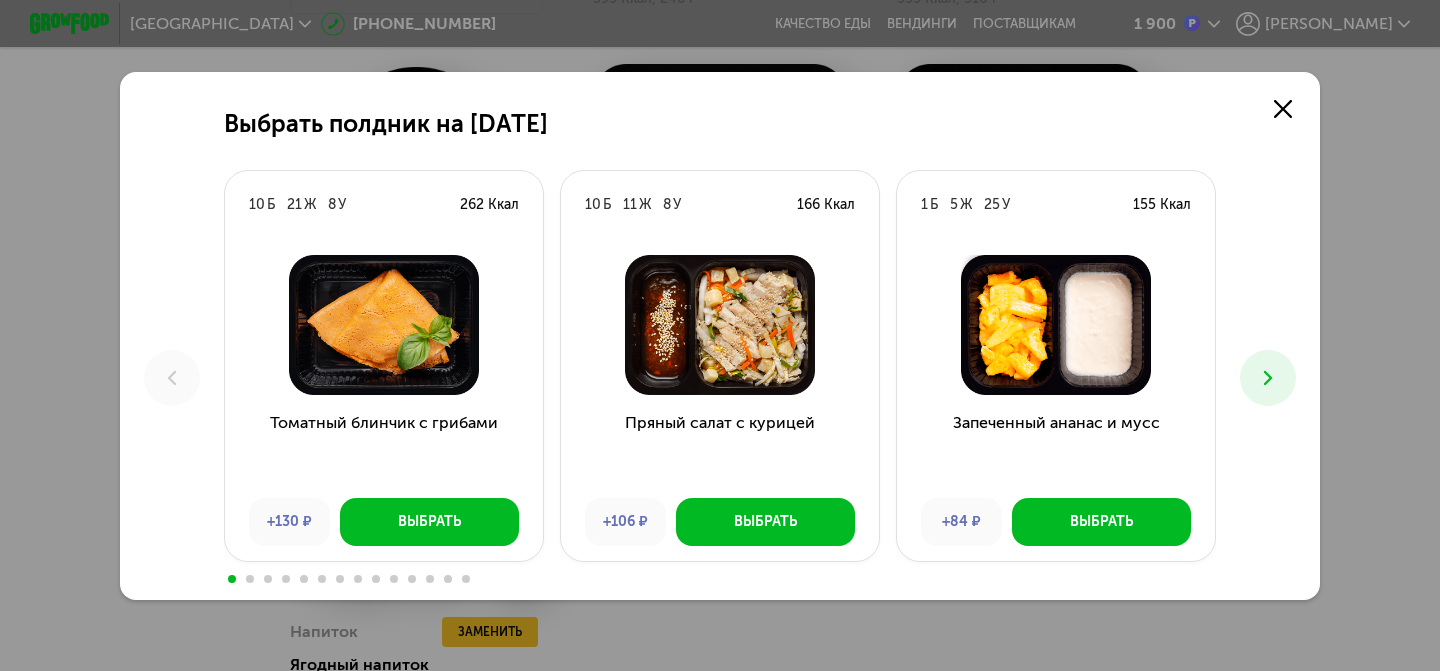 scroll, scrollTop: 0, scrollLeft: 0, axis: both 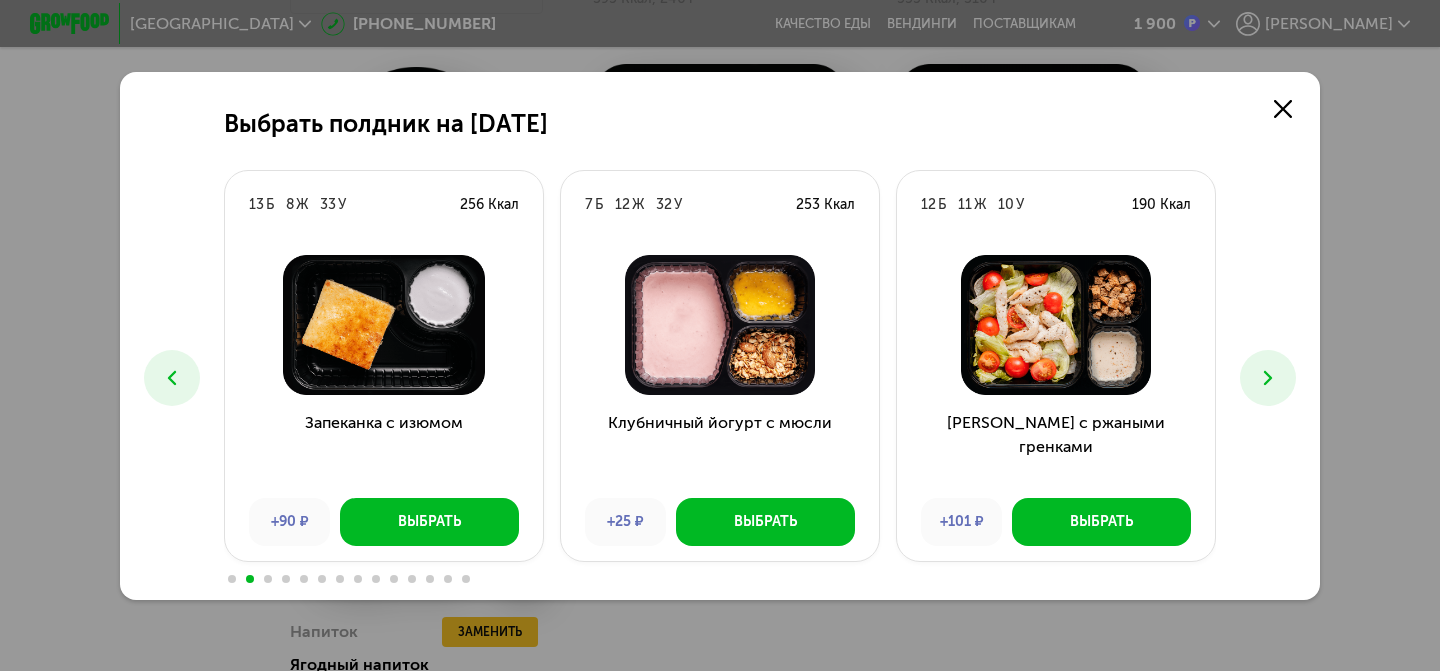 click at bounding box center (1268, 378) 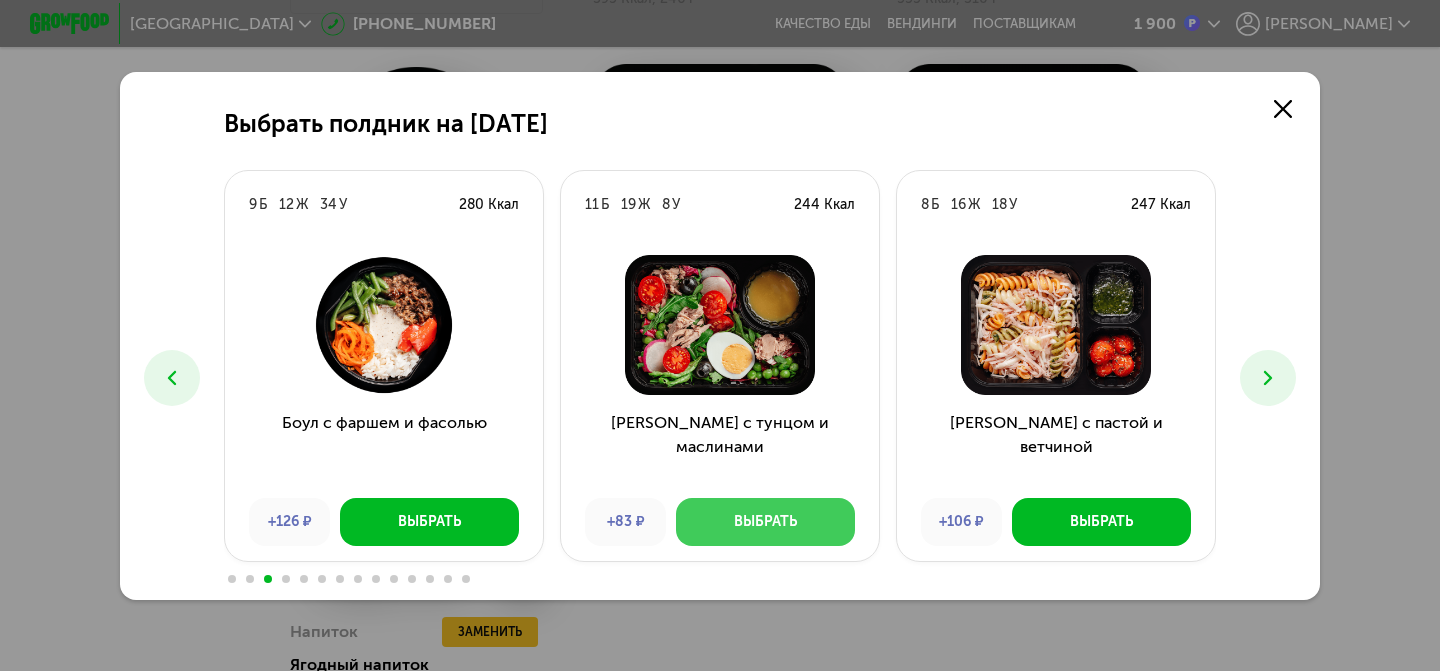 click on "Выбрать" at bounding box center (765, 522) 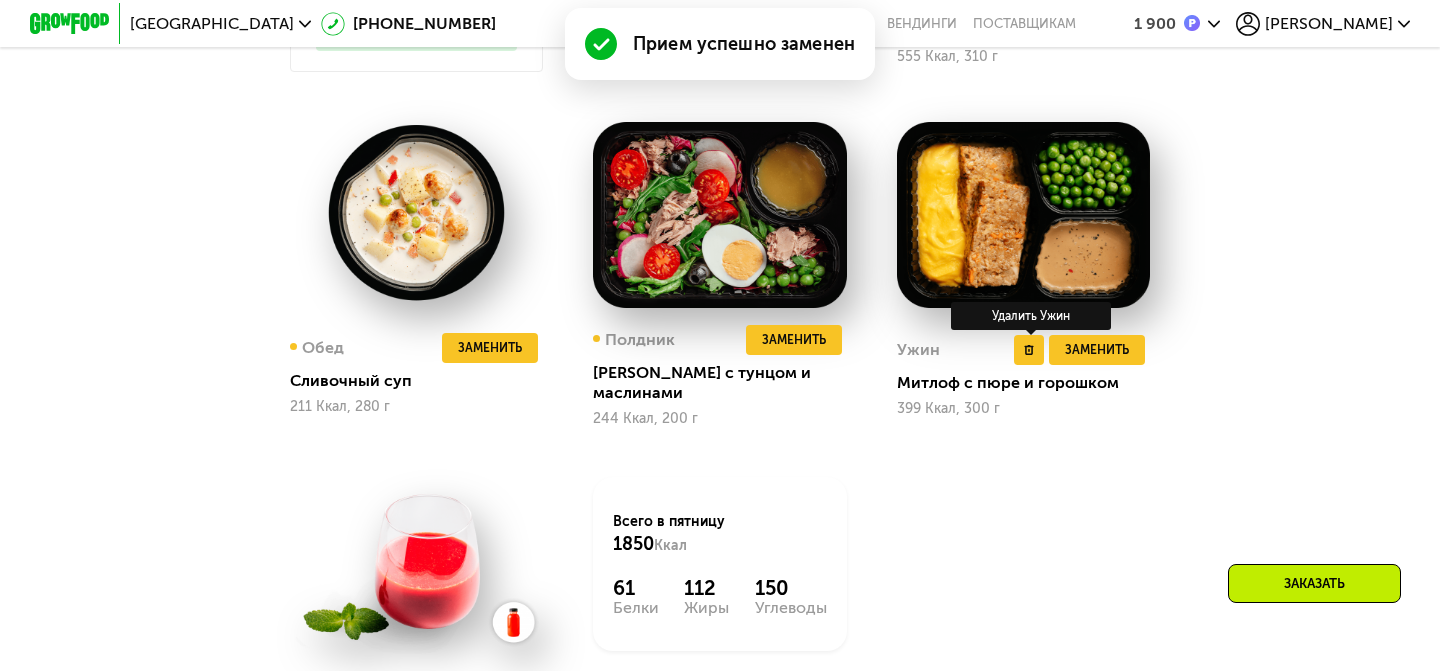 scroll, scrollTop: 1591, scrollLeft: 0, axis: vertical 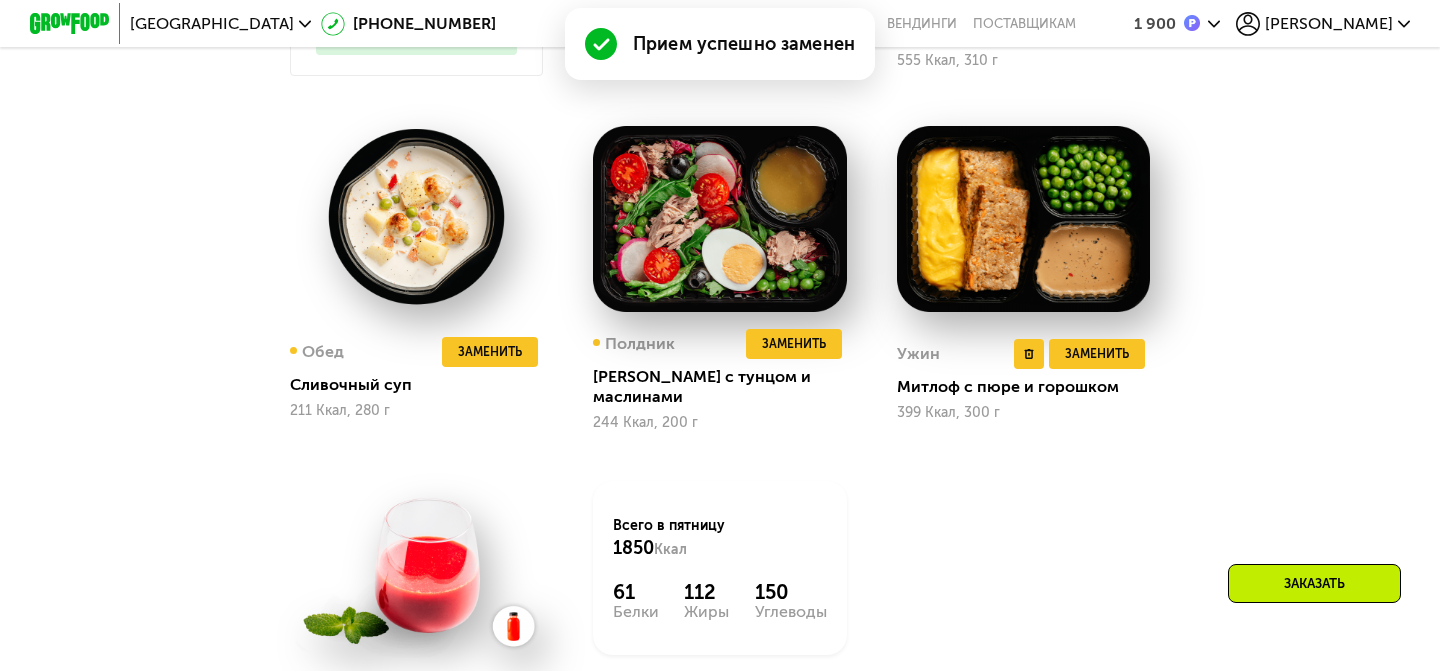 click at bounding box center (1023, 219) 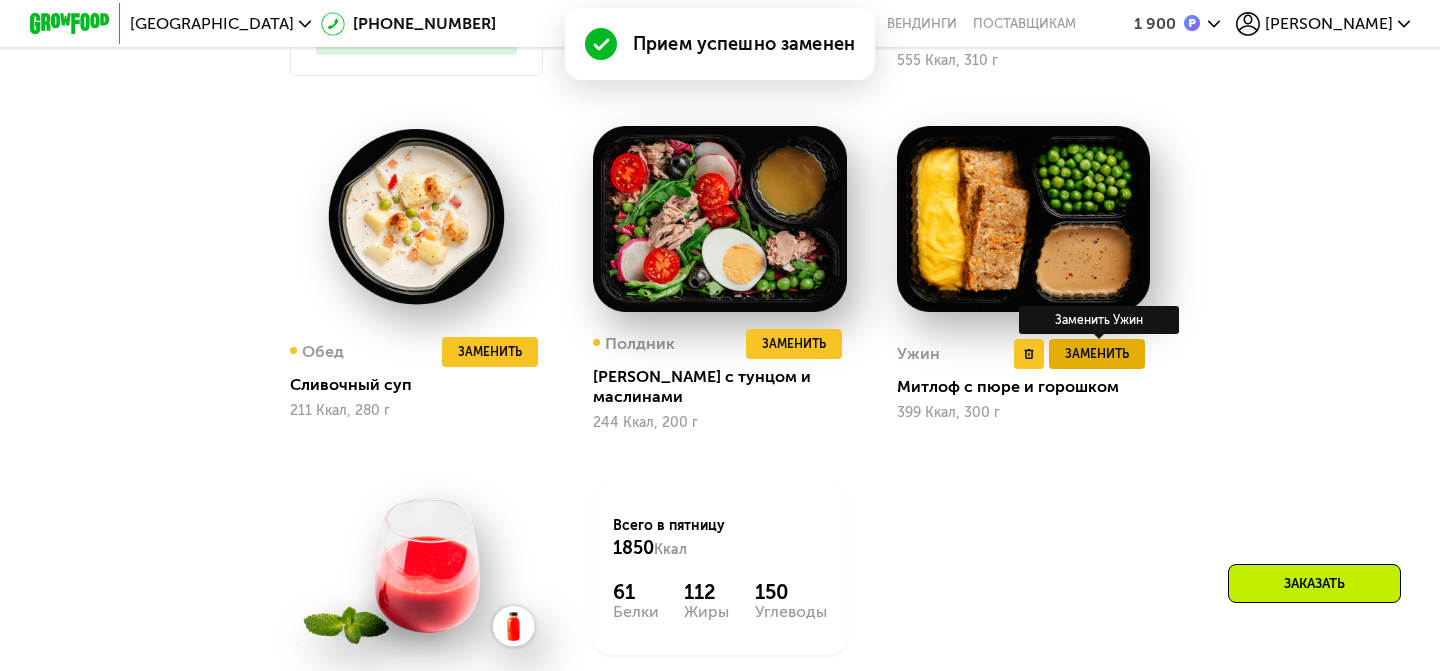 click on "Заменить" at bounding box center (1097, 354) 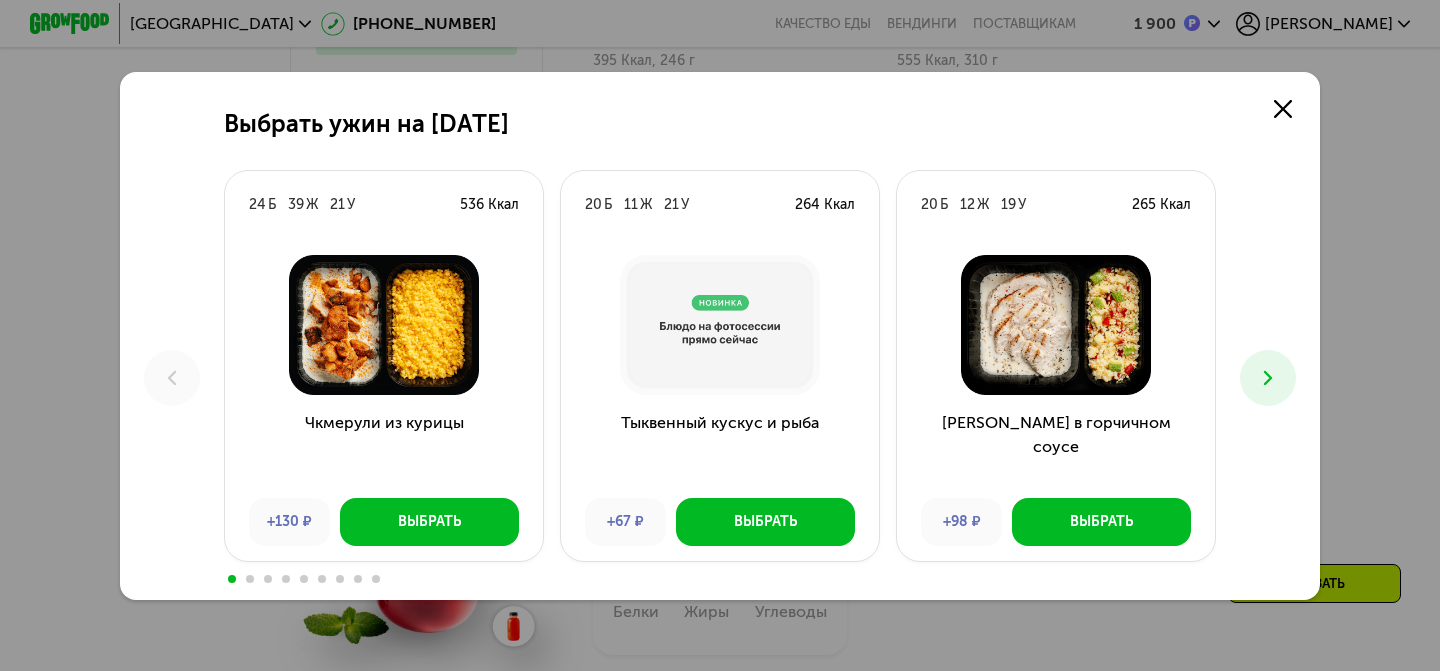 scroll, scrollTop: 0, scrollLeft: 0, axis: both 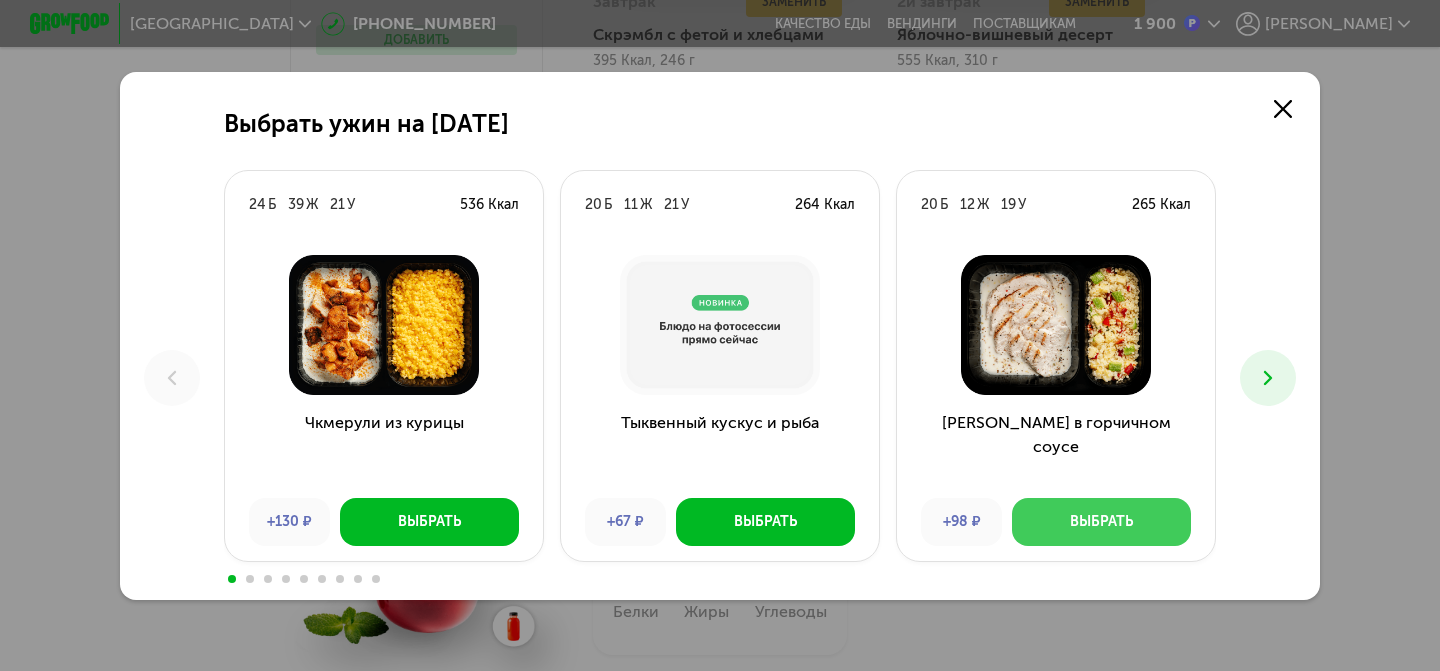click on "Выбрать" at bounding box center [1101, 522] 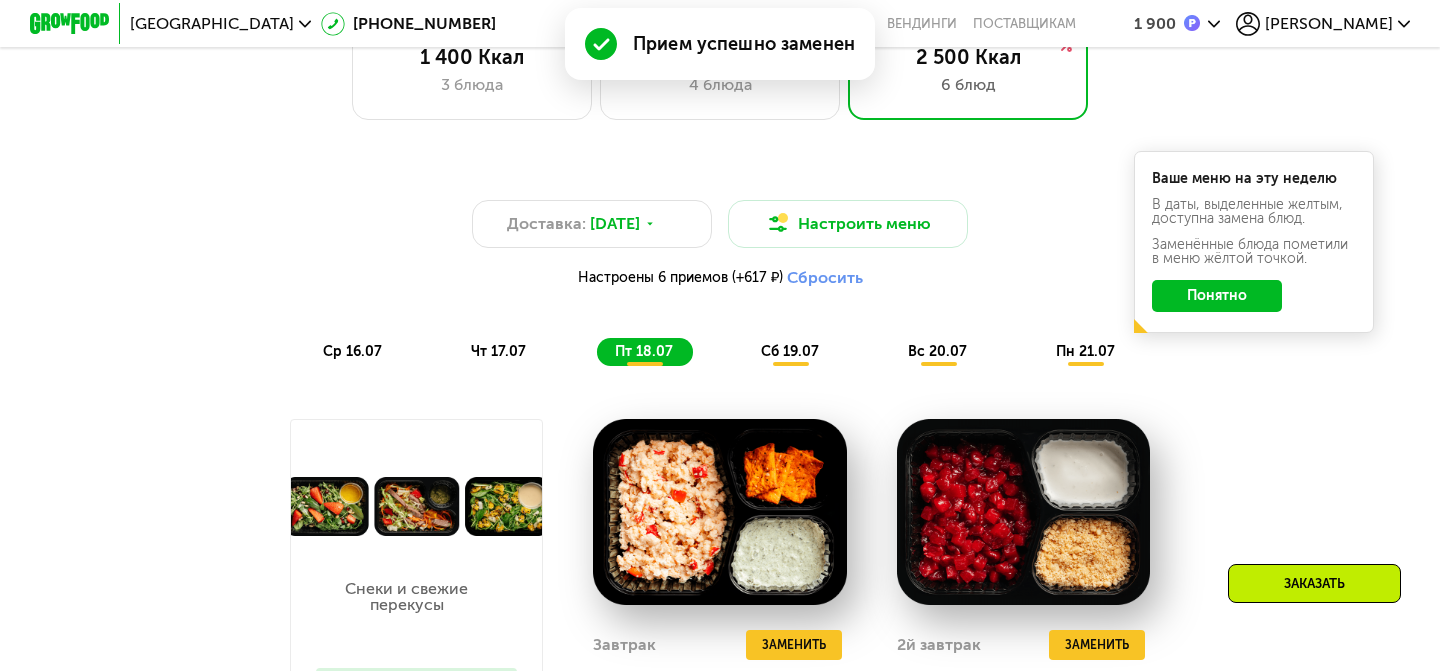 scroll, scrollTop: 958, scrollLeft: 0, axis: vertical 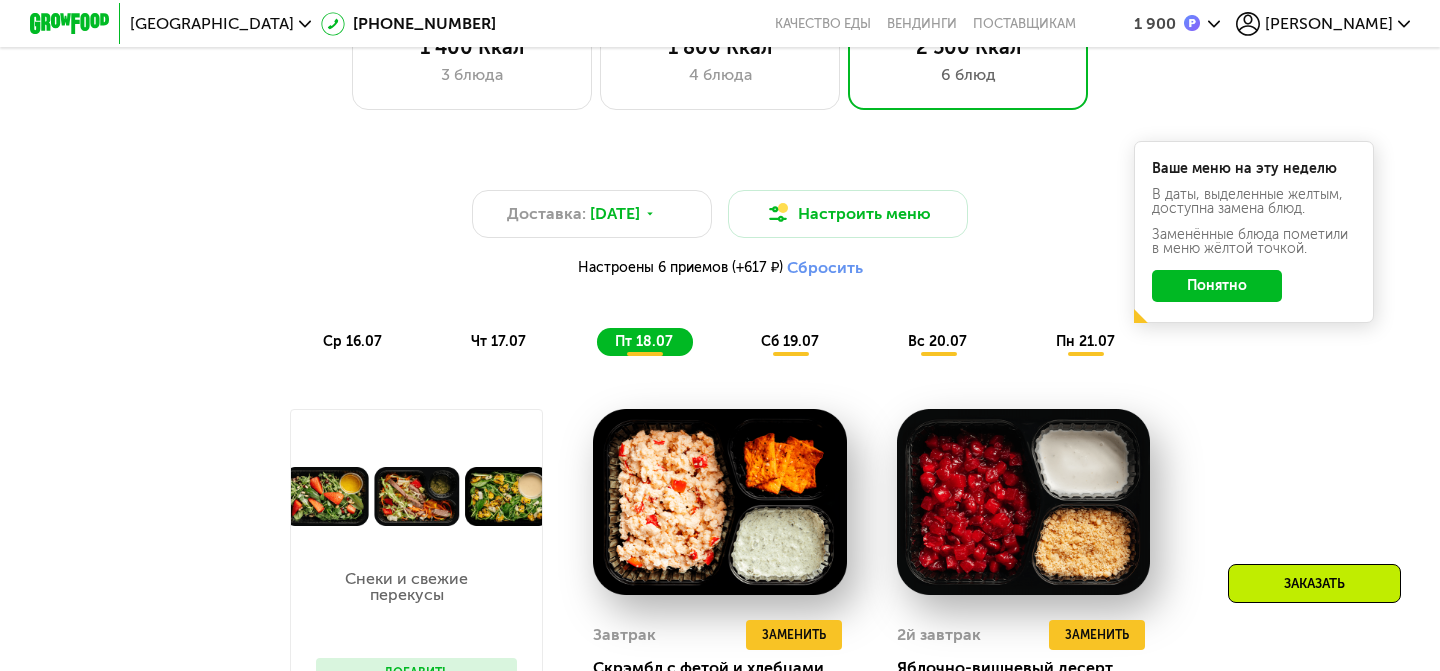 click on "чт 17.07" at bounding box center [498, 341] 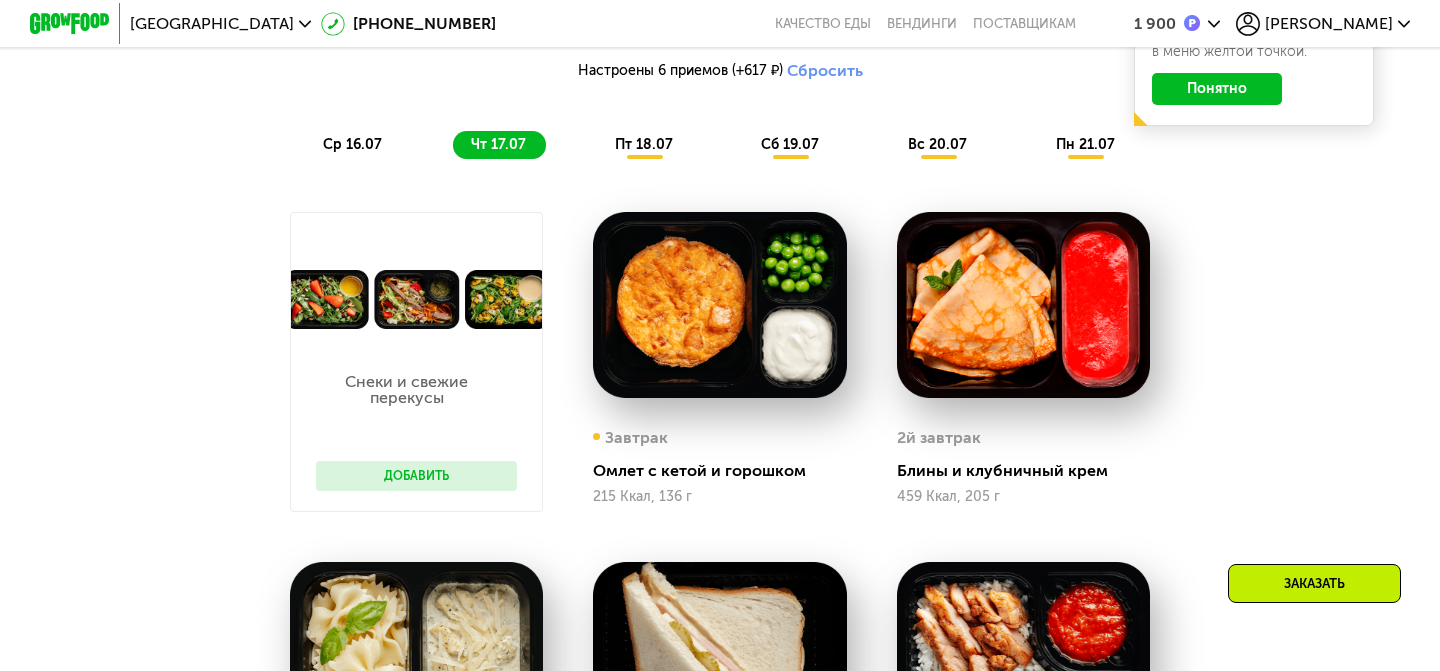 scroll, scrollTop: 1156, scrollLeft: 0, axis: vertical 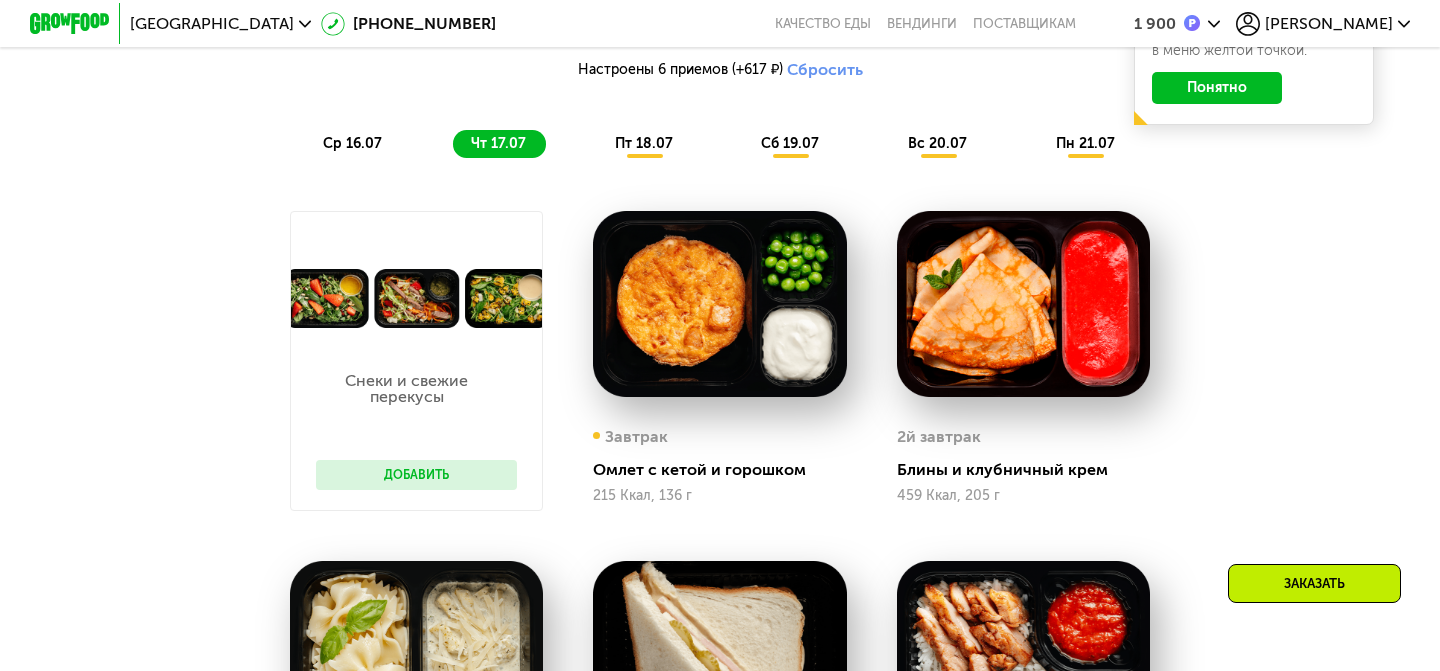 click on "215 Ккал, 136 г" at bounding box center (719, 496) 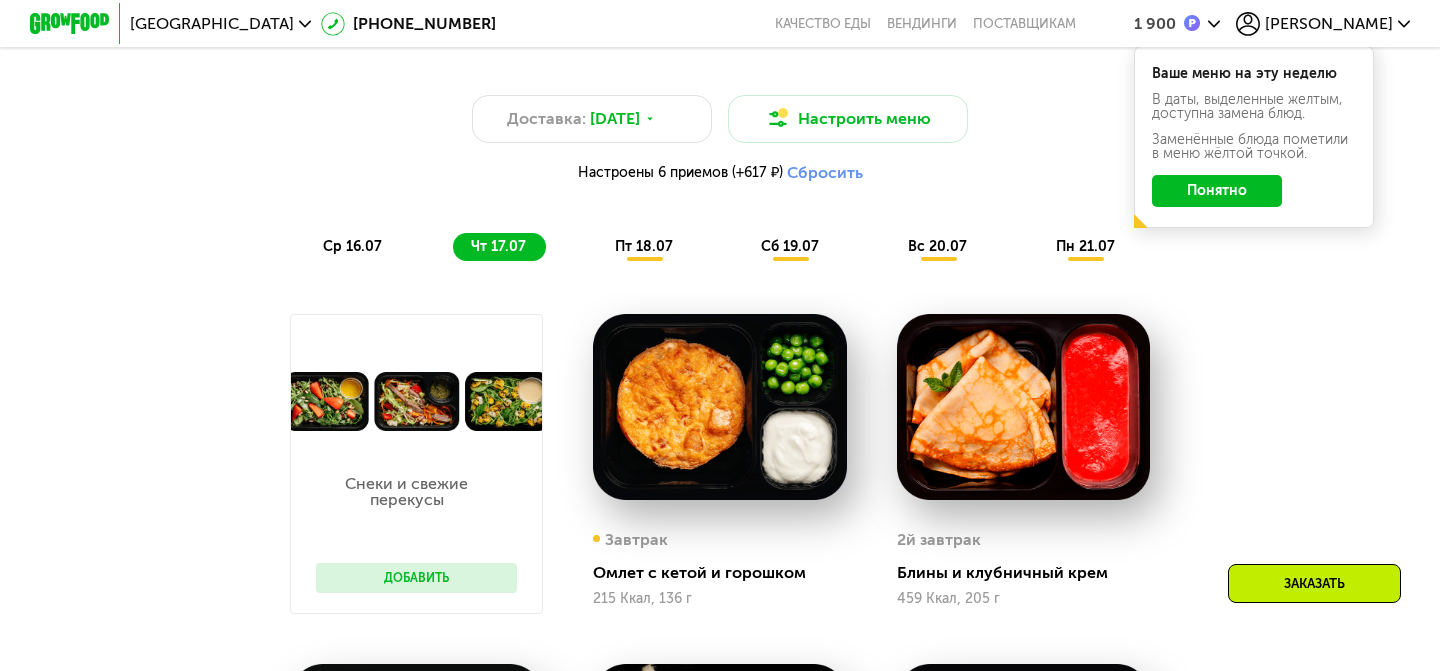 scroll, scrollTop: 1041, scrollLeft: 0, axis: vertical 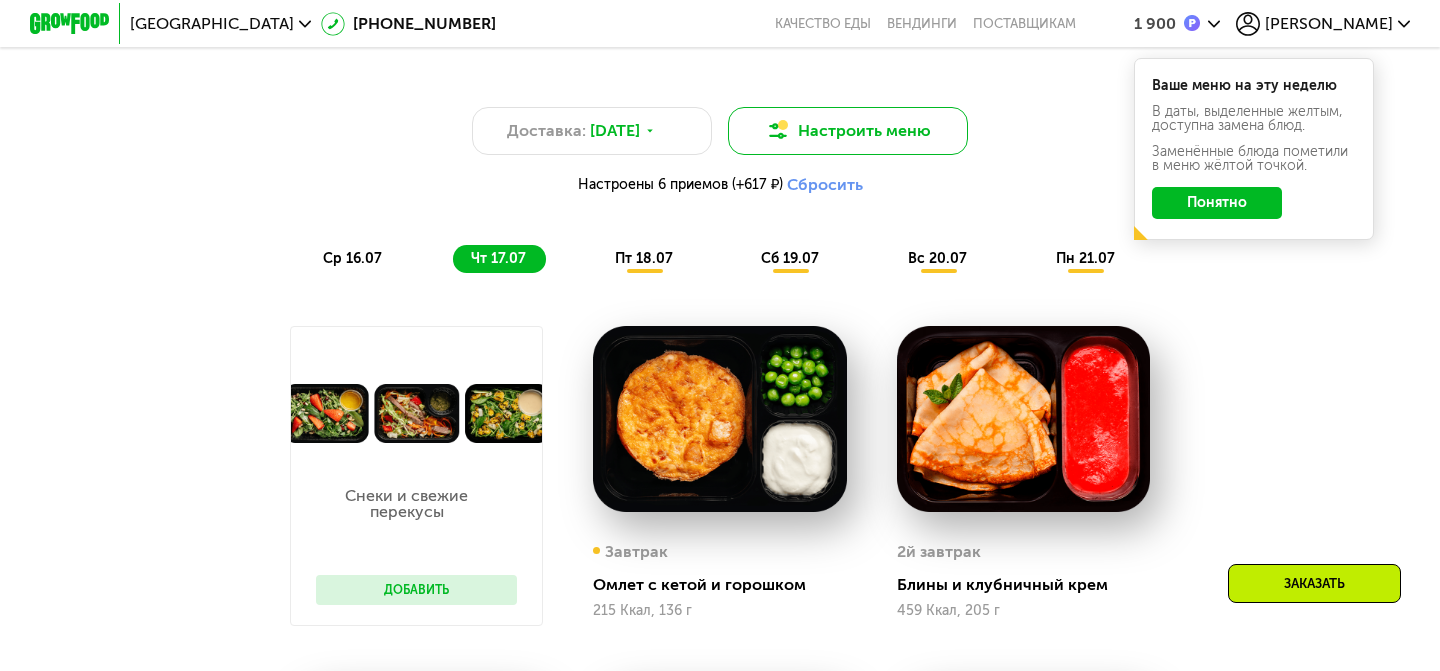 click on "Настроить меню" at bounding box center (848, 131) 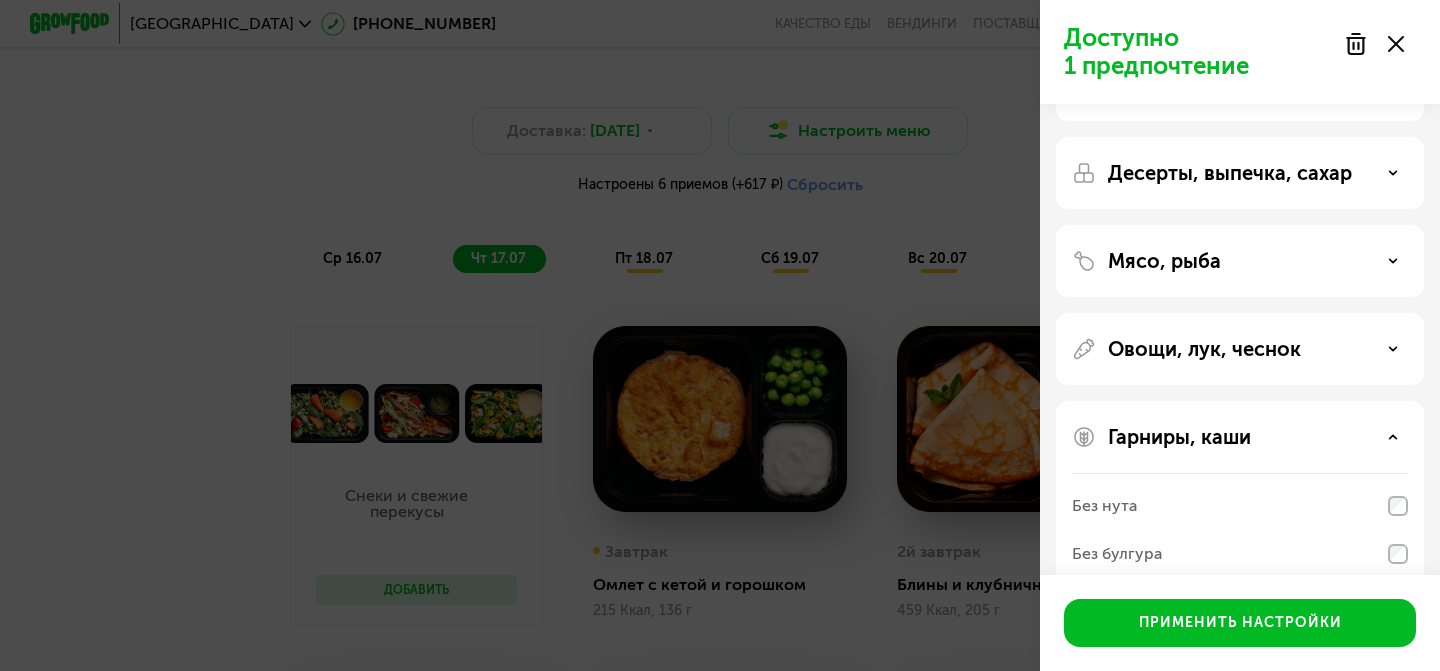scroll, scrollTop: 79, scrollLeft: 0, axis: vertical 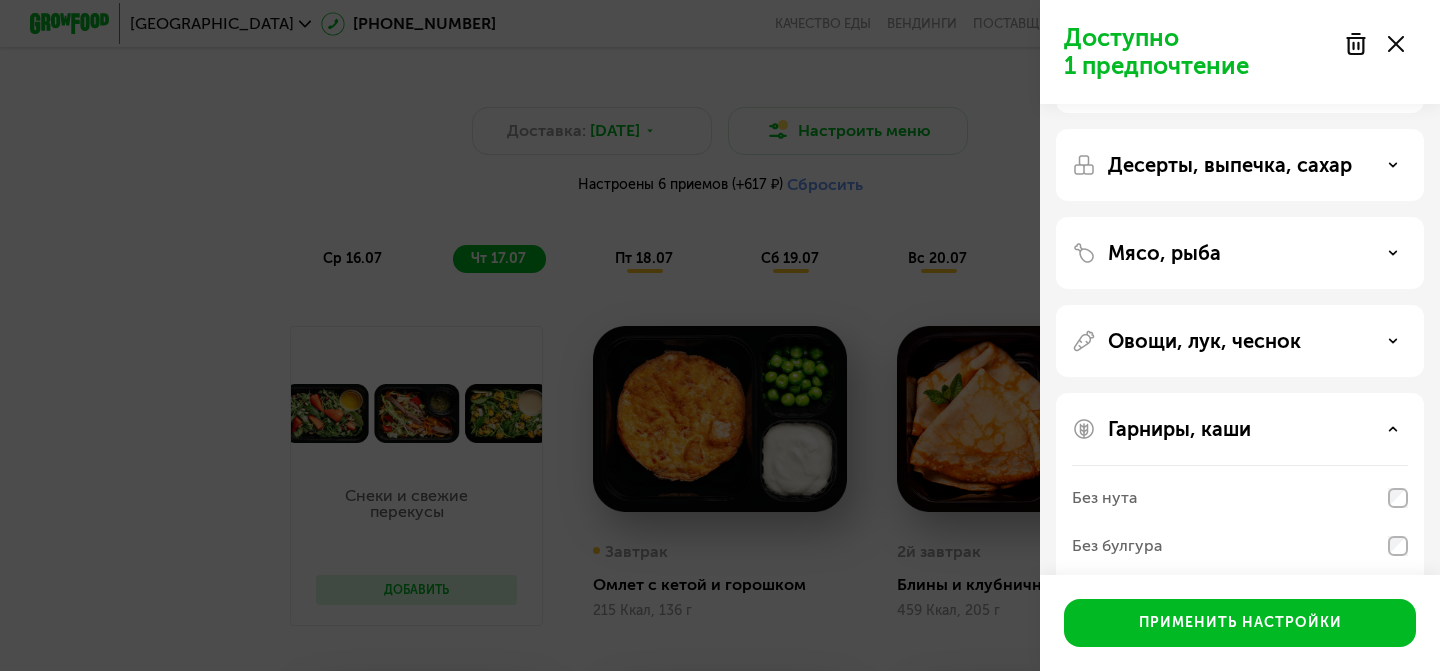 click on "Мясо, рыба" at bounding box center [1164, 253] 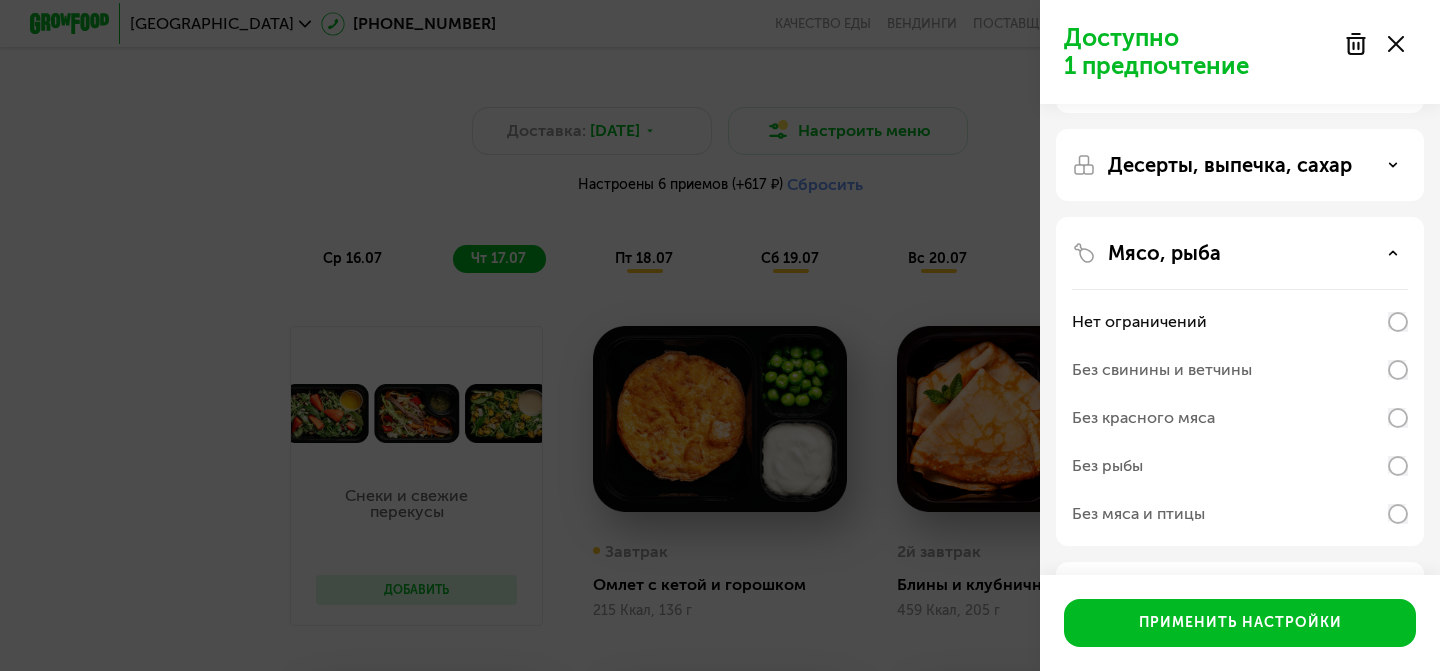 click on "Без рыбы" at bounding box center [1107, 466] 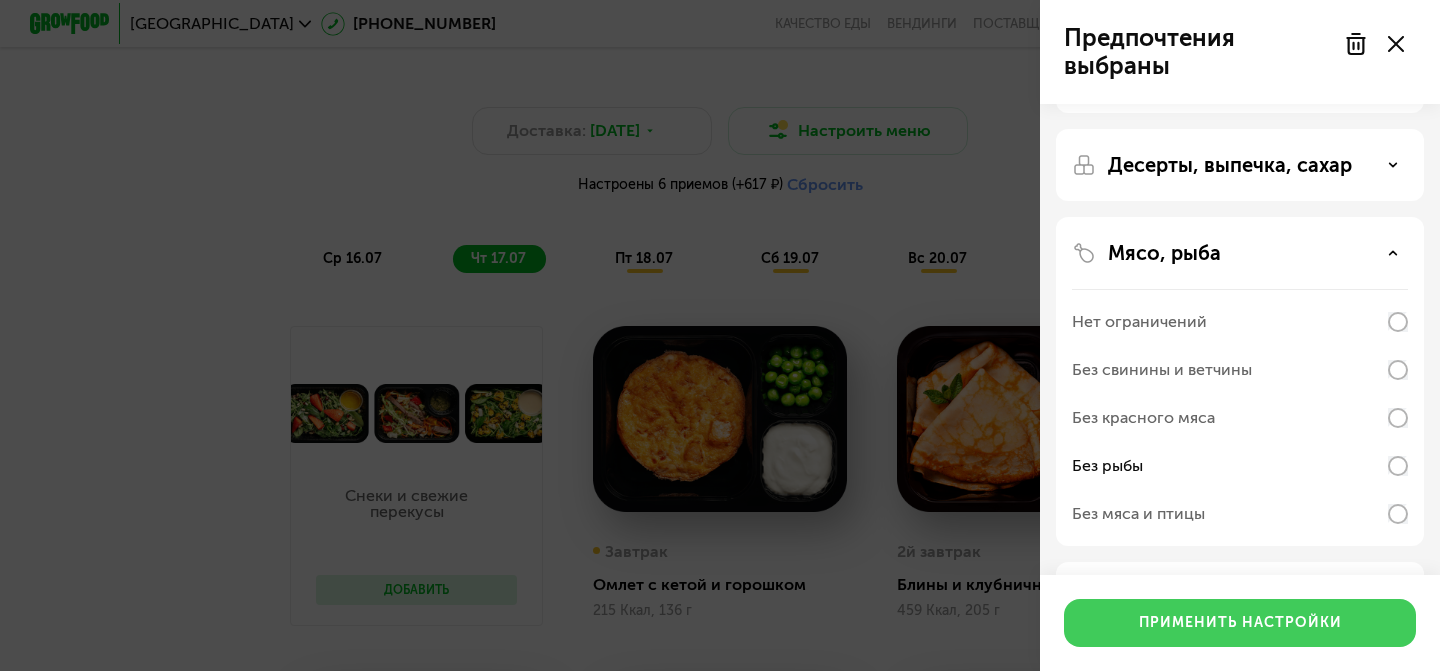 click on "Применить настройки" at bounding box center [1240, 623] 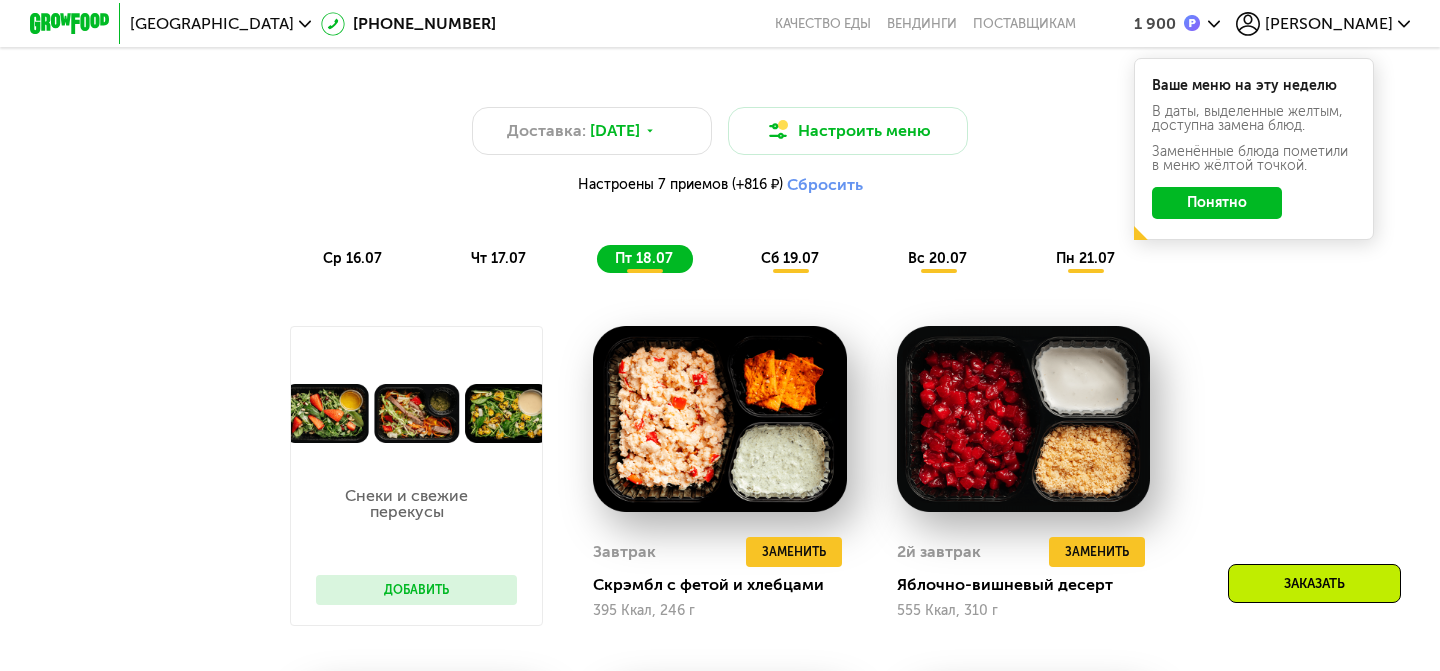 click on "ср 16.07" at bounding box center [352, 258] 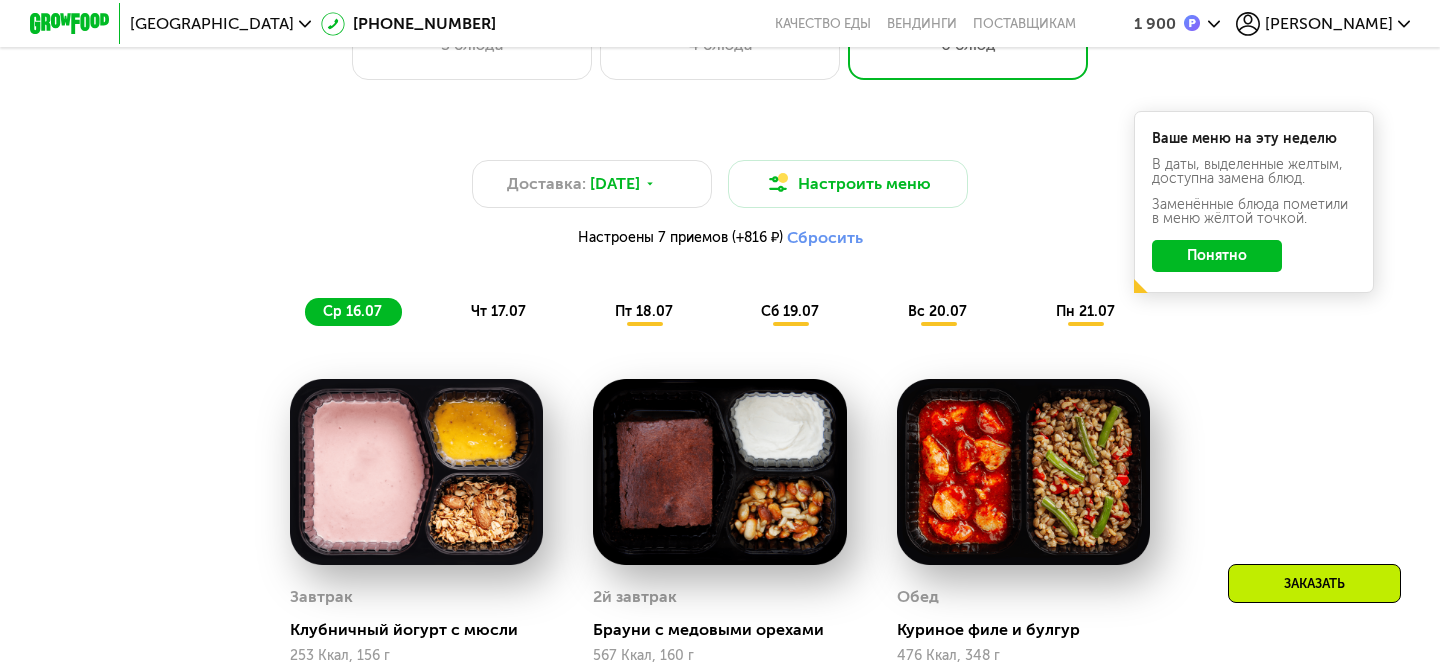 scroll, scrollTop: 968, scrollLeft: 0, axis: vertical 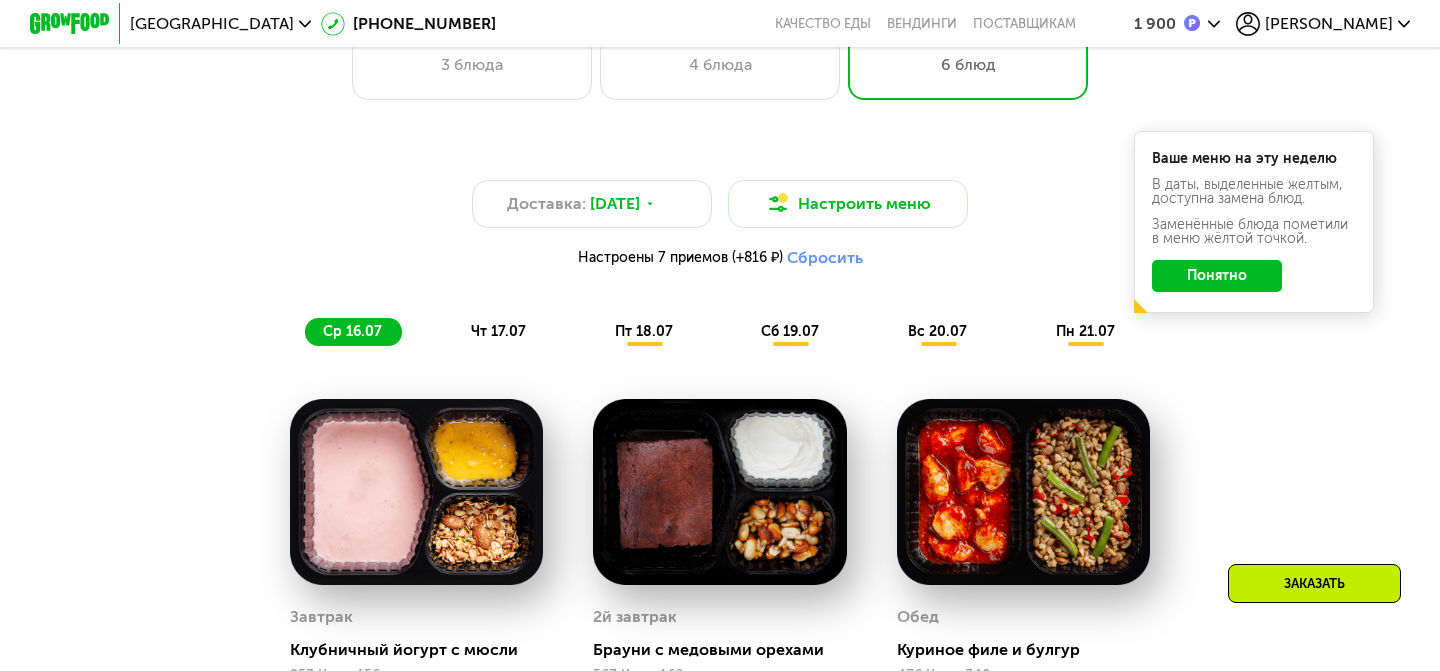 click on "чт 17.07" at bounding box center (498, 331) 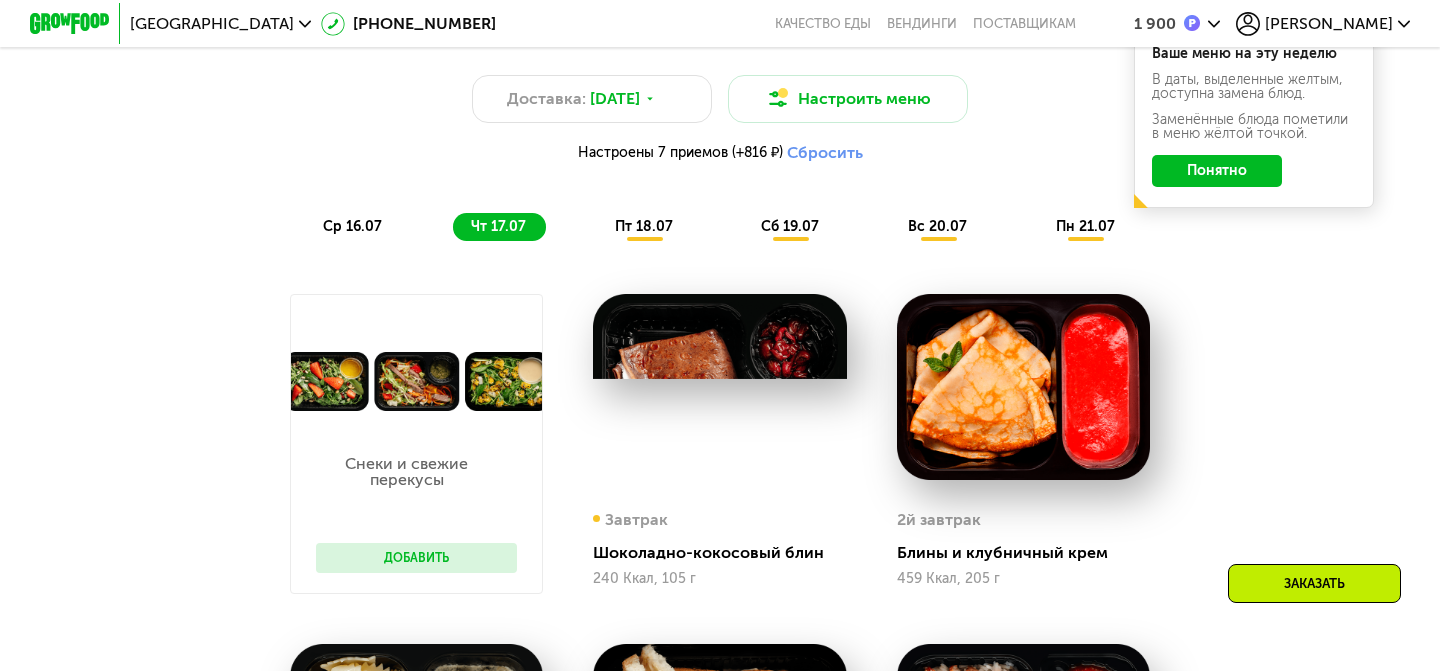 scroll, scrollTop: 1072, scrollLeft: 0, axis: vertical 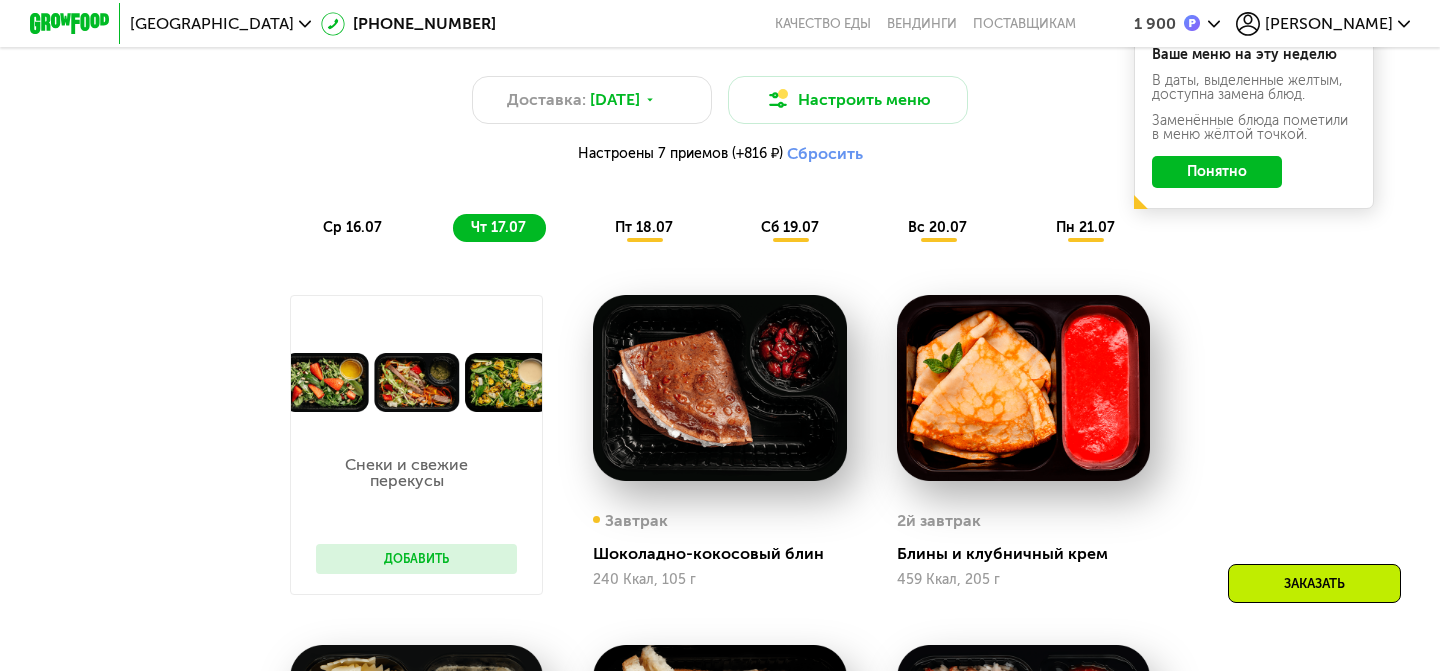 click on "пт 18.07" at bounding box center (644, 227) 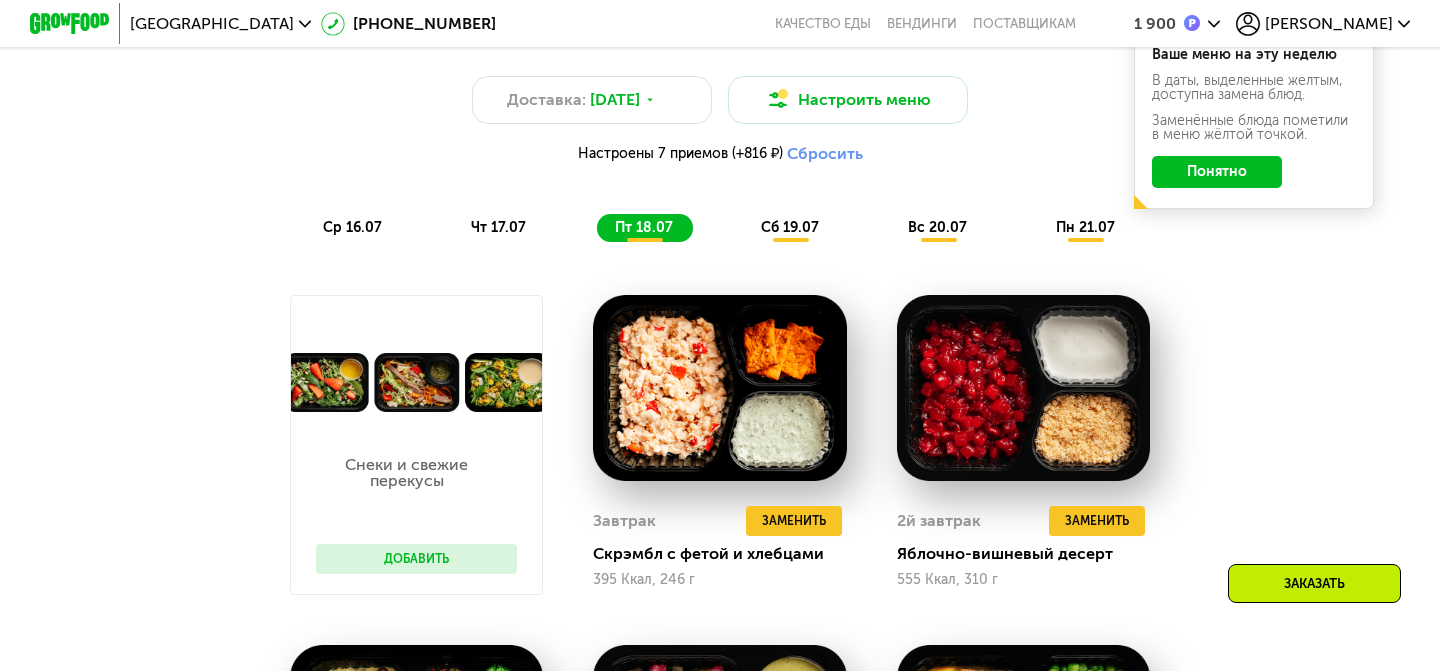 click on "сб 19.07" at bounding box center [790, 227] 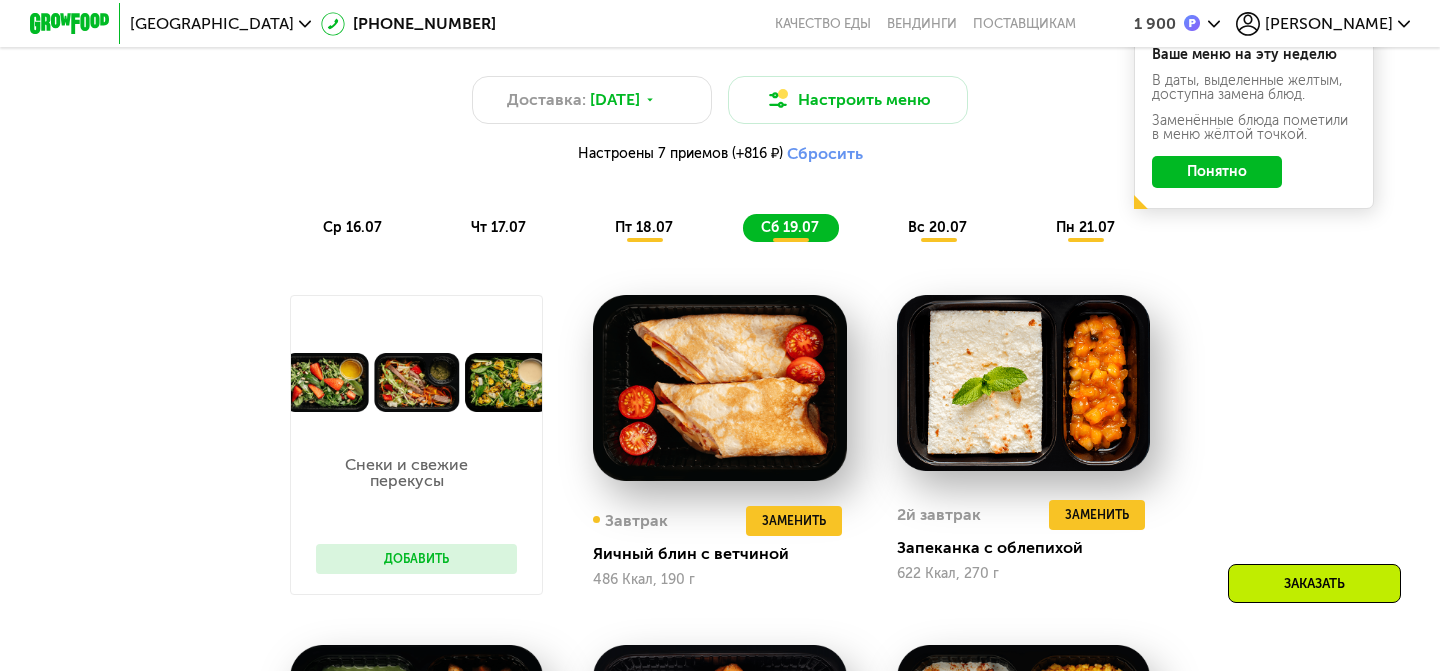 click on "пт 18.07" at bounding box center (644, 227) 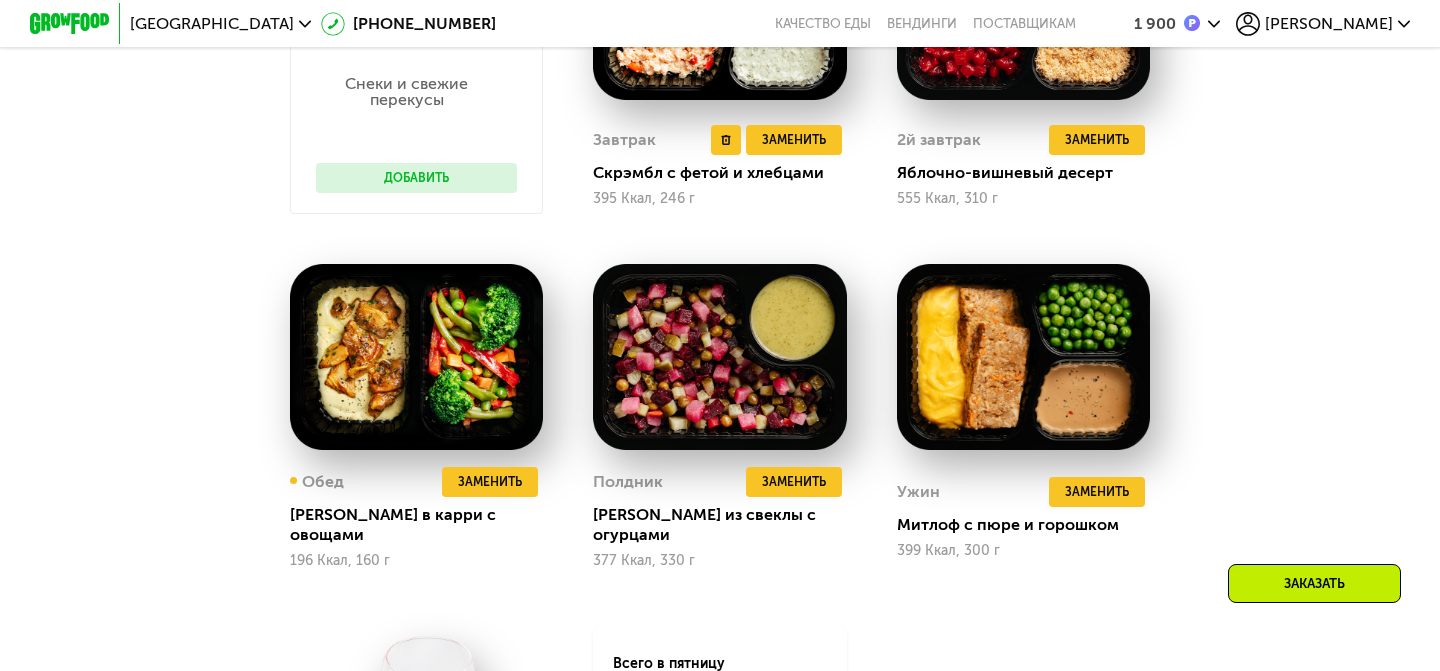 scroll, scrollTop: 1475, scrollLeft: 0, axis: vertical 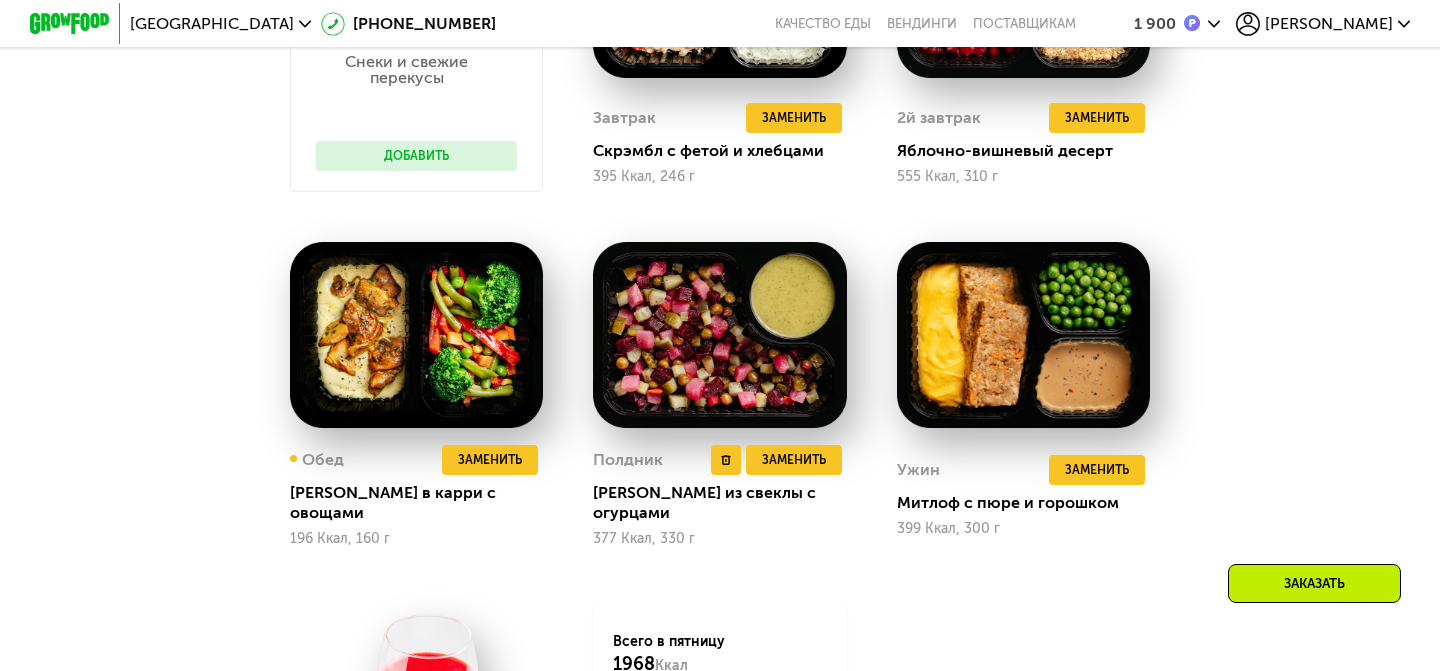 click on "Полдник  Удалить Полдник  Заменить   Заменить Полдник Салат из свеклы с огурцами 377 Ккал, 330 г" at bounding box center [719, 496] 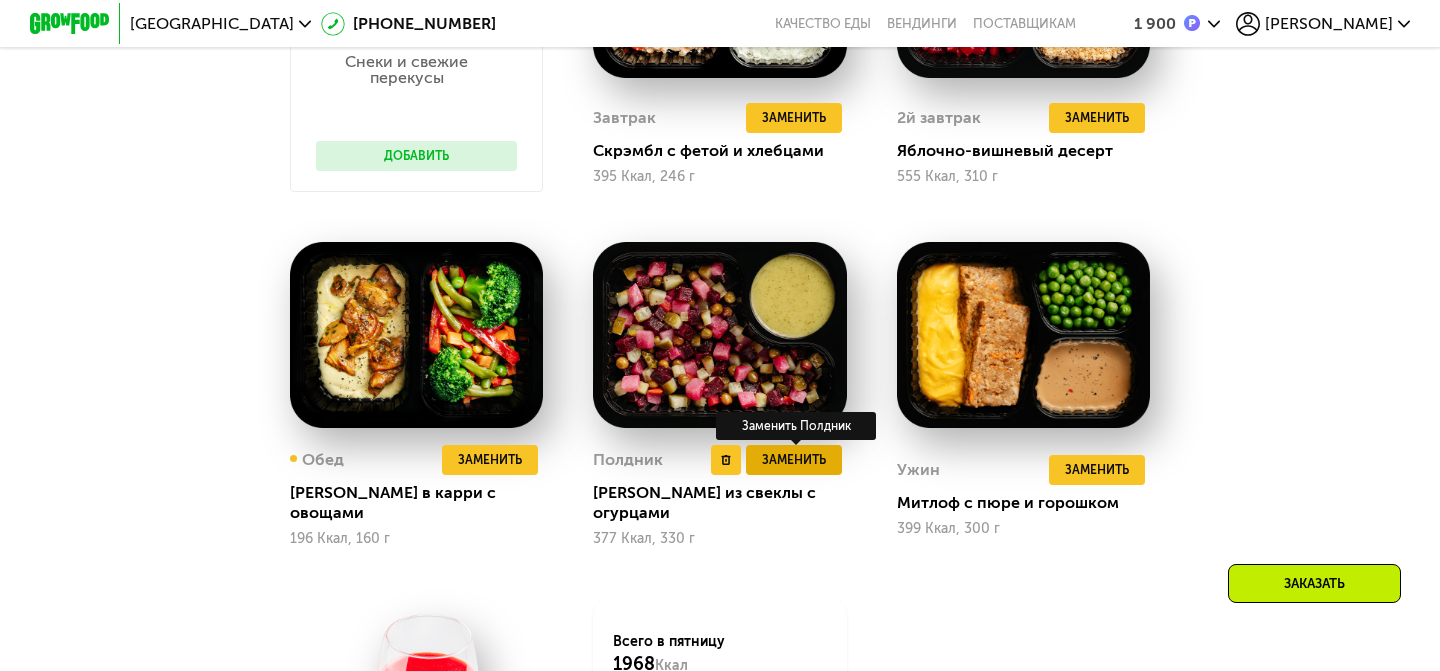 click on "Заменить" at bounding box center (794, 460) 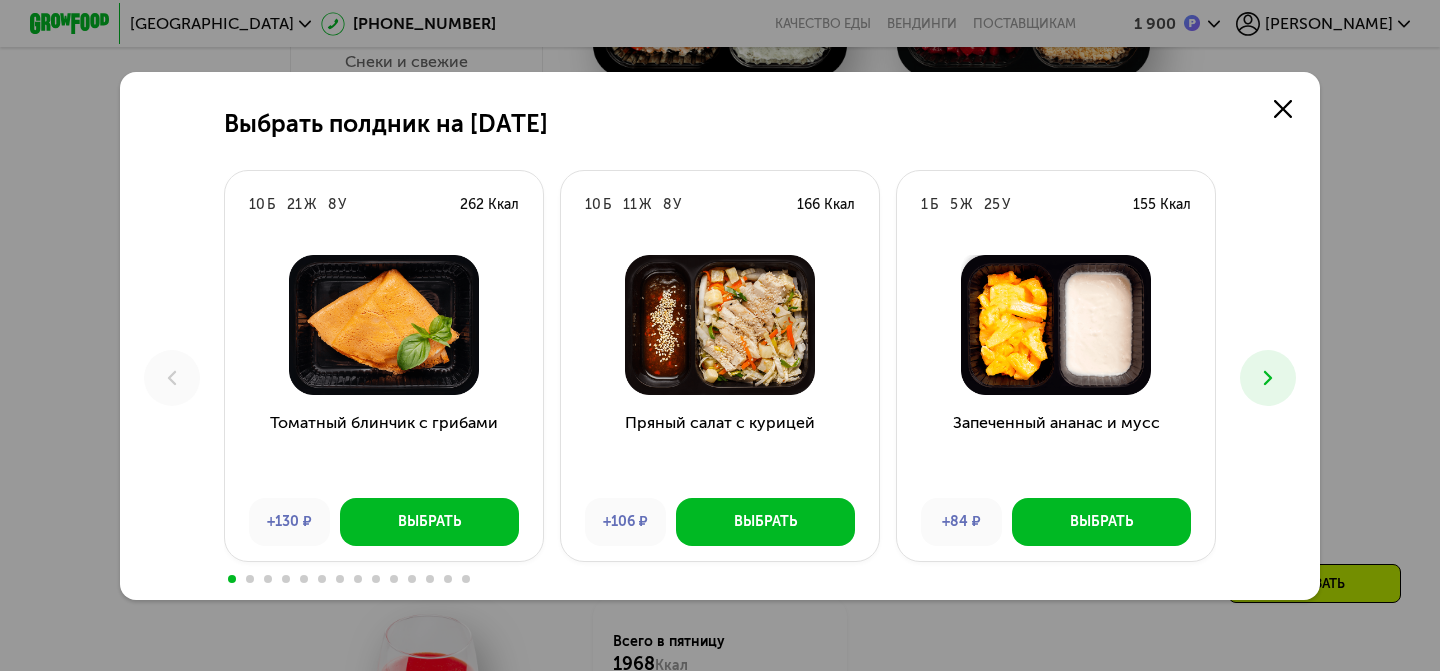 scroll, scrollTop: 0, scrollLeft: 0, axis: both 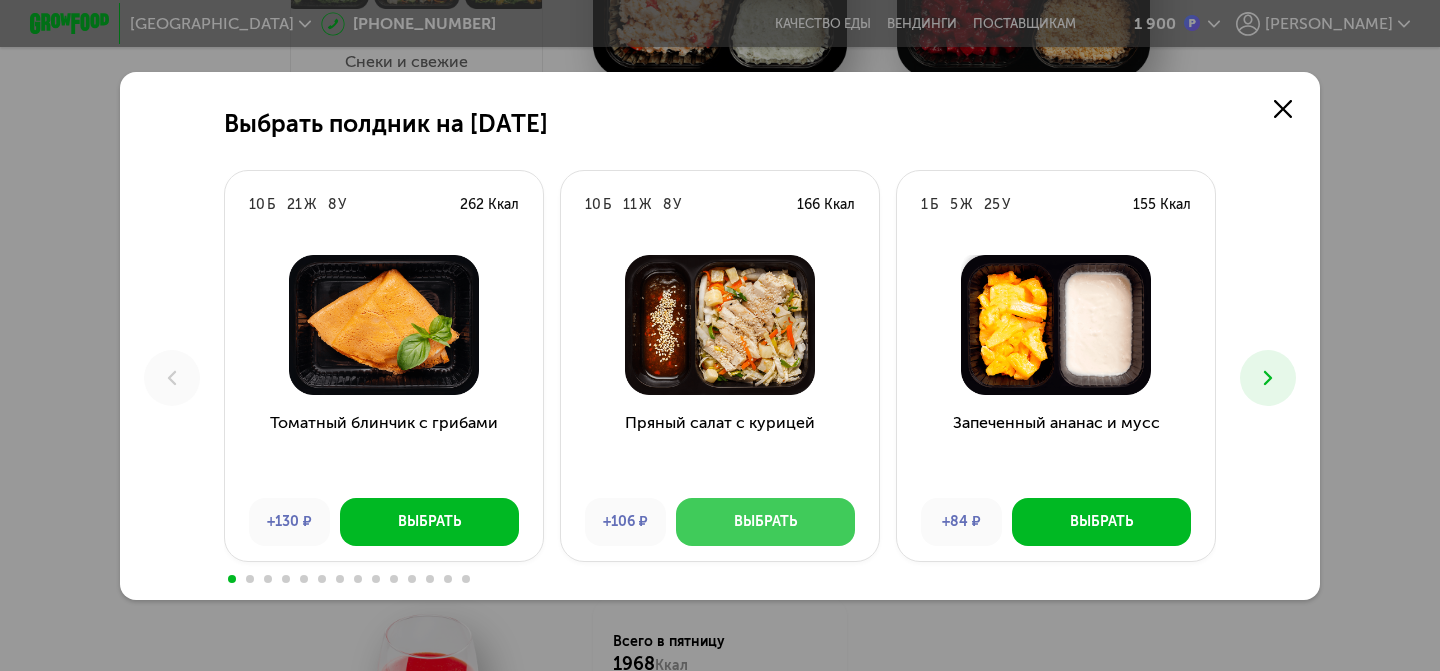 click on "Выбрать" at bounding box center (765, 522) 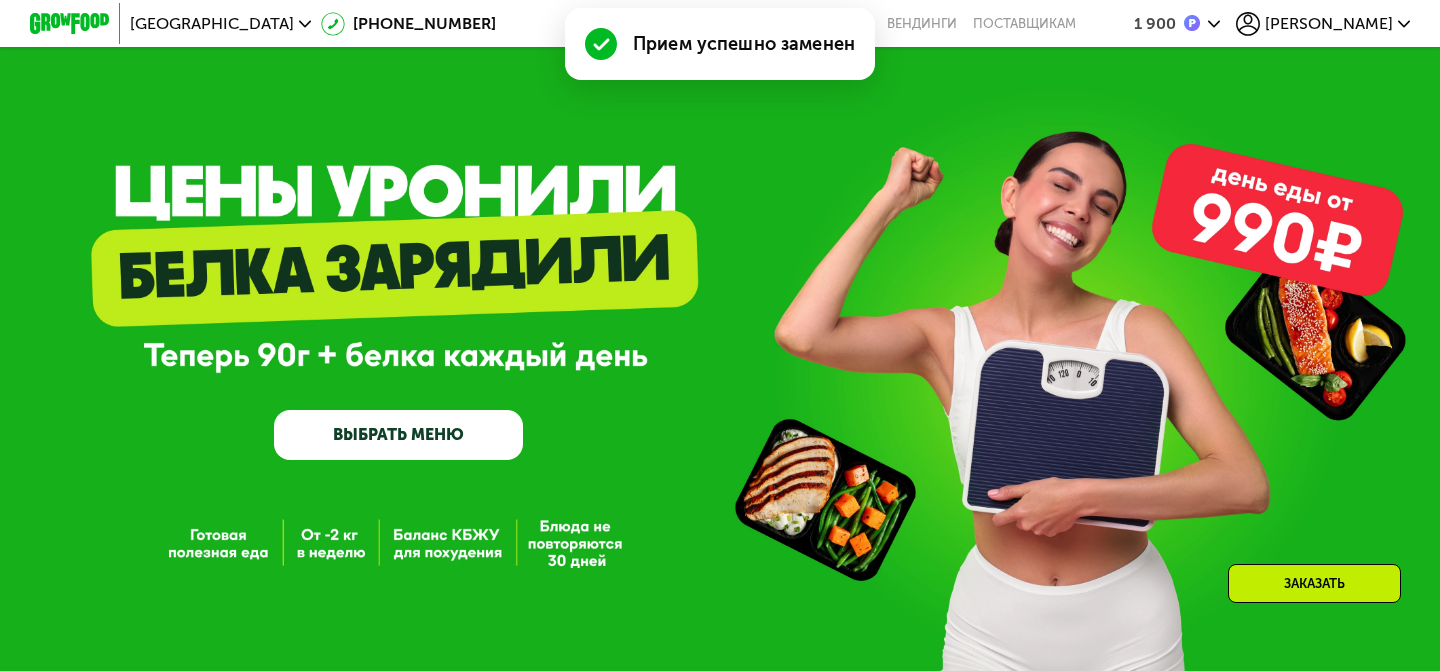 scroll, scrollTop: 1475, scrollLeft: 0, axis: vertical 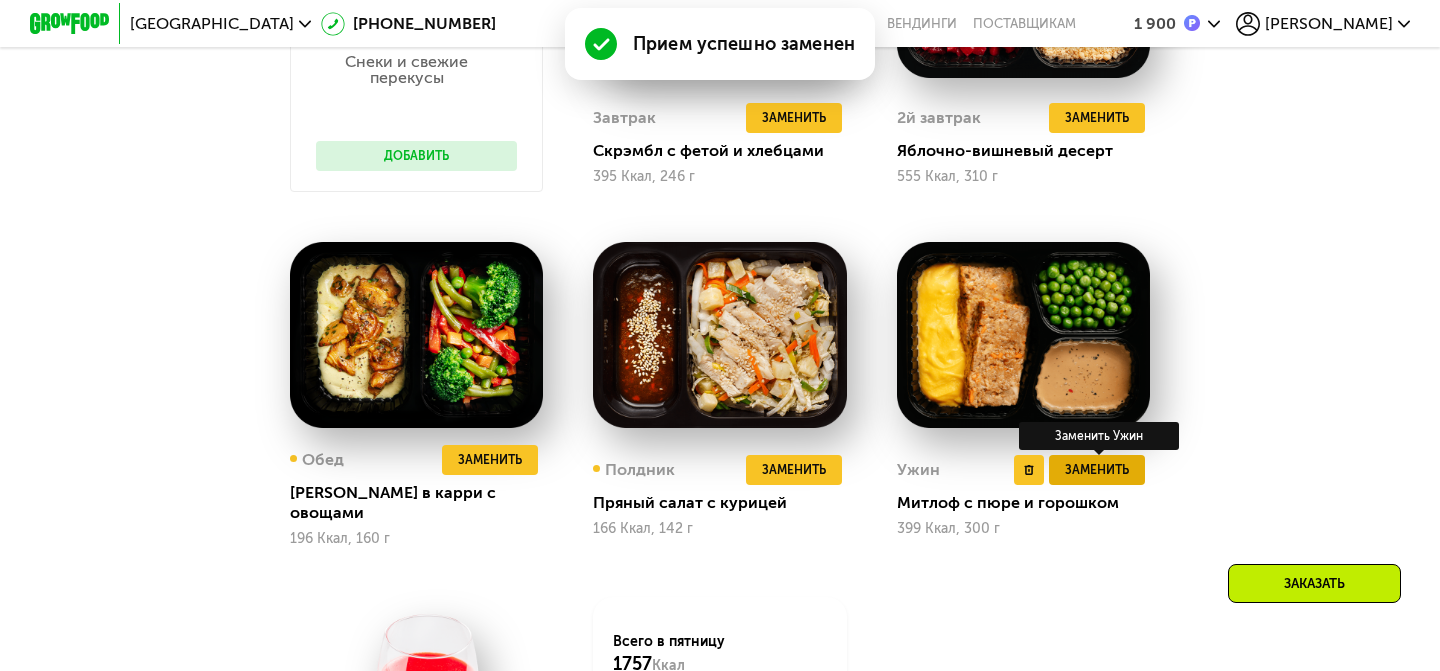 click on "Заменить" at bounding box center (1097, 470) 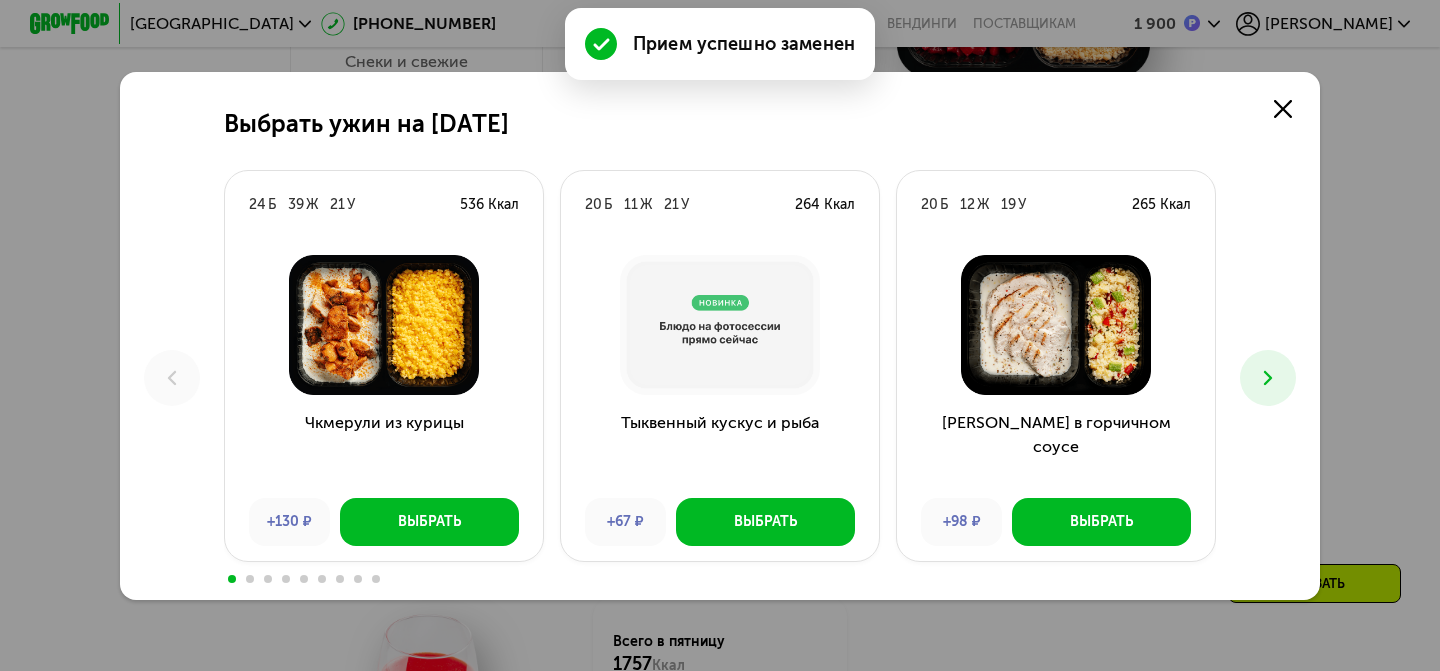 scroll, scrollTop: 0, scrollLeft: 0, axis: both 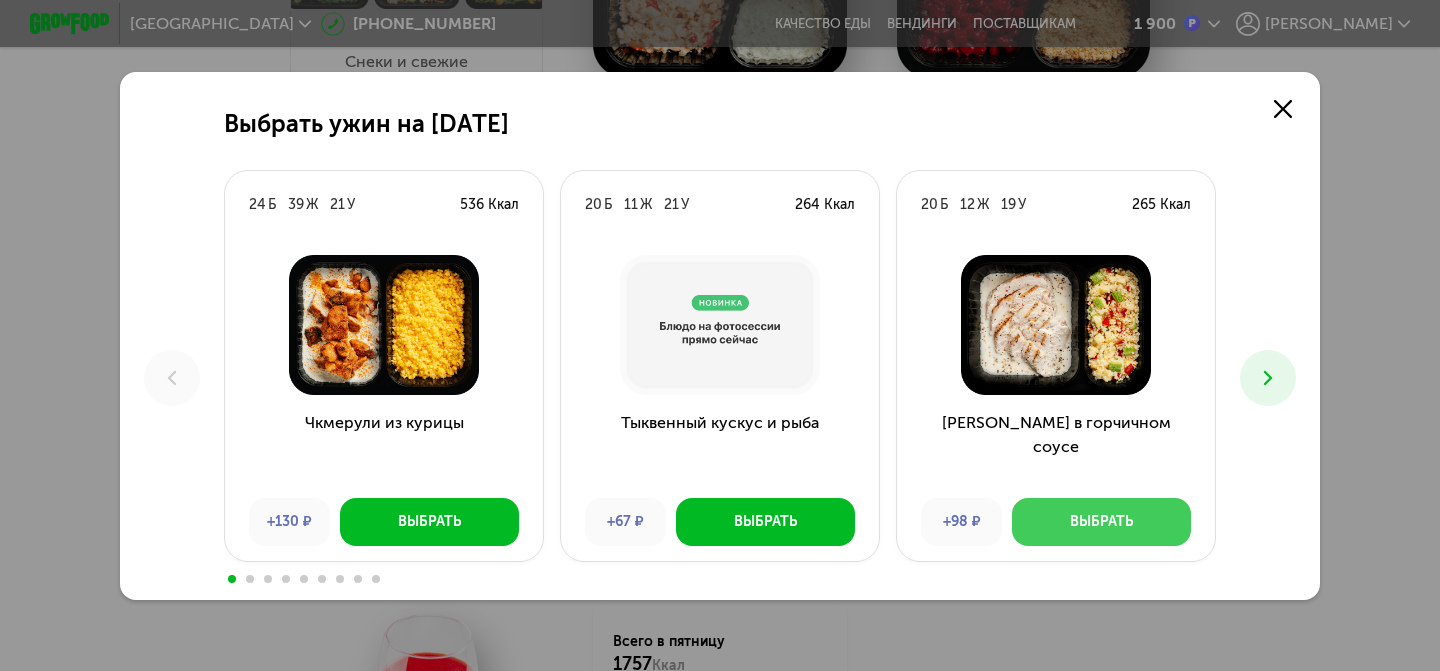 click on "Выбрать" at bounding box center (1101, 522) 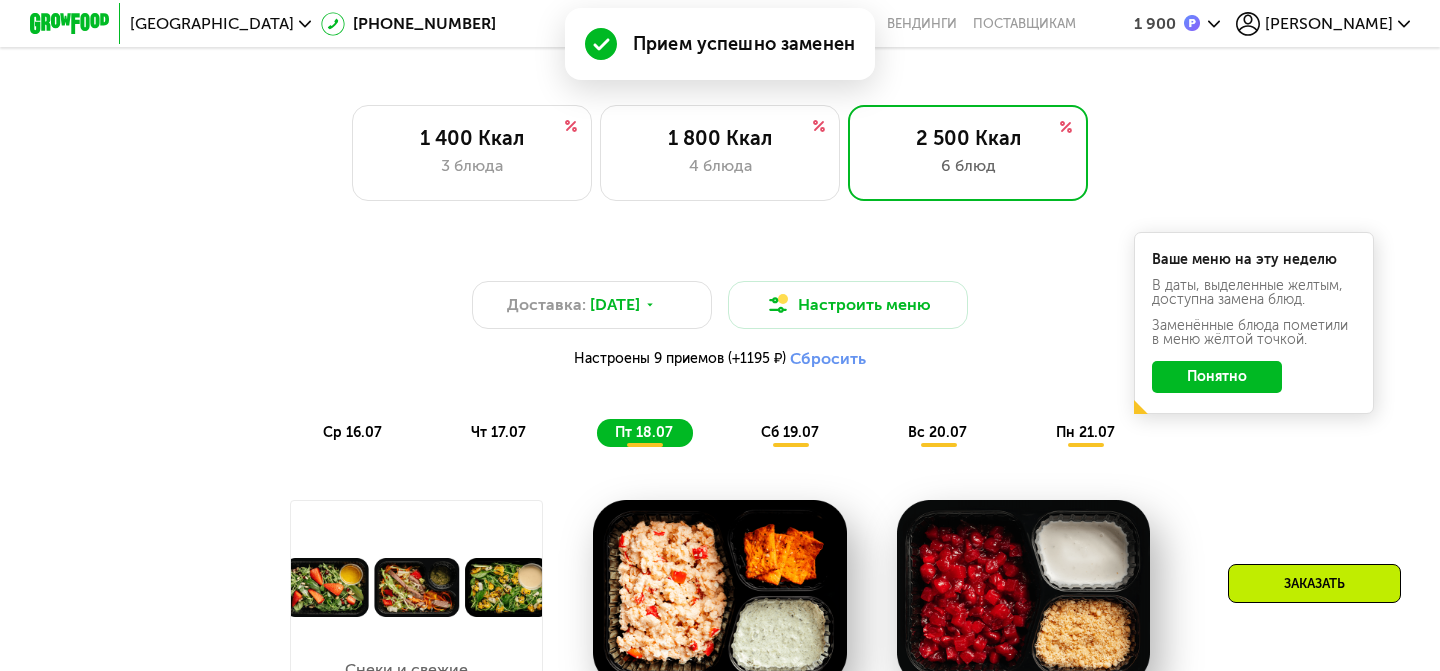 scroll, scrollTop: 851, scrollLeft: 0, axis: vertical 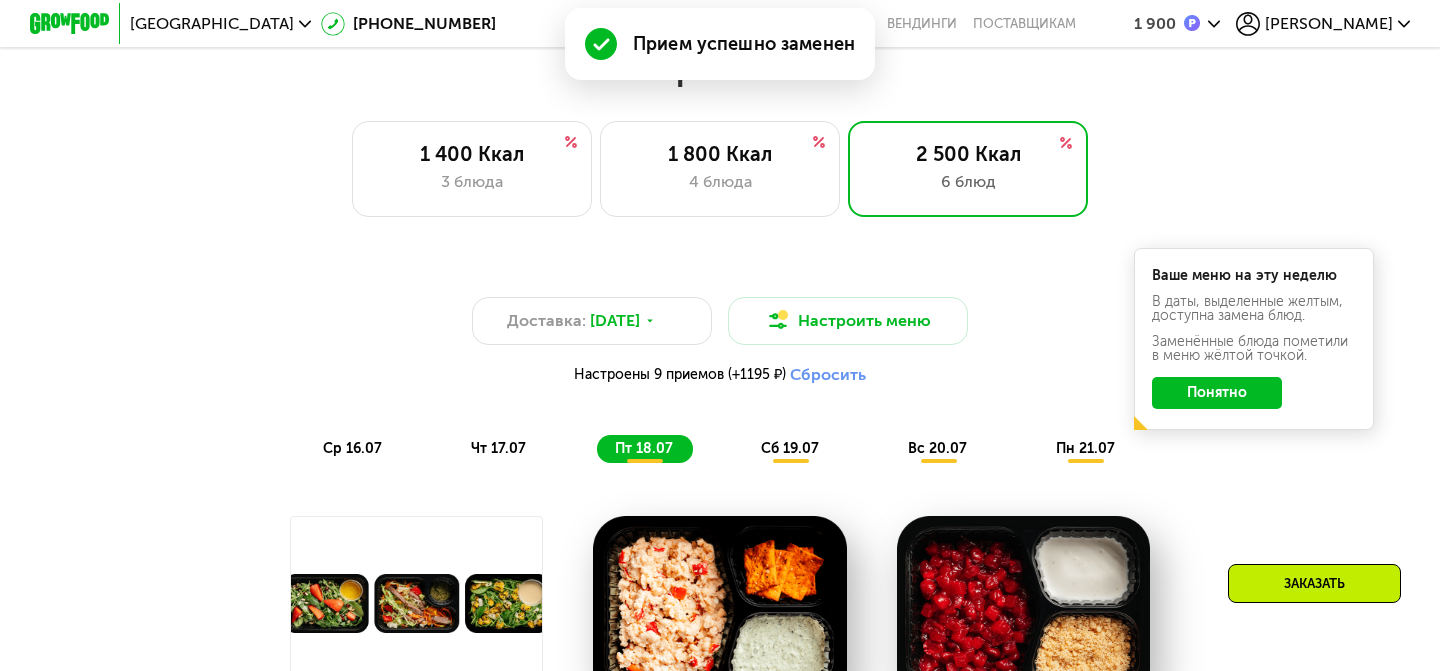 click on "сб 19.07" at bounding box center (790, 448) 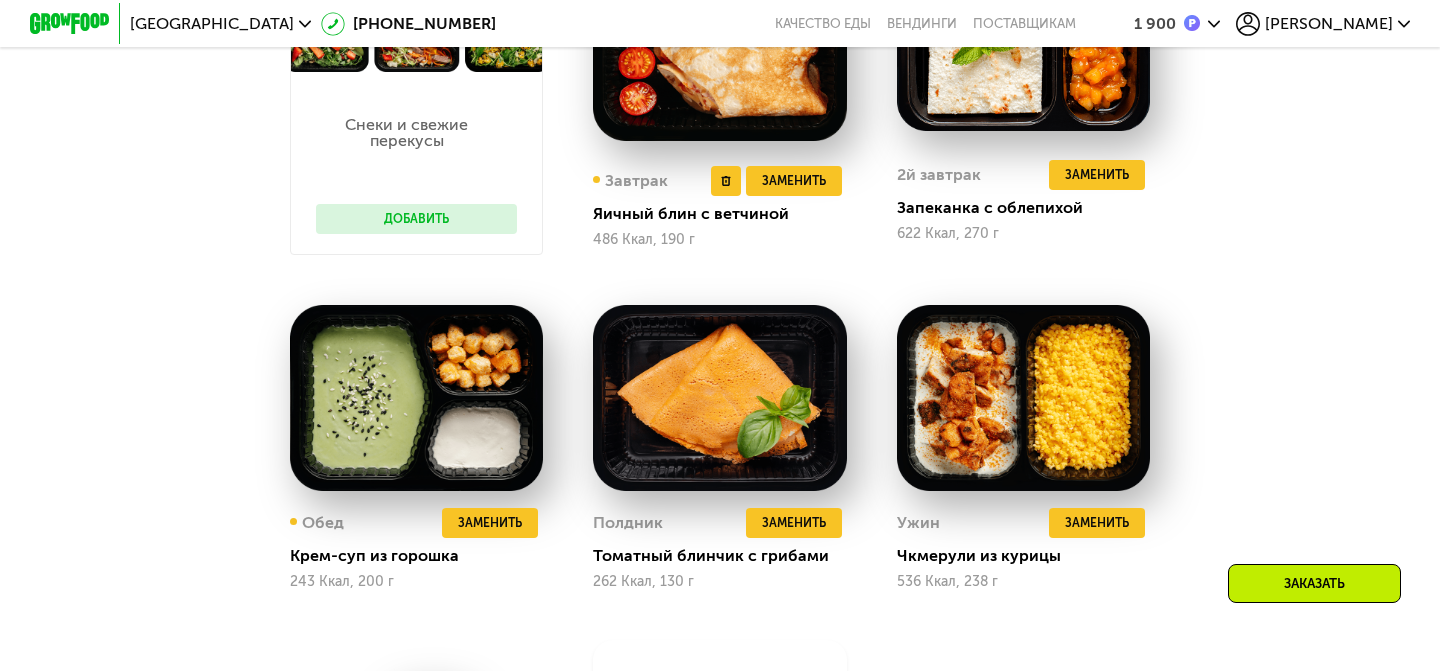scroll, scrollTop: 1413, scrollLeft: 0, axis: vertical 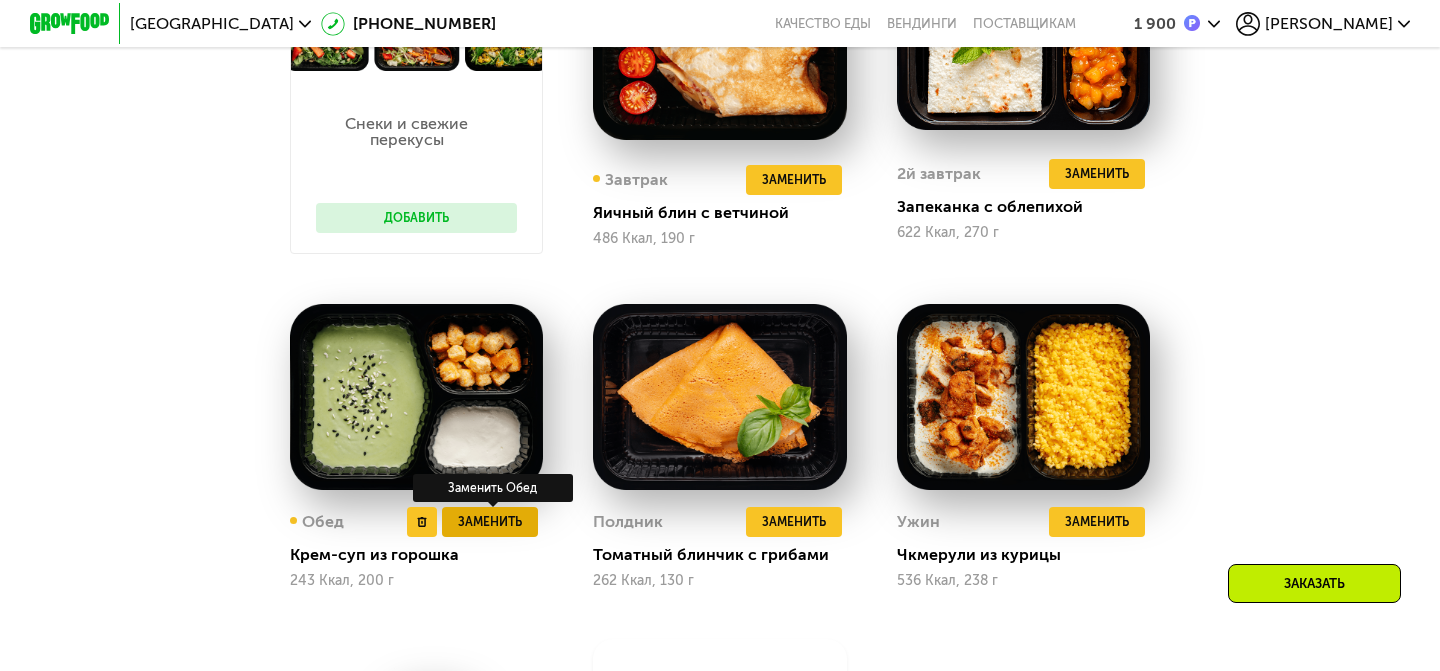 click on "Заменить" at bounding box center (490, 522) 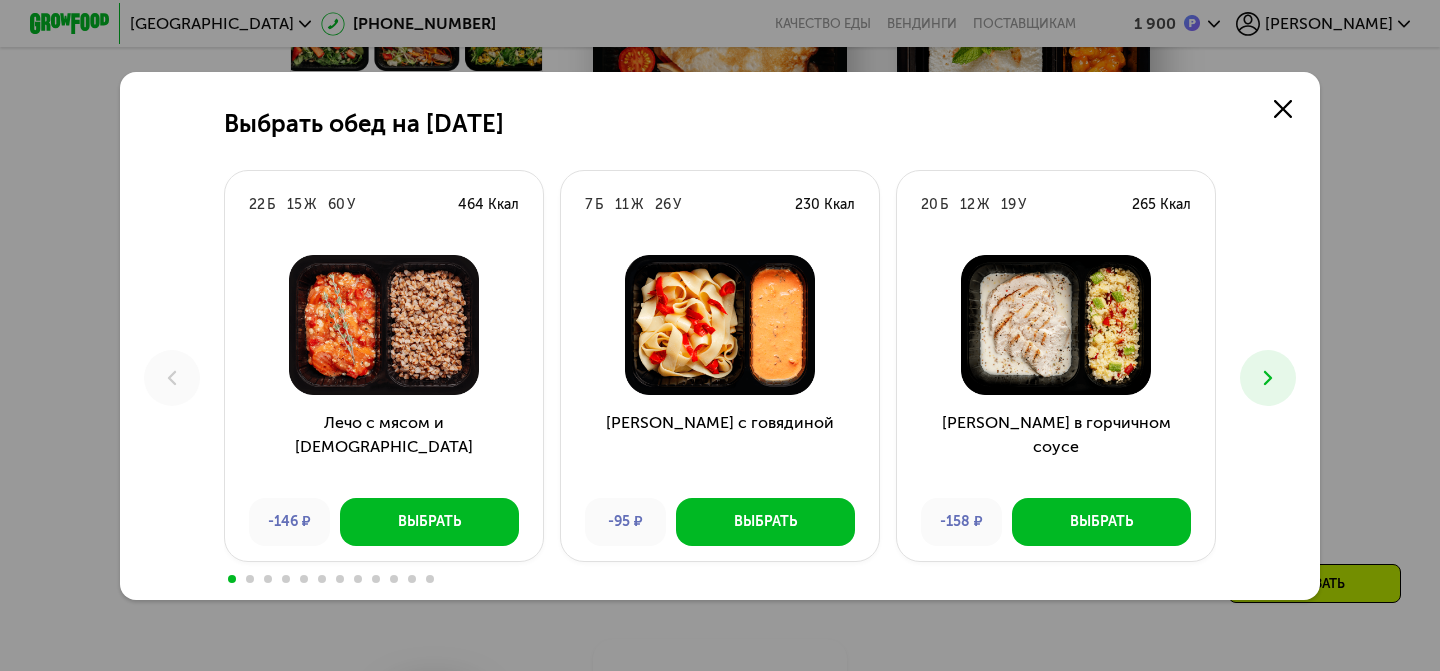 scroll, scrollTop: 0, scrollLeft: 0, axis: both 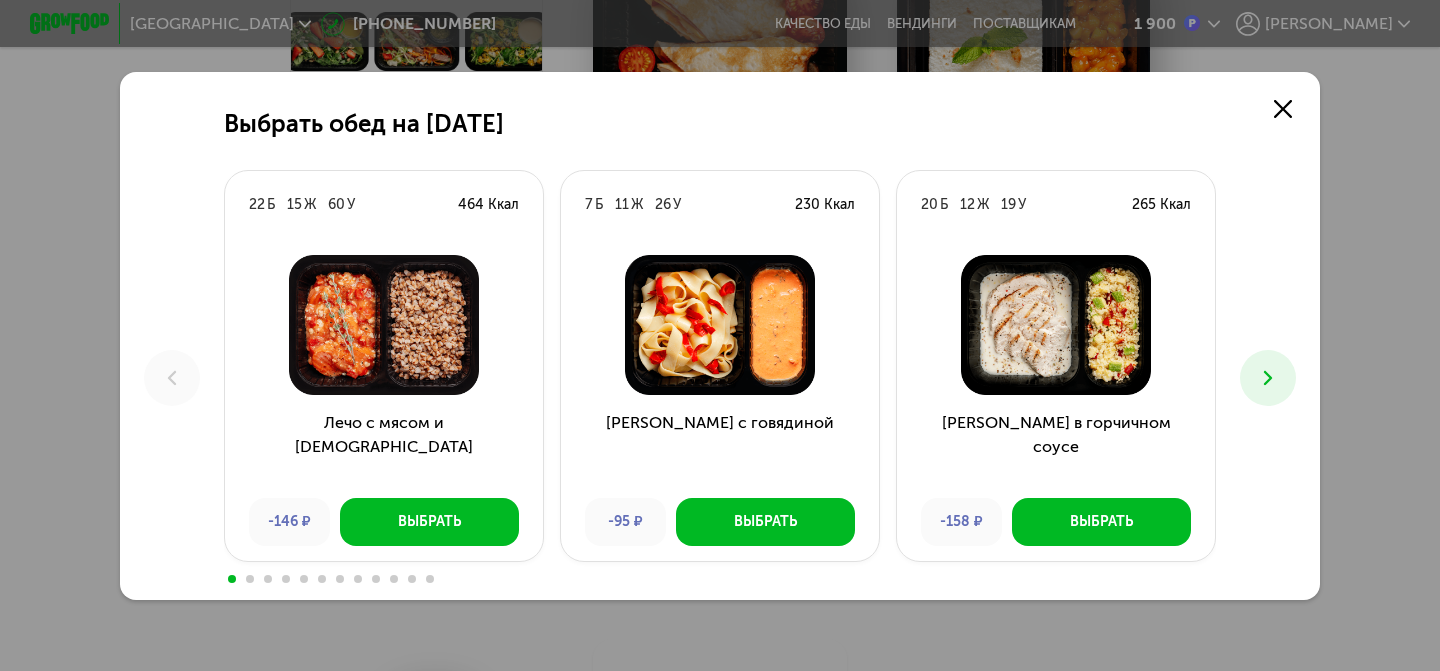 click 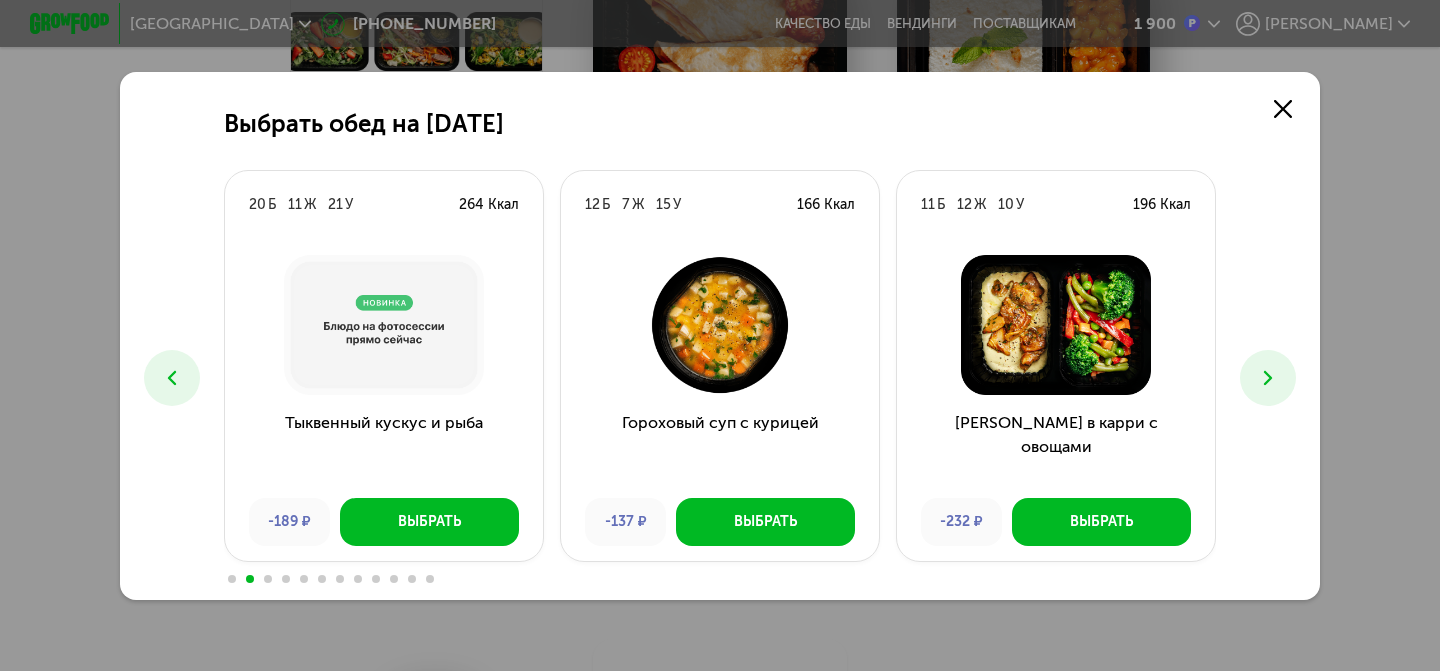click 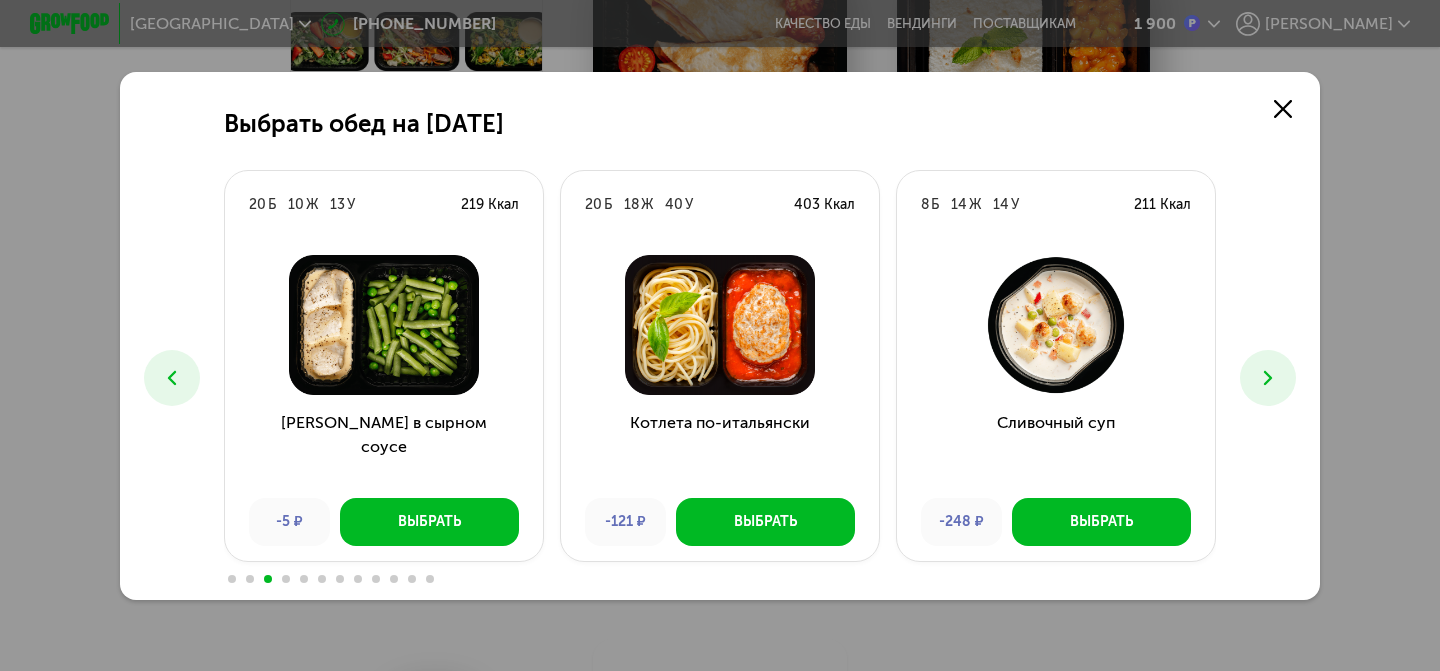 click 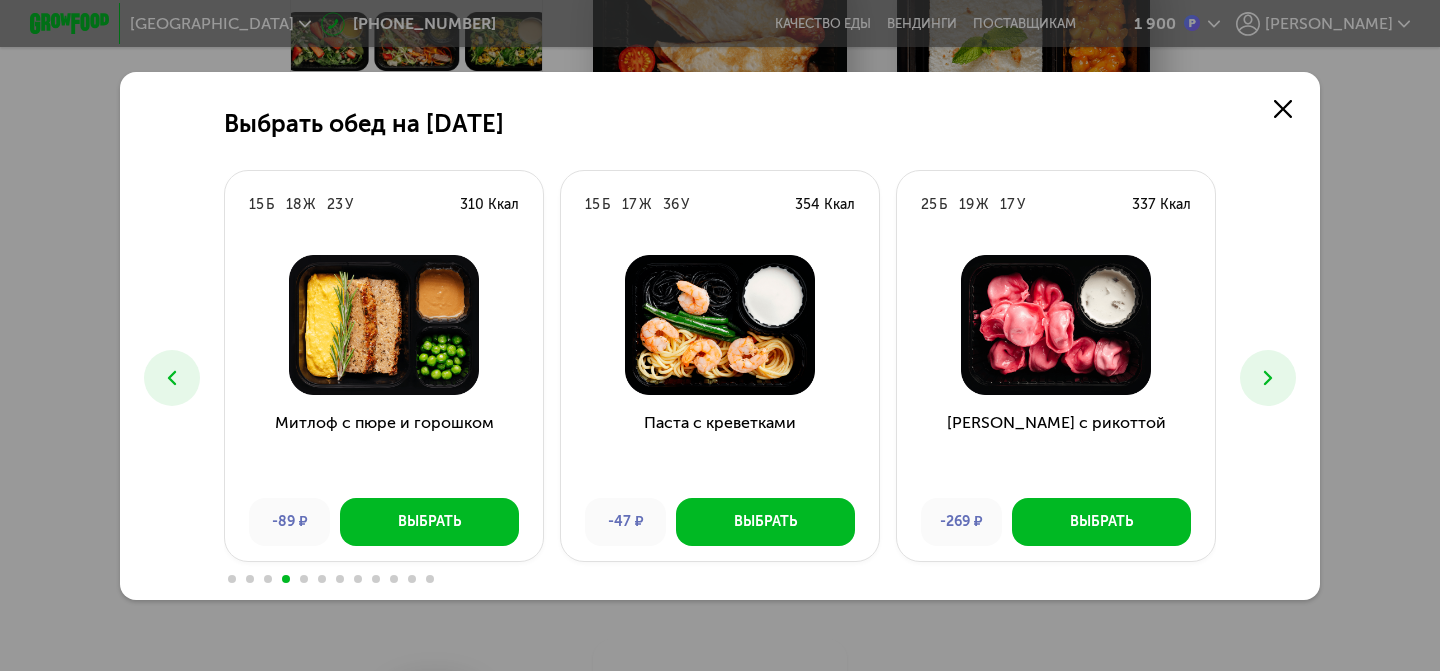click 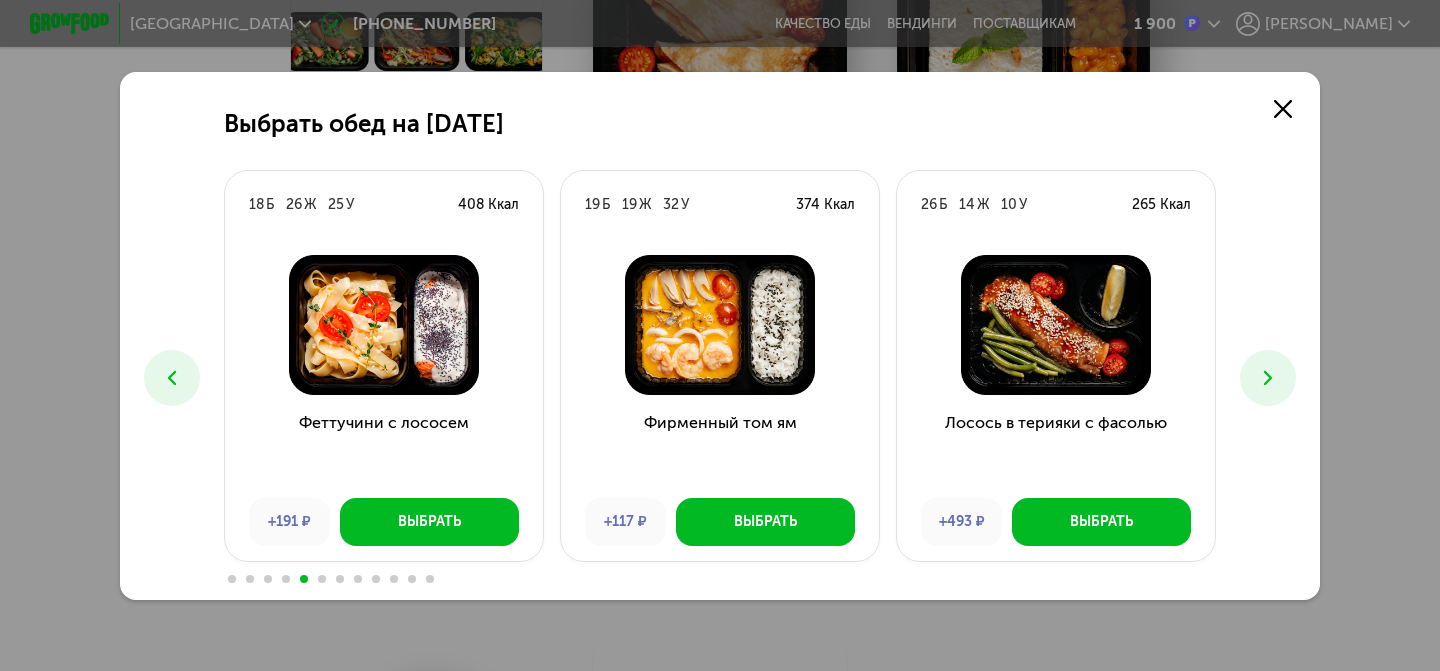 click 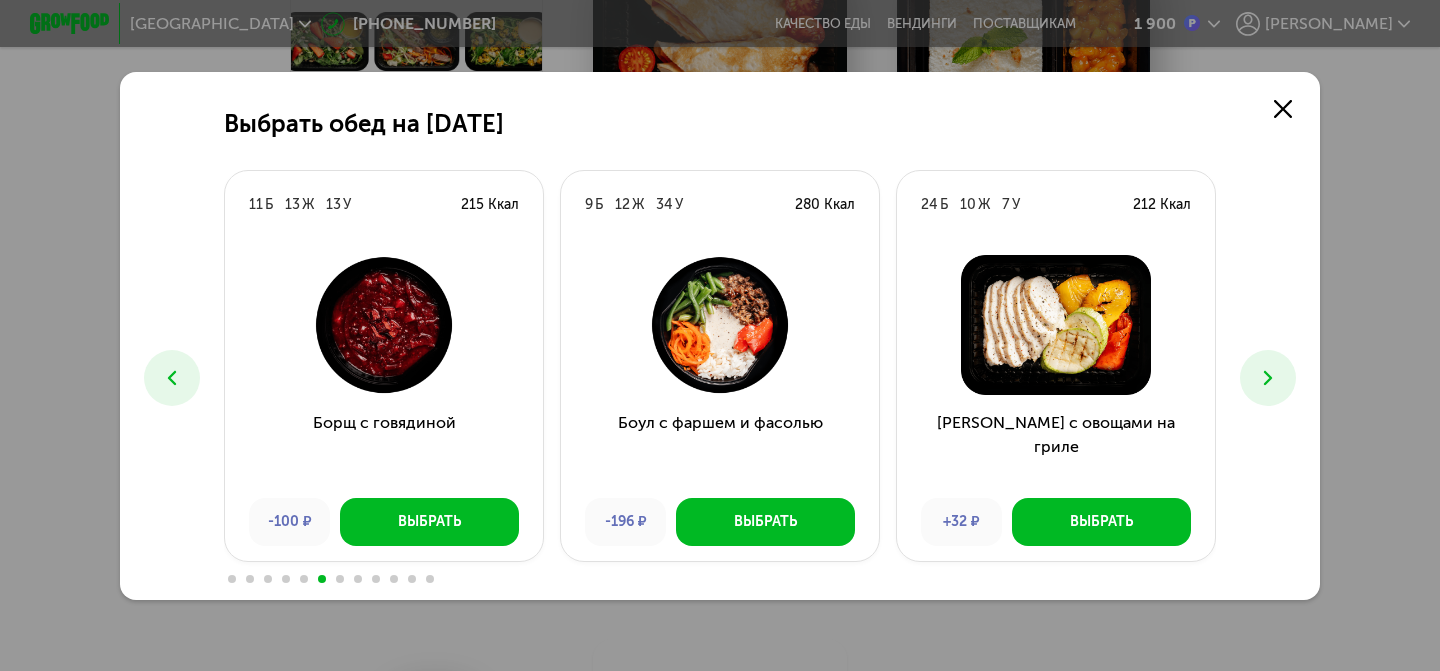 click 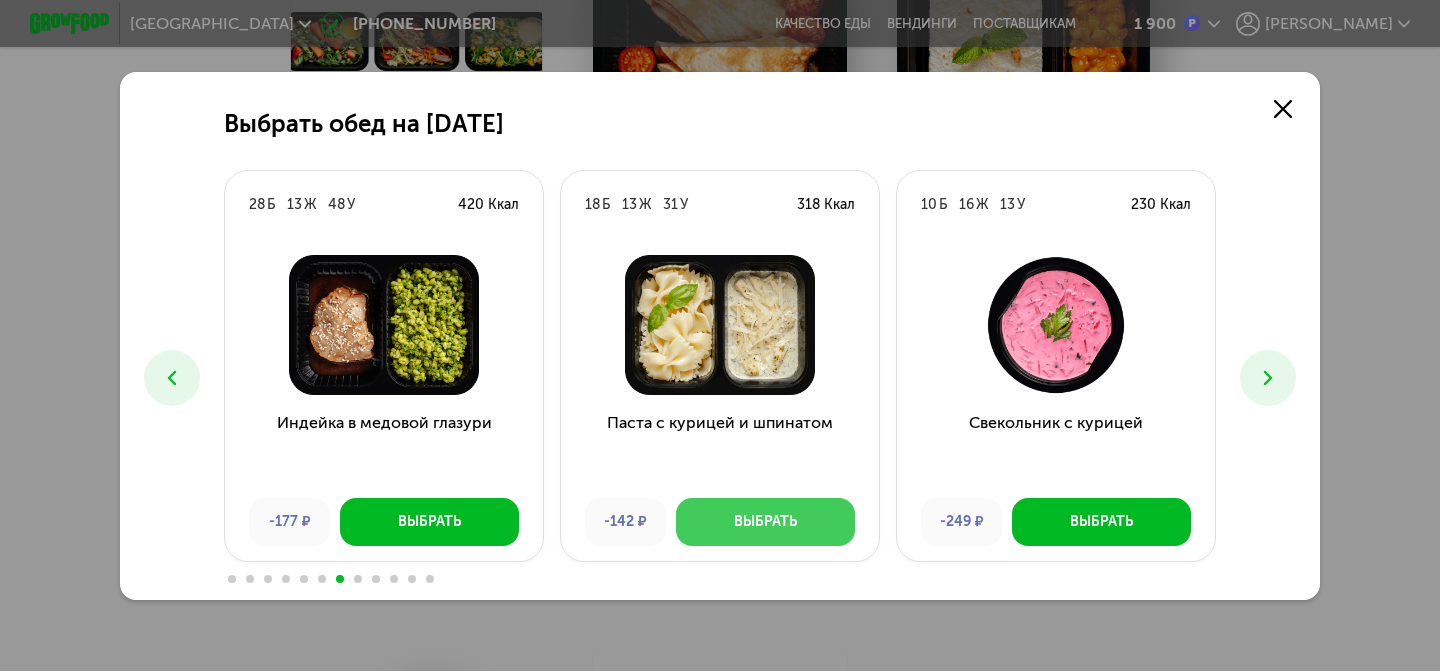 click on "Выбрать" at bounding box center [765, 522] 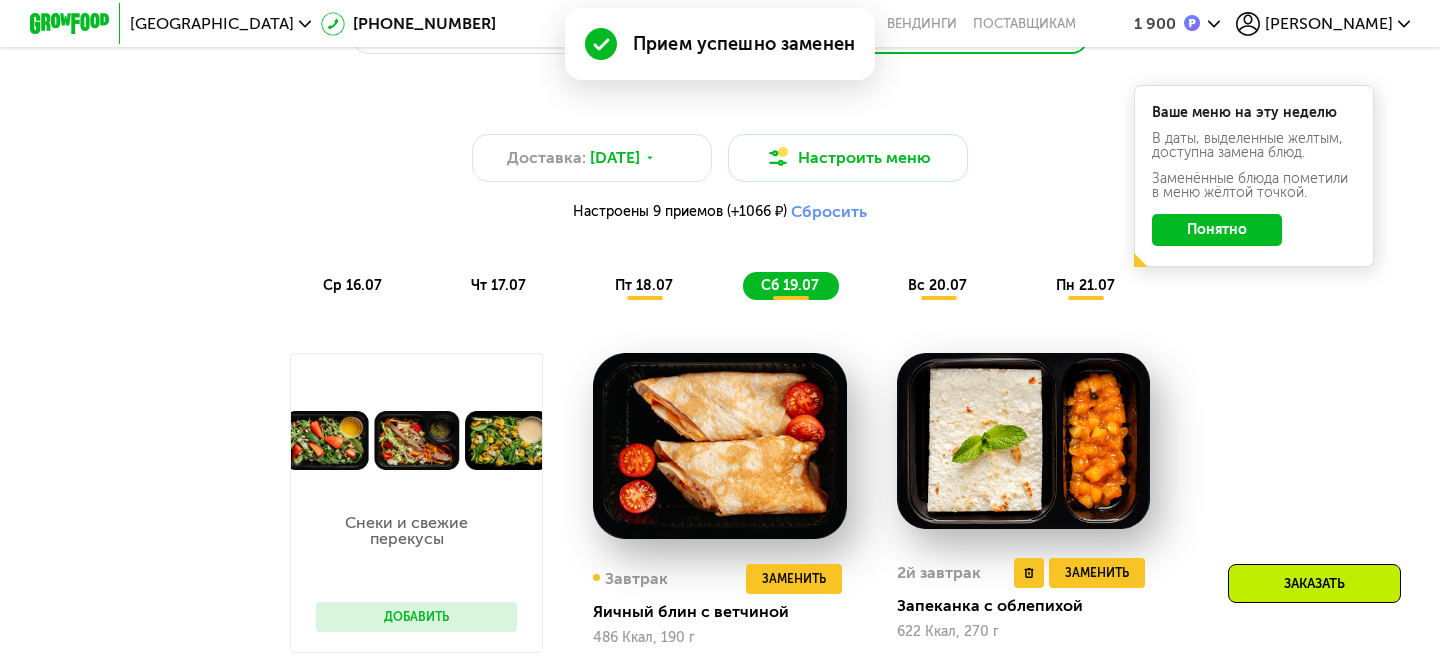 scroll, scrollTop: 1013, scrollLeft: 0, axis: vertical 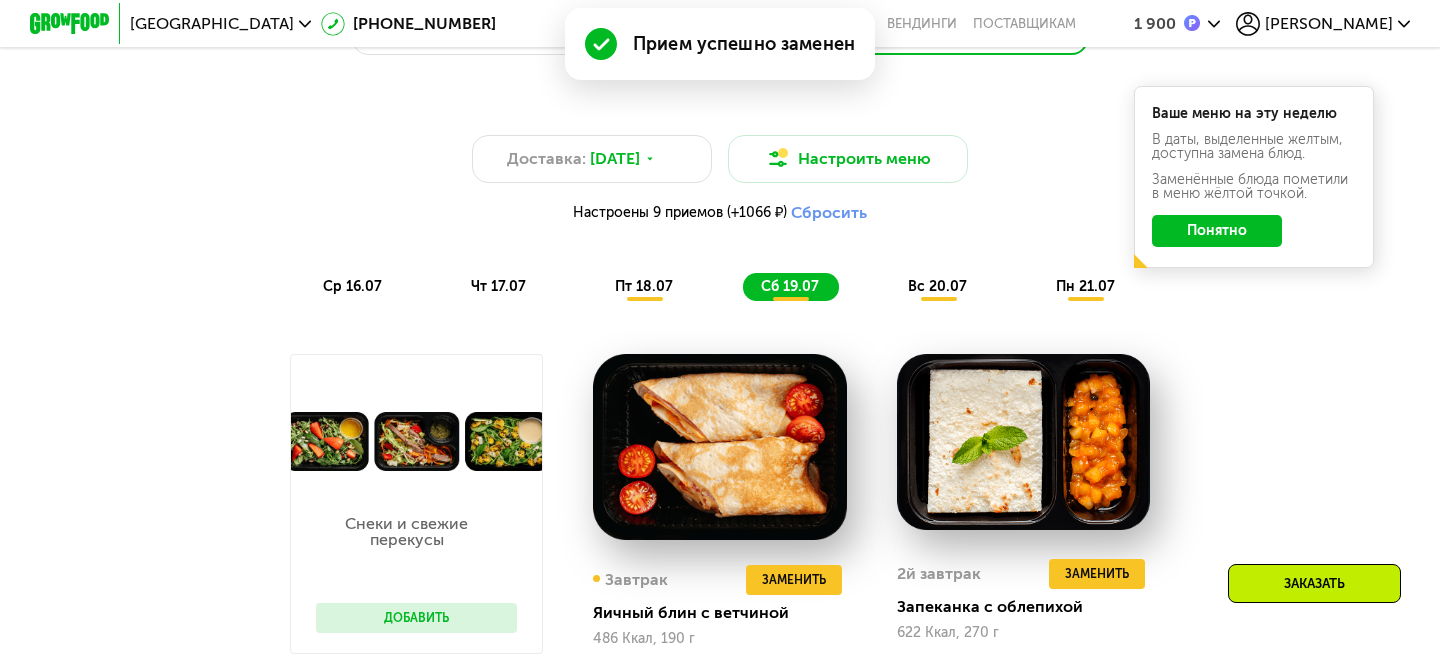 click on "вс 20.07" at bounding box center (937, 286) 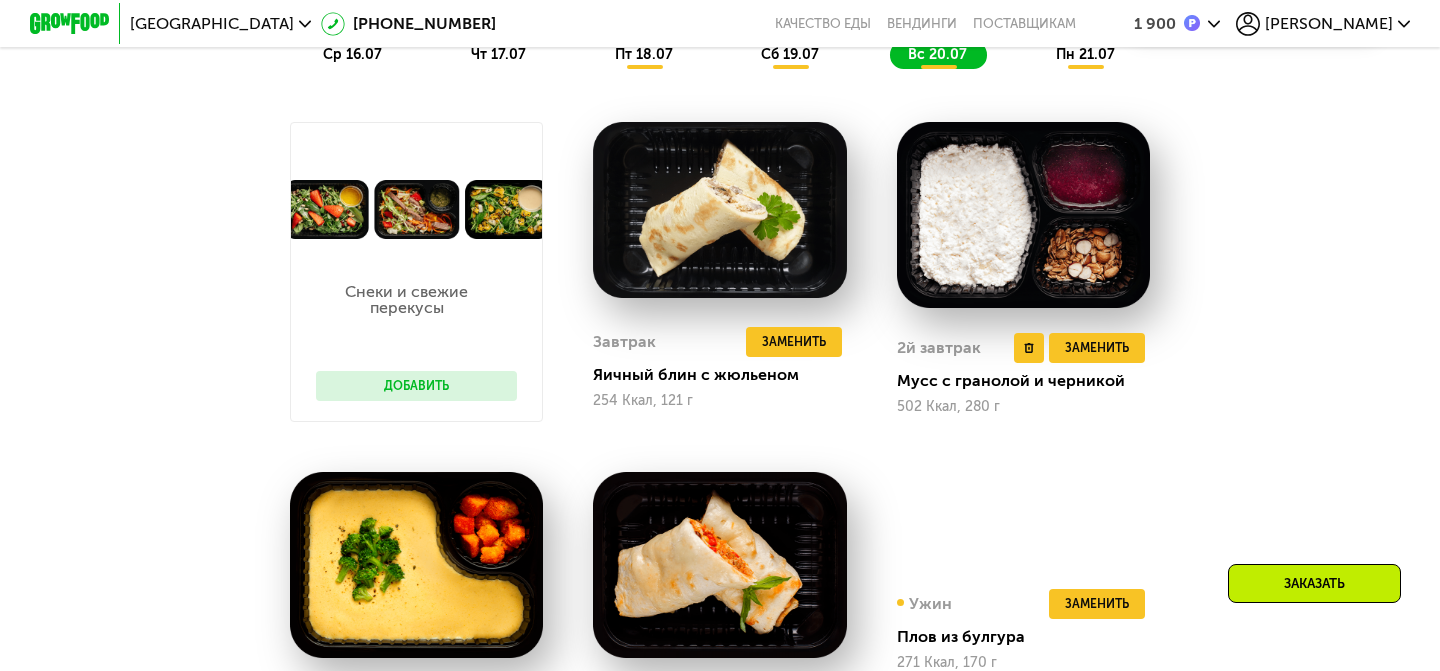 scroll, scrollTop: 1245, scrollLeft: 0, axis: vertical 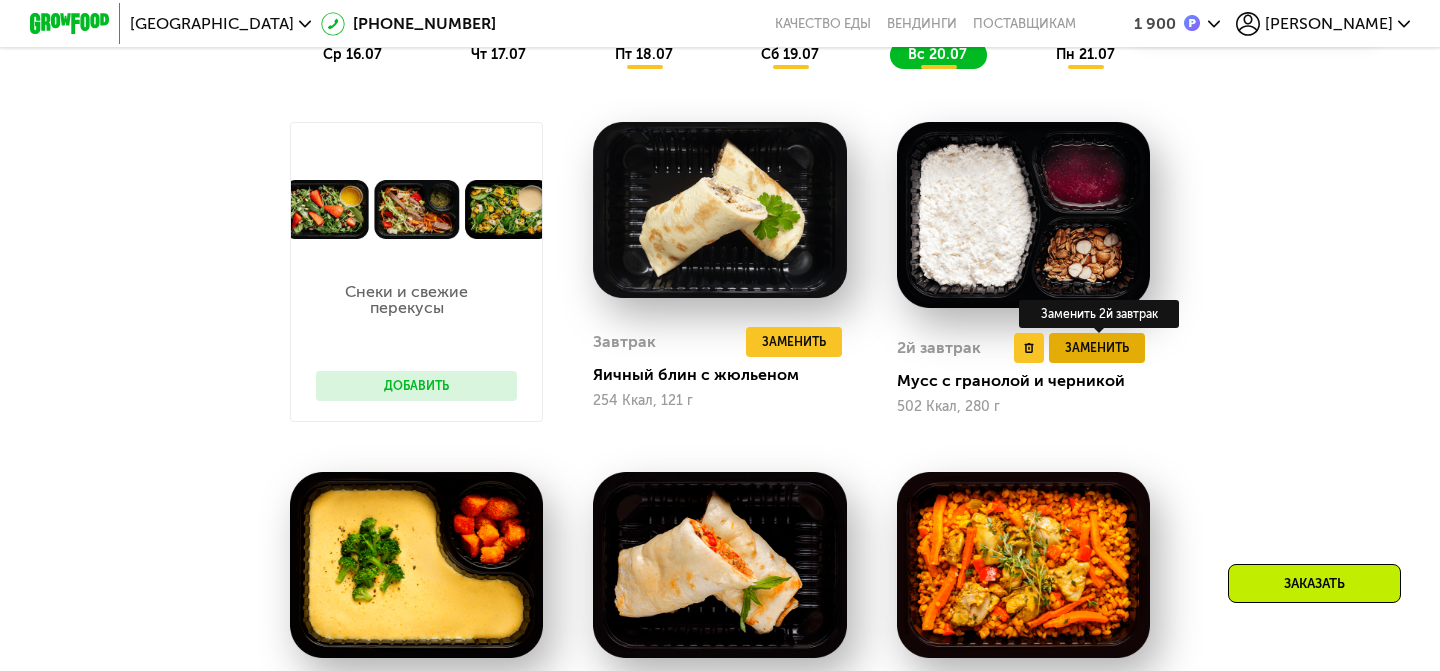 click on "Заменить" at bounding box center [1097, 348] 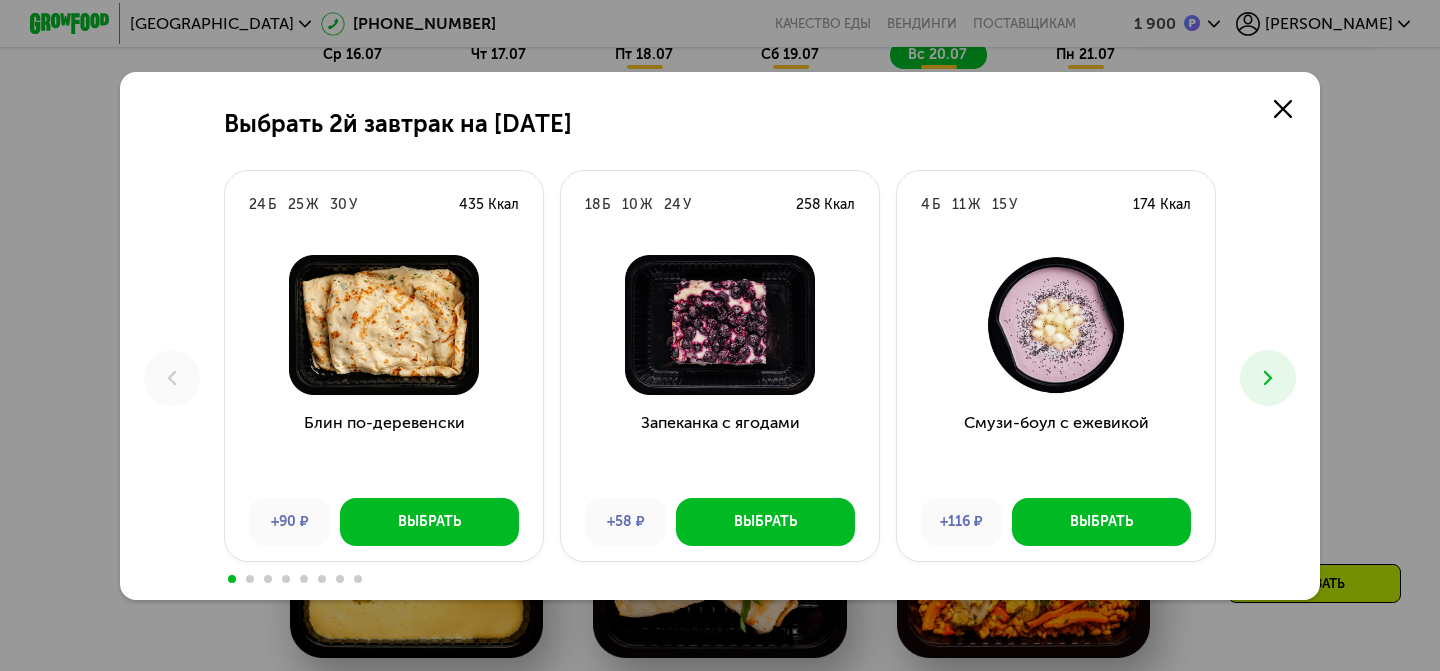 scroll, scrollTop: 0, scrollLeft: 0, axis: both 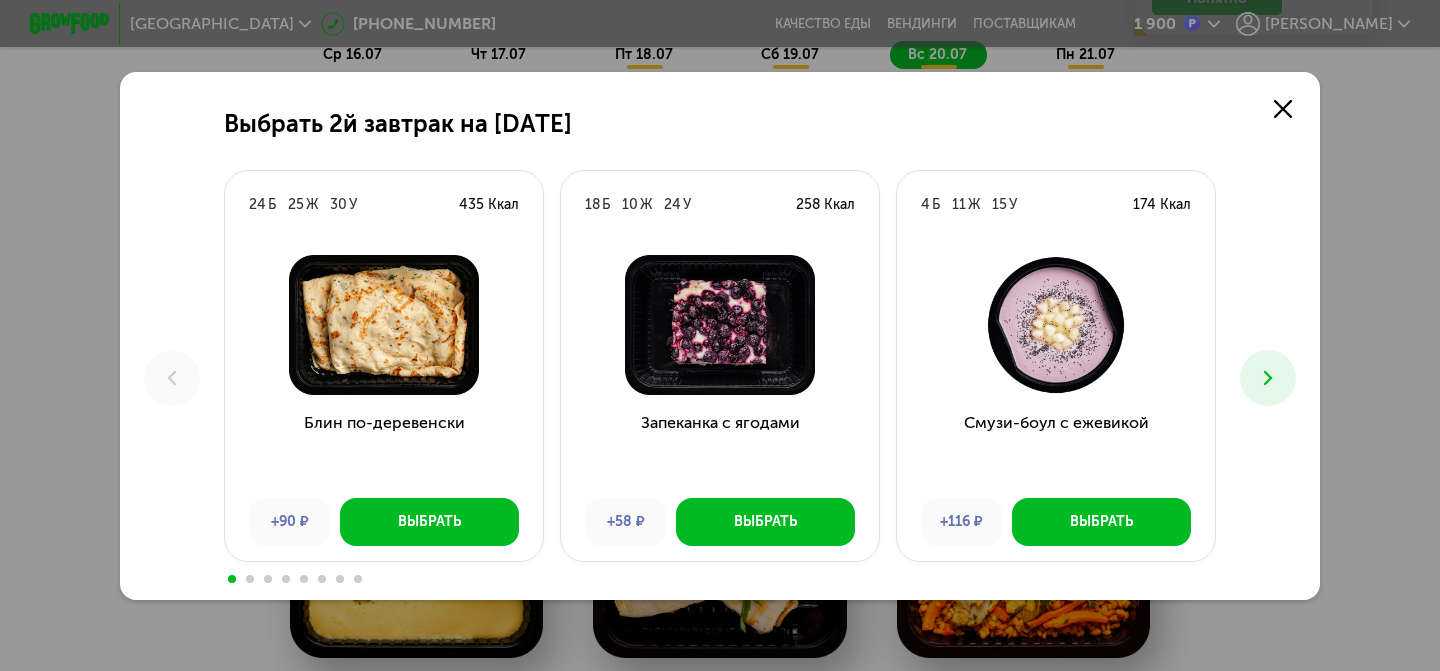 click at bounding box center [1268, 378] 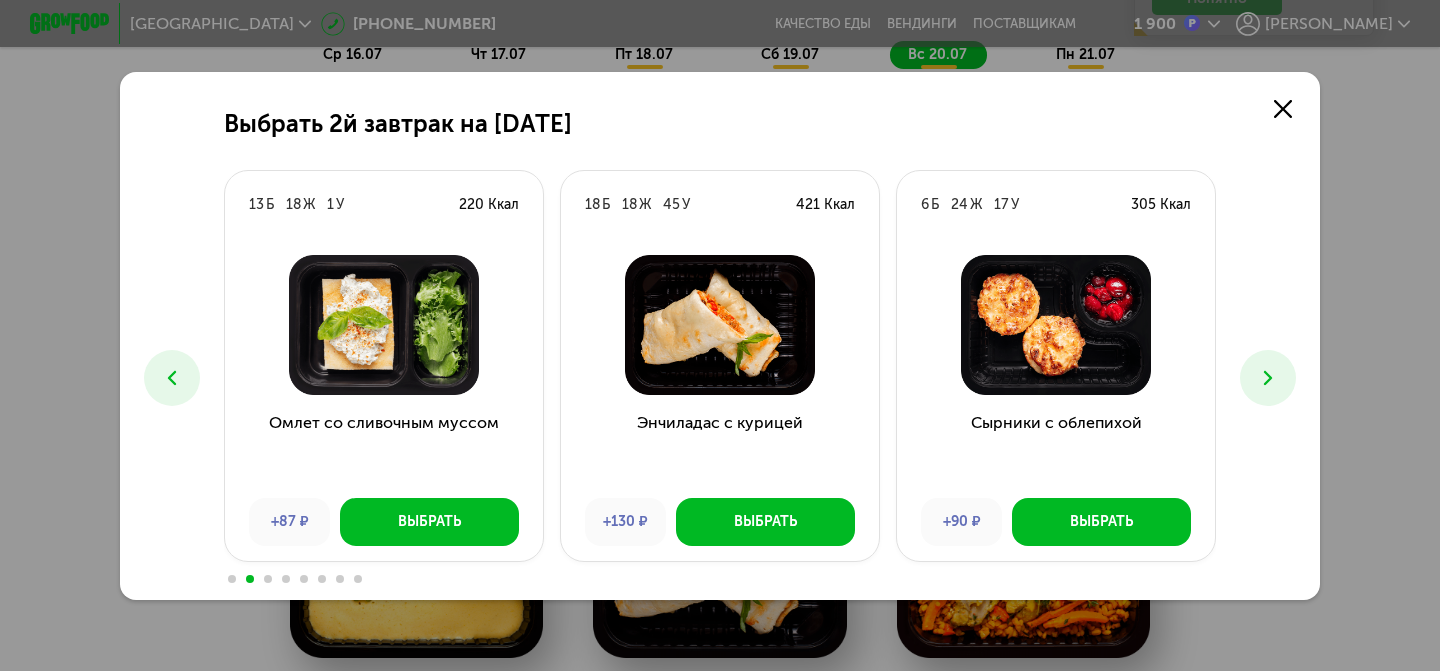 click 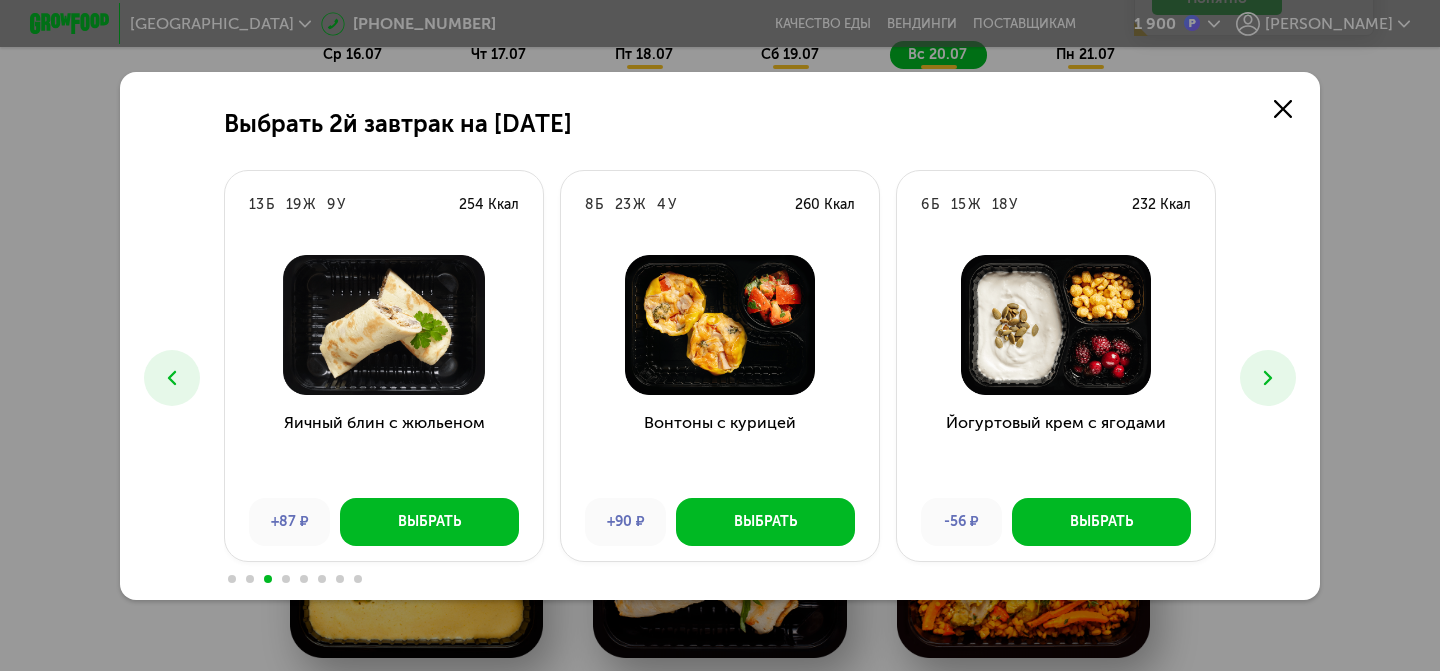 click 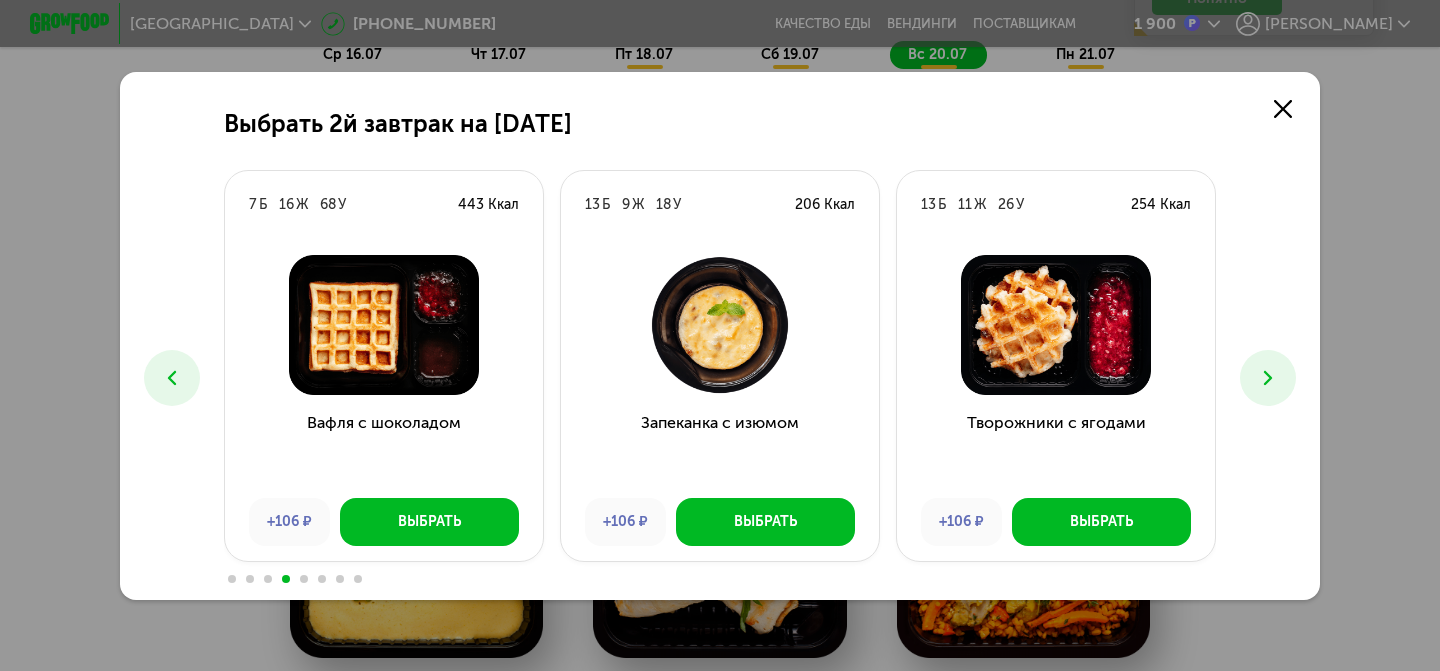 click 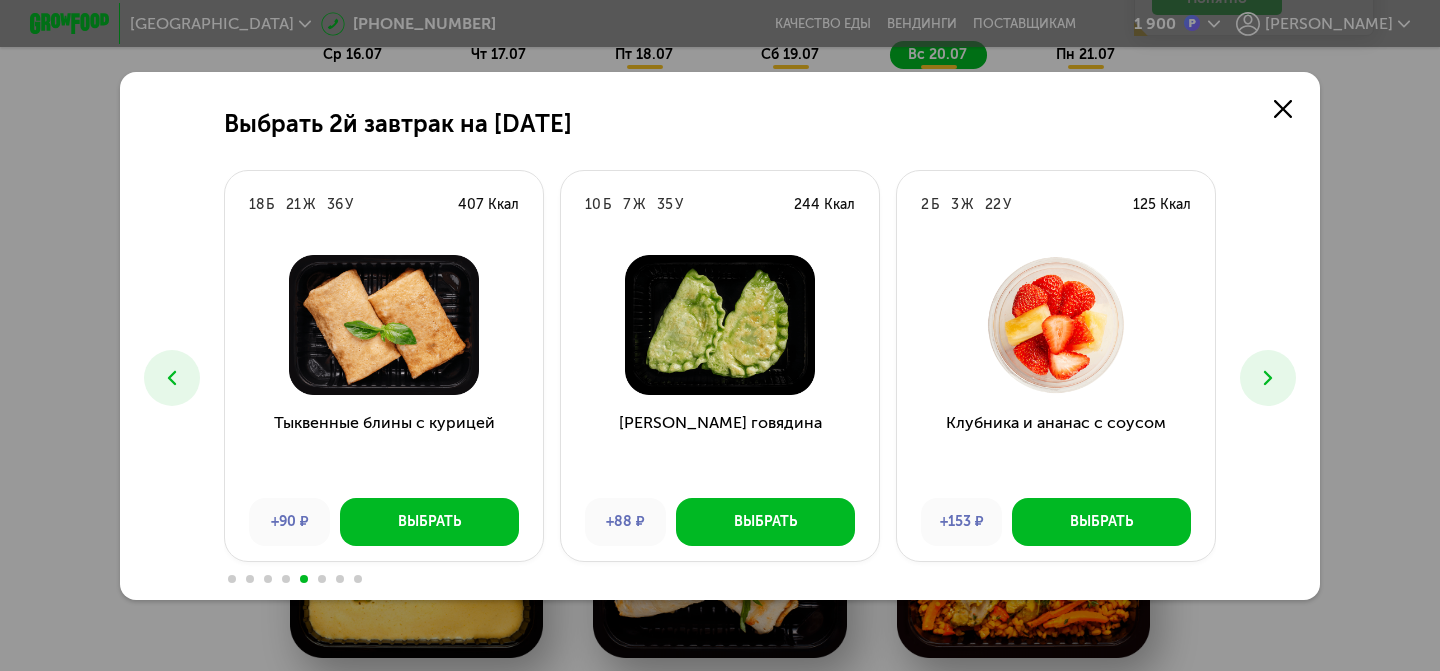click 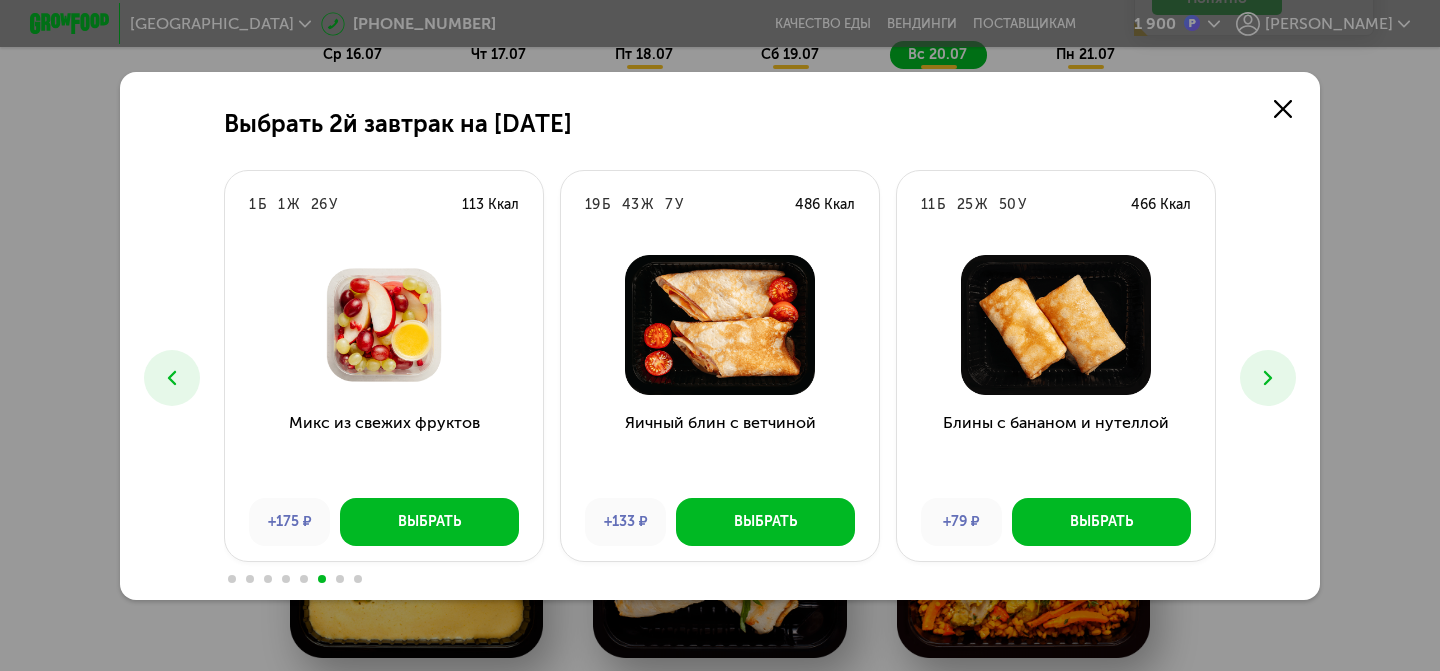 click at bounding box center (1268, 378) 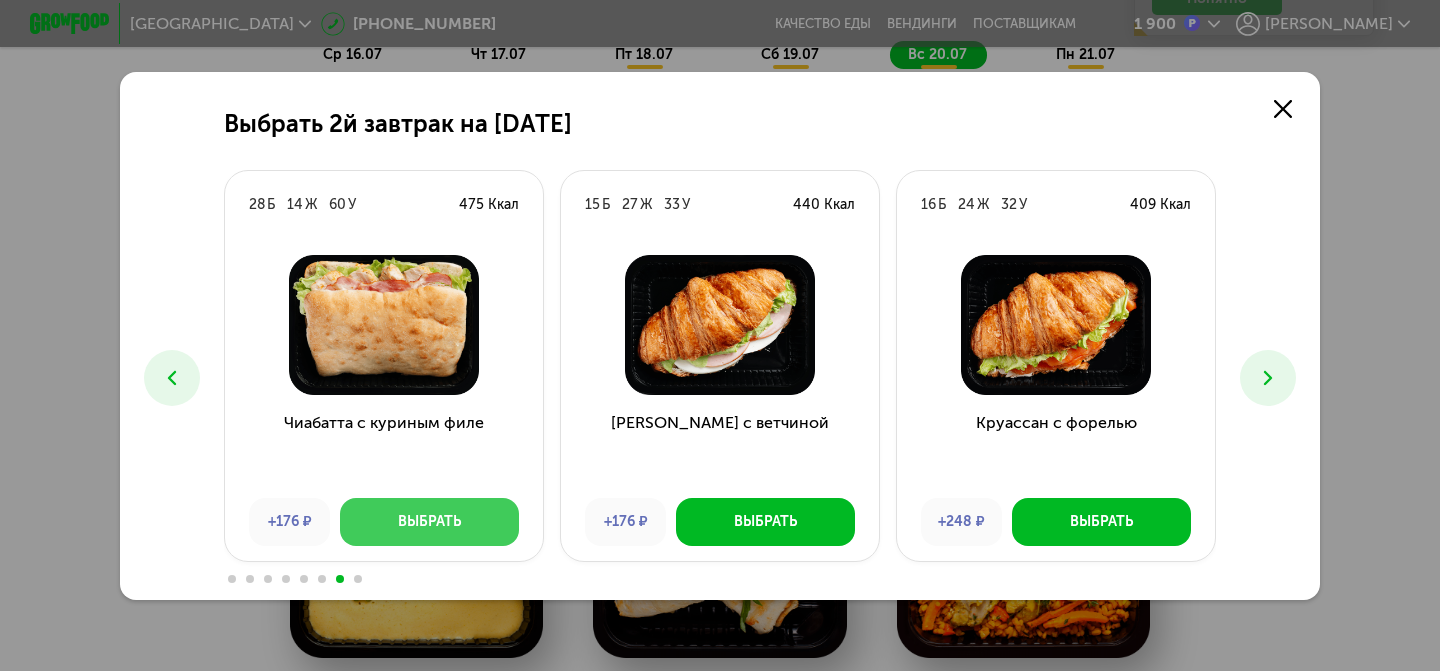 click on "Выбрать" at bounding box center (429, 522) 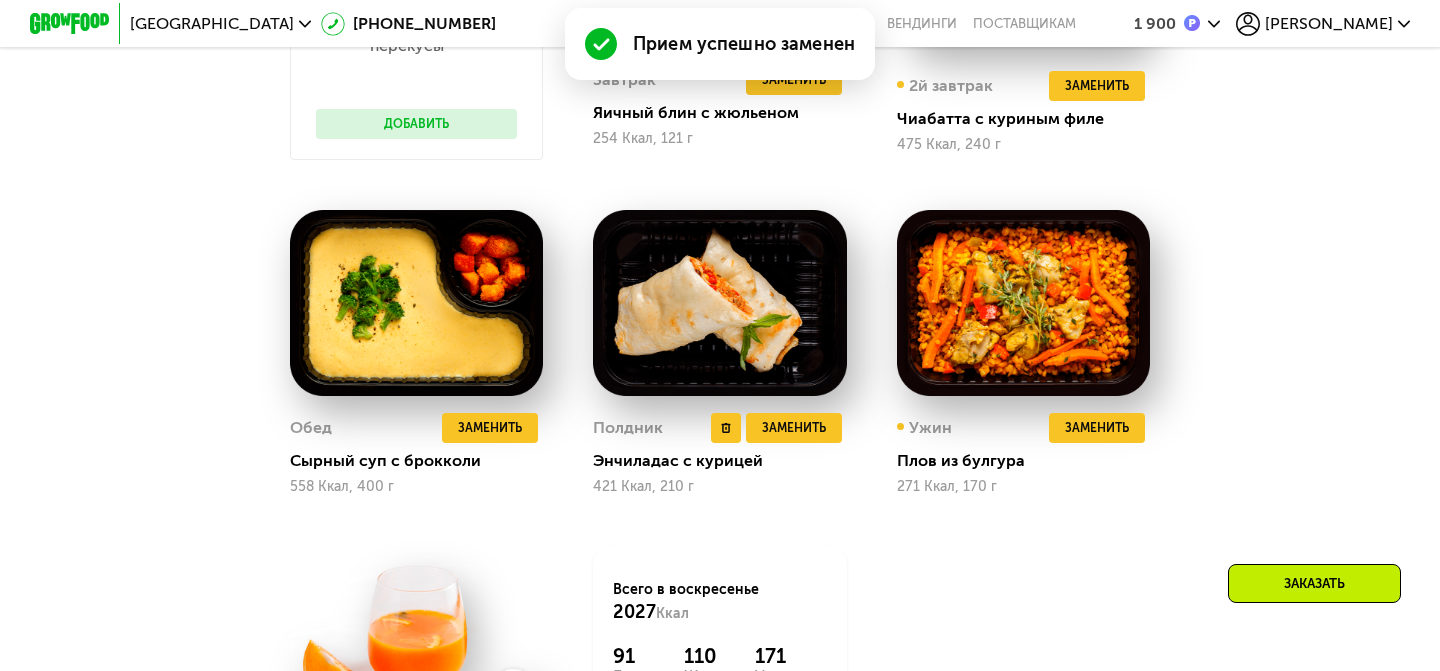 scroll, scrollTop: 1525, scrollLeft: 0, axis: vertical 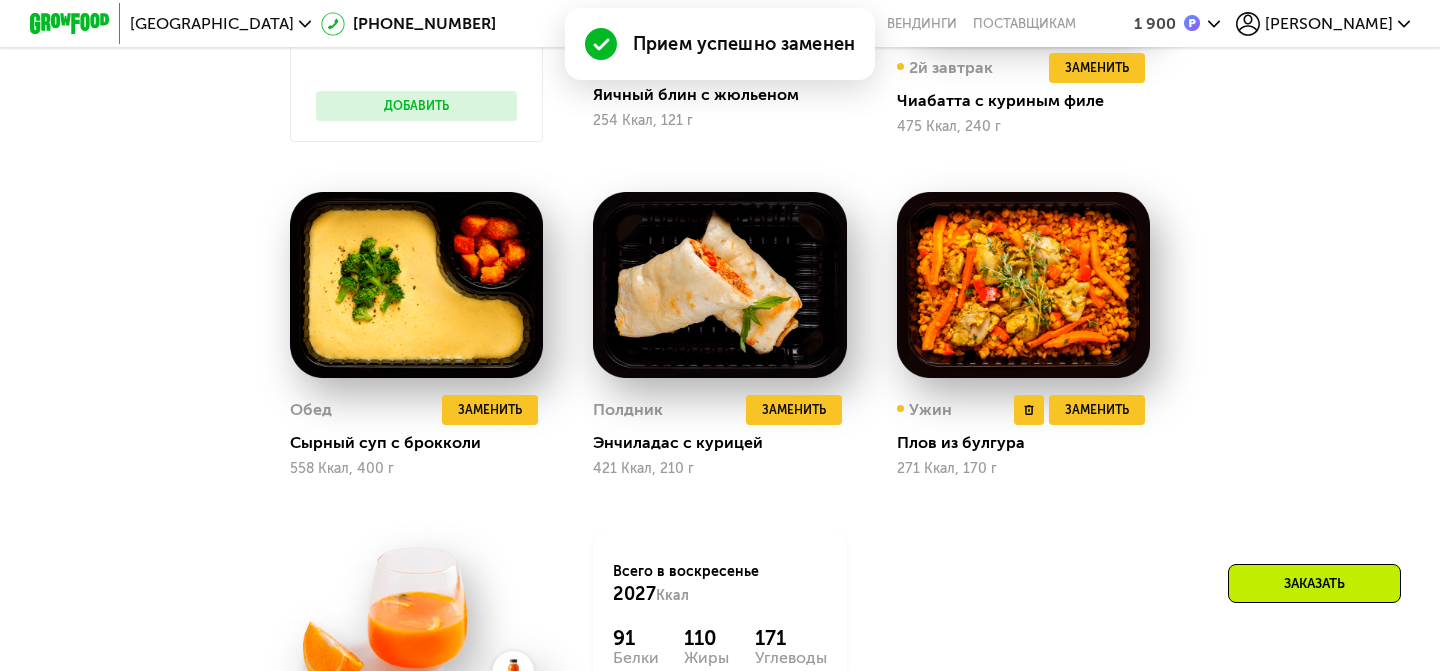 click at bounding box center [1023, 285] 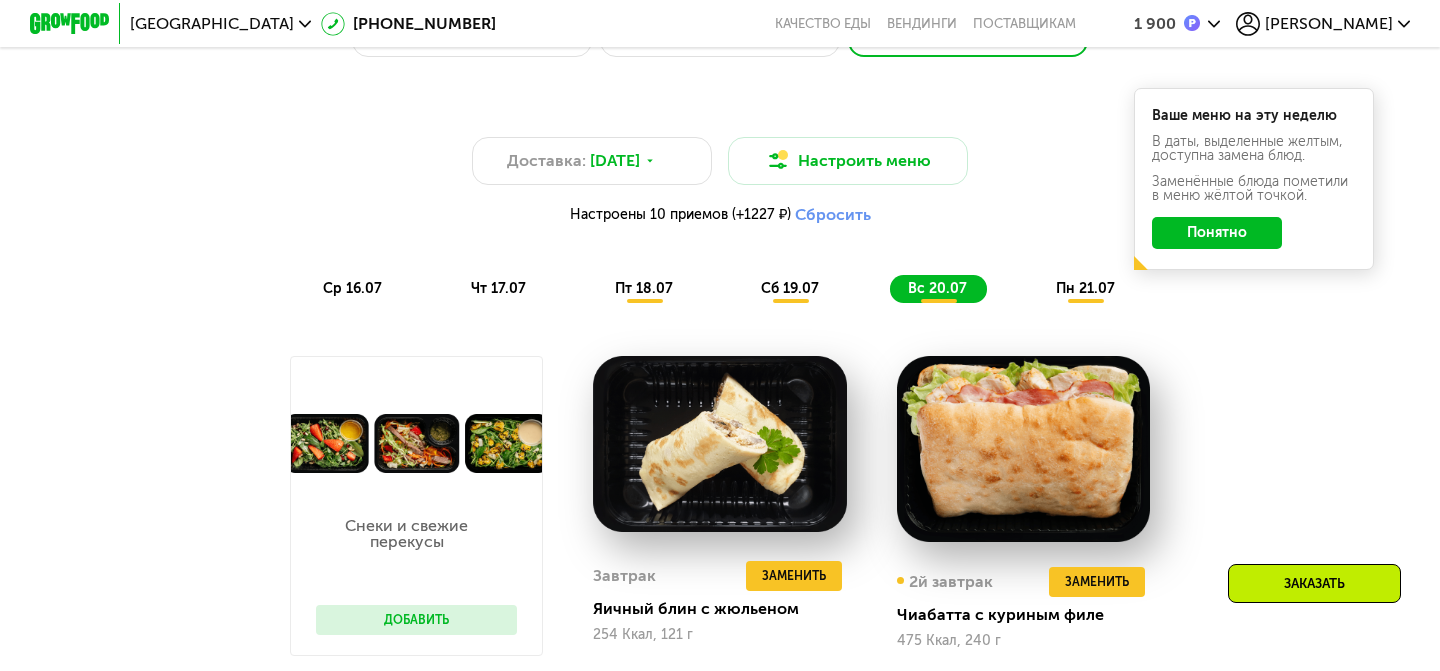 scroll, scrollTop: 988, scrollLeft: 0, axis: vertical 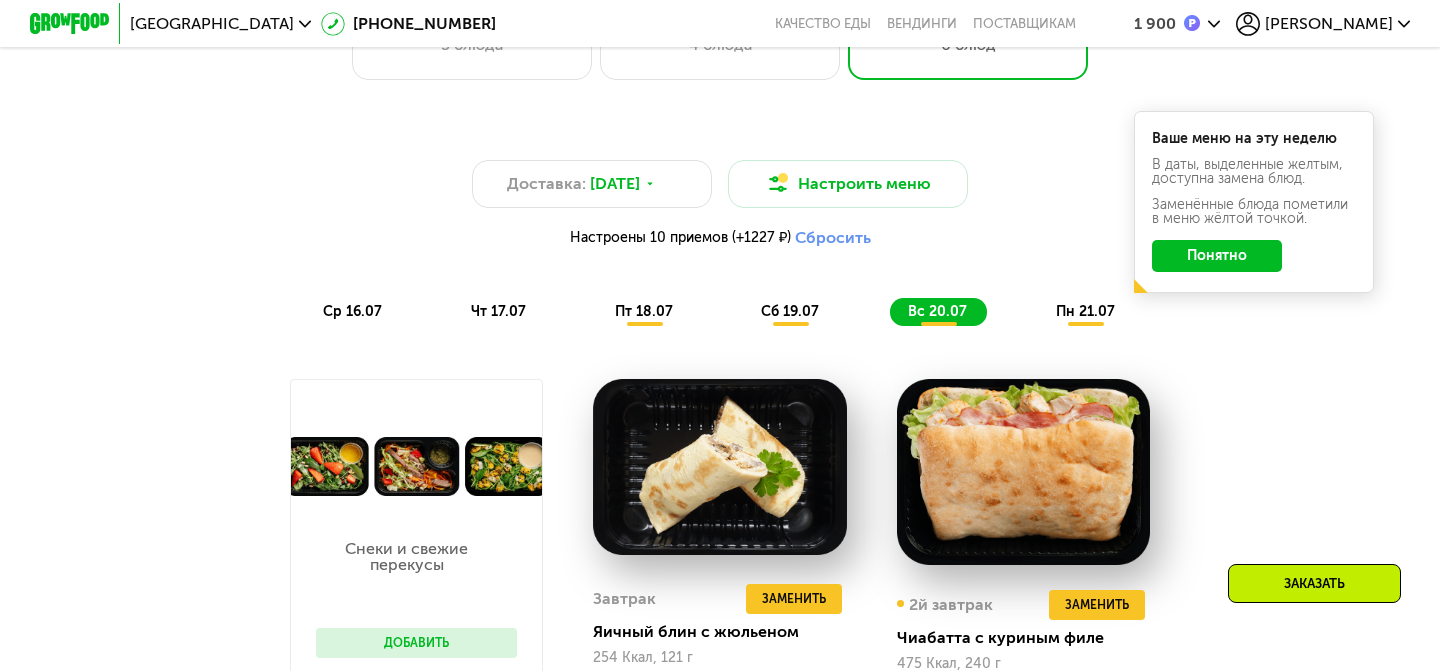 click on "пн 21.07" at bounding box center [1085, 311] 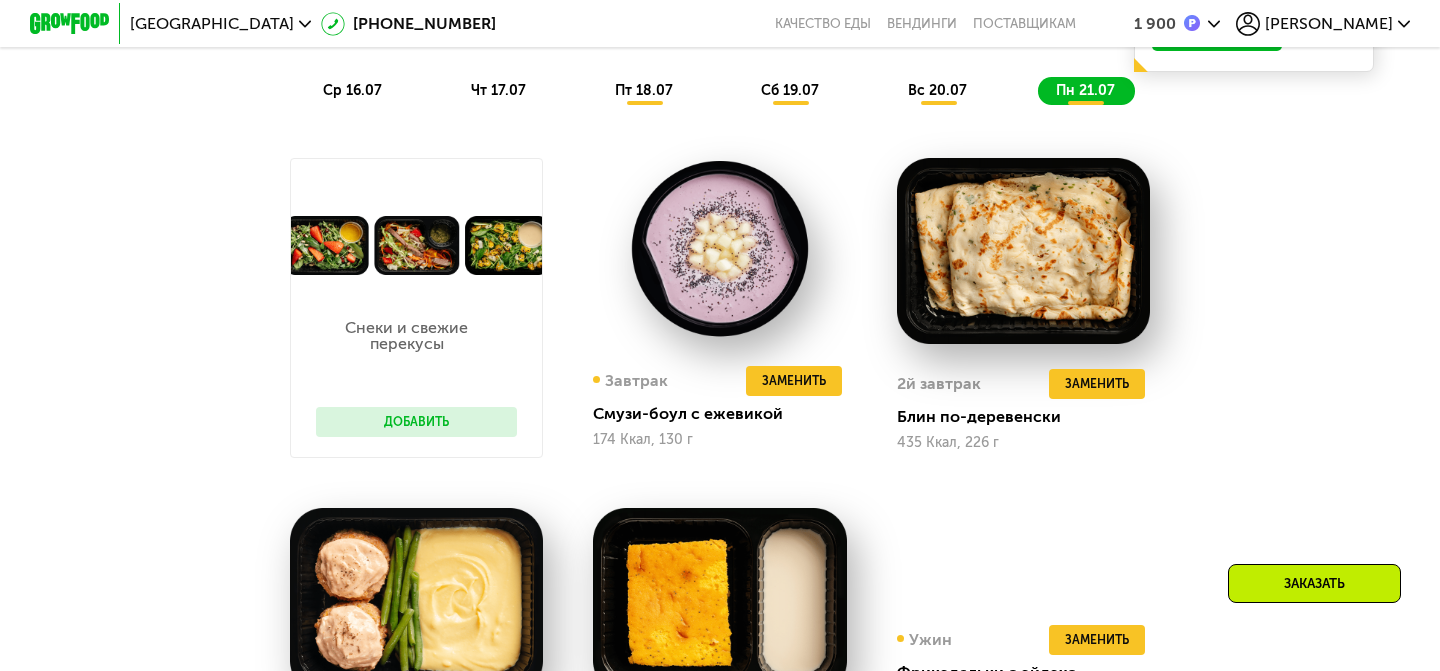 scroll, scrollTop: 1240, scrollLeft: 0, axis: vertical 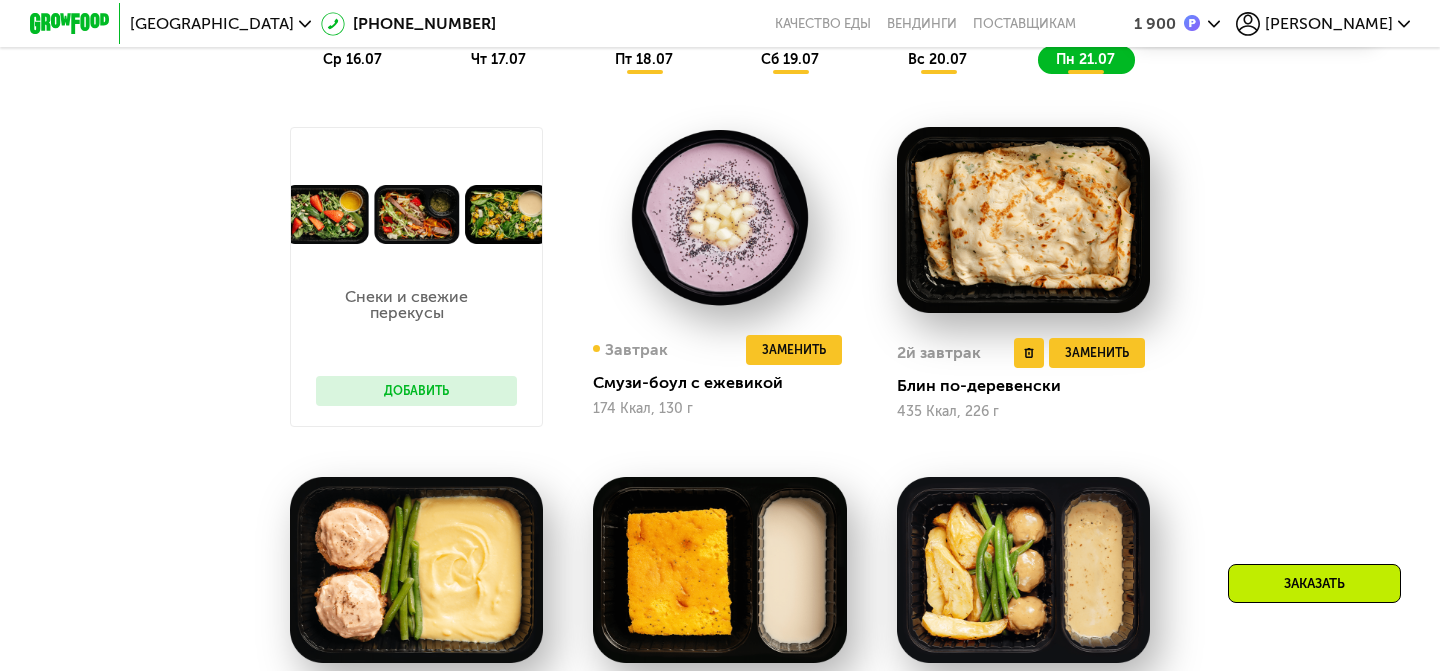 click at bounding box center [1023, 220] 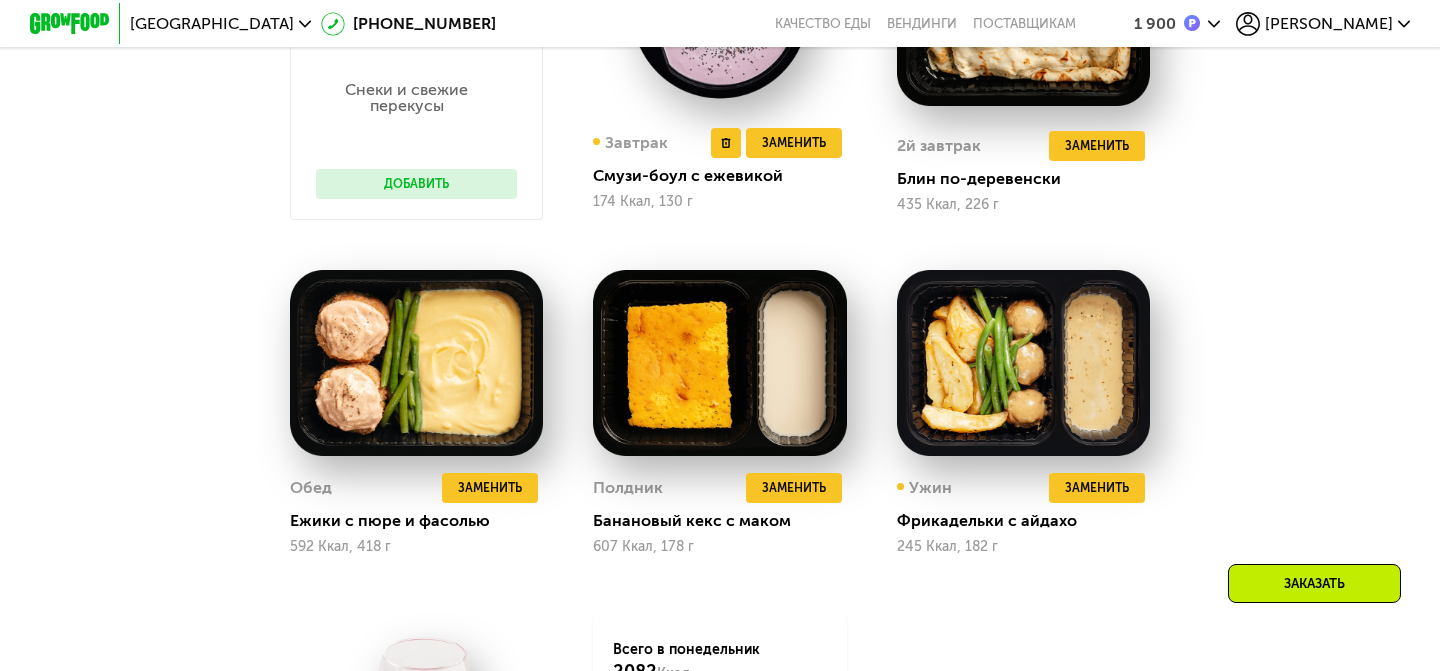 scroll, scrollTop: 1451, scrollLeft: 0, axis: vertical 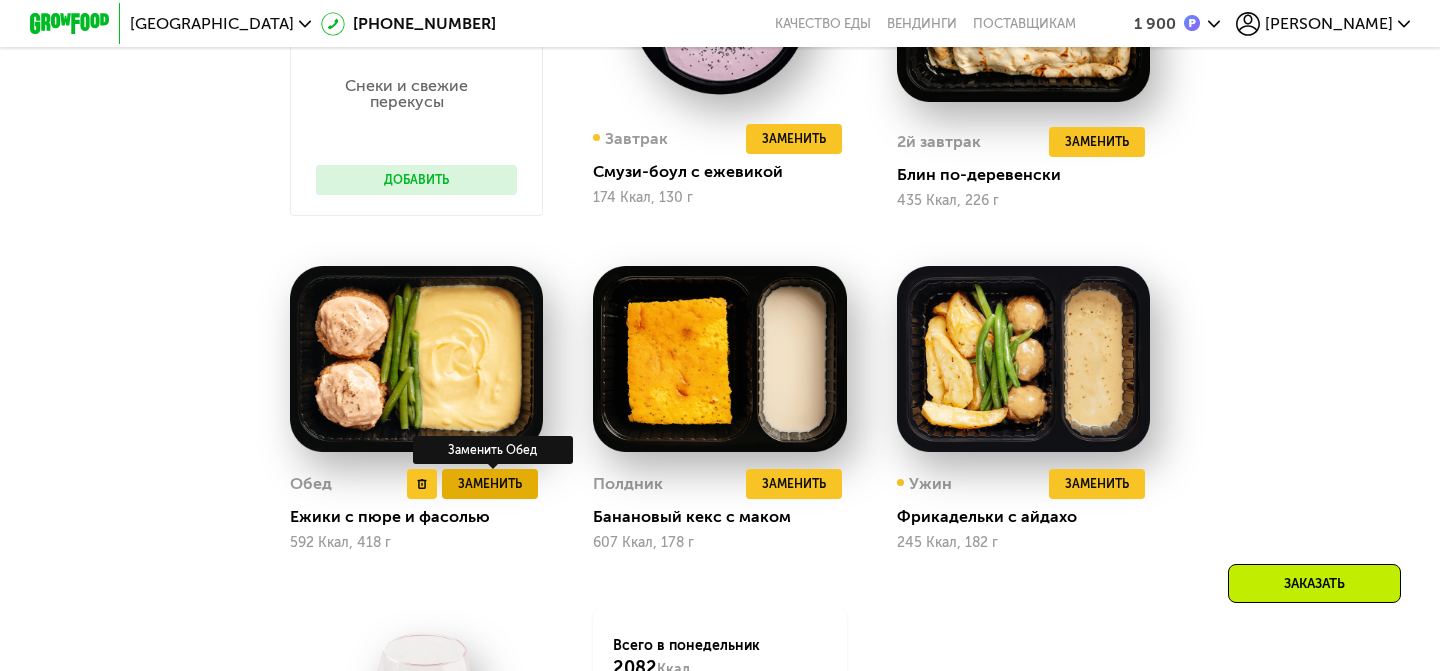 click on "Заменить" at bounding box center (490, 484) 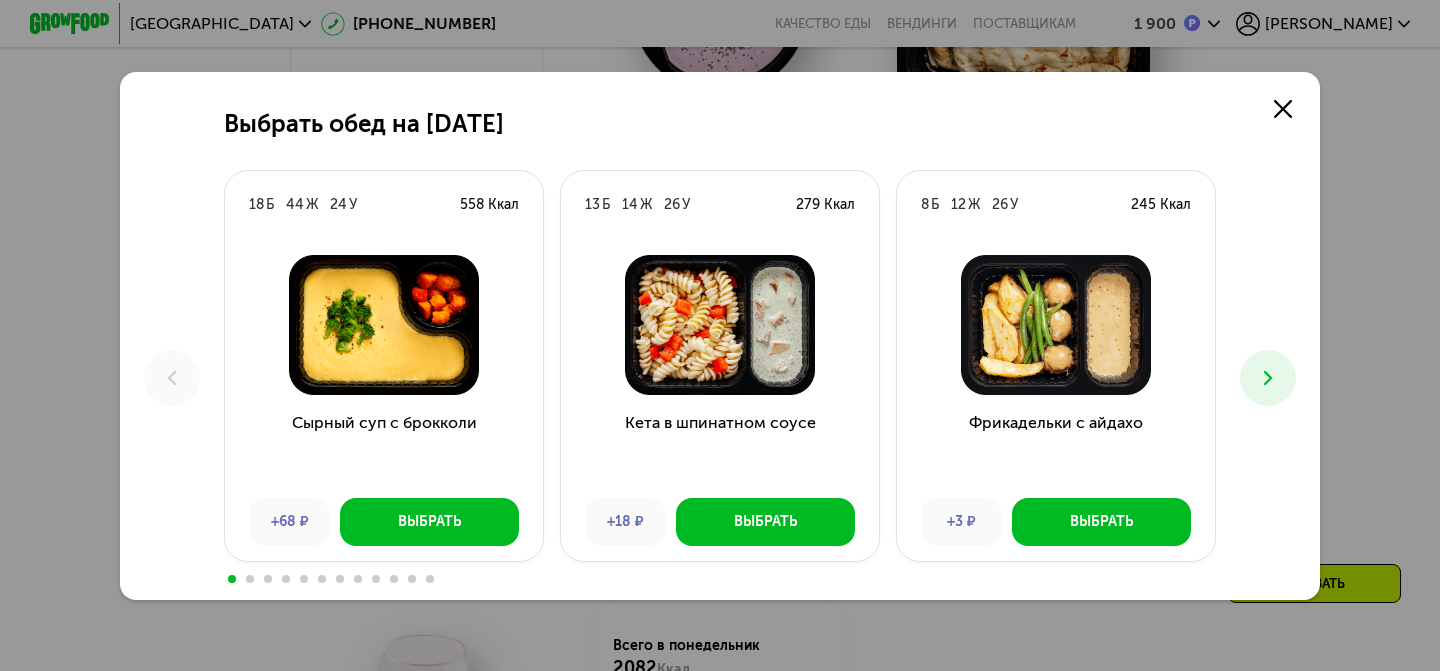 scroll, scrollTop: 0, scrollLeft: 0, axis: both 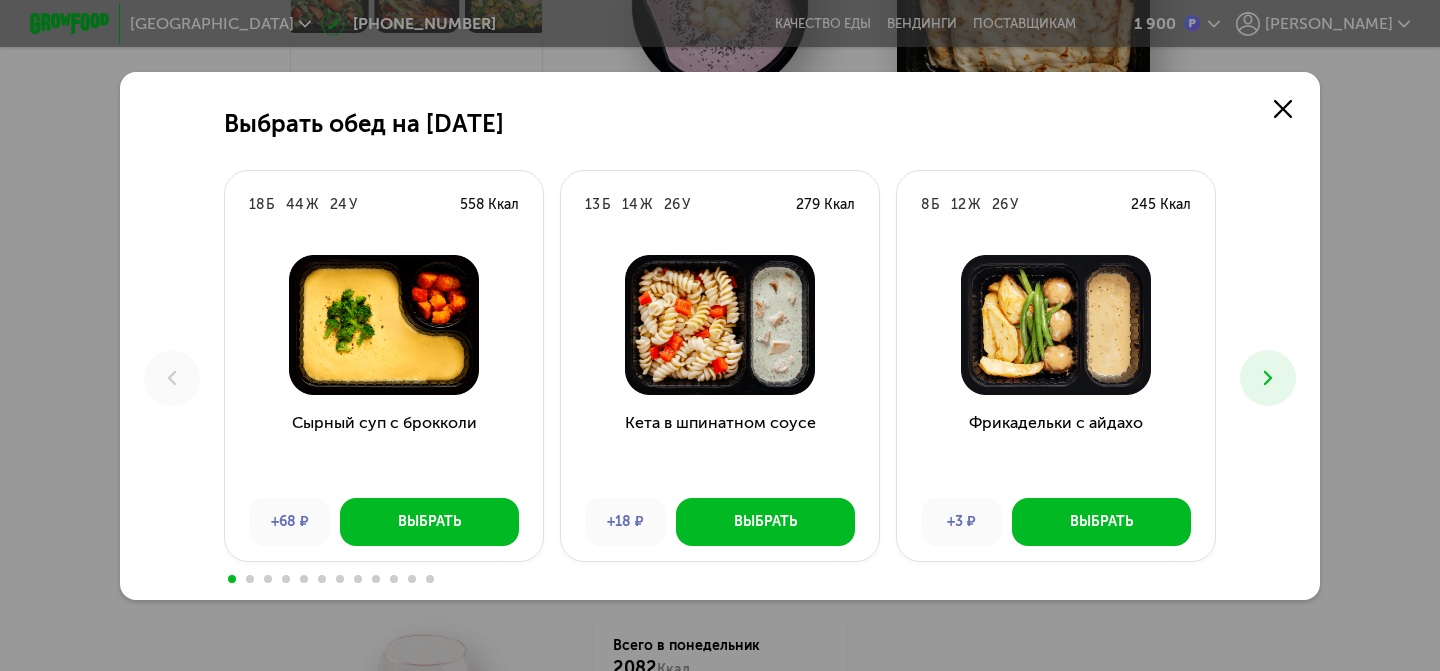 click at bounding box center [1268, 378] 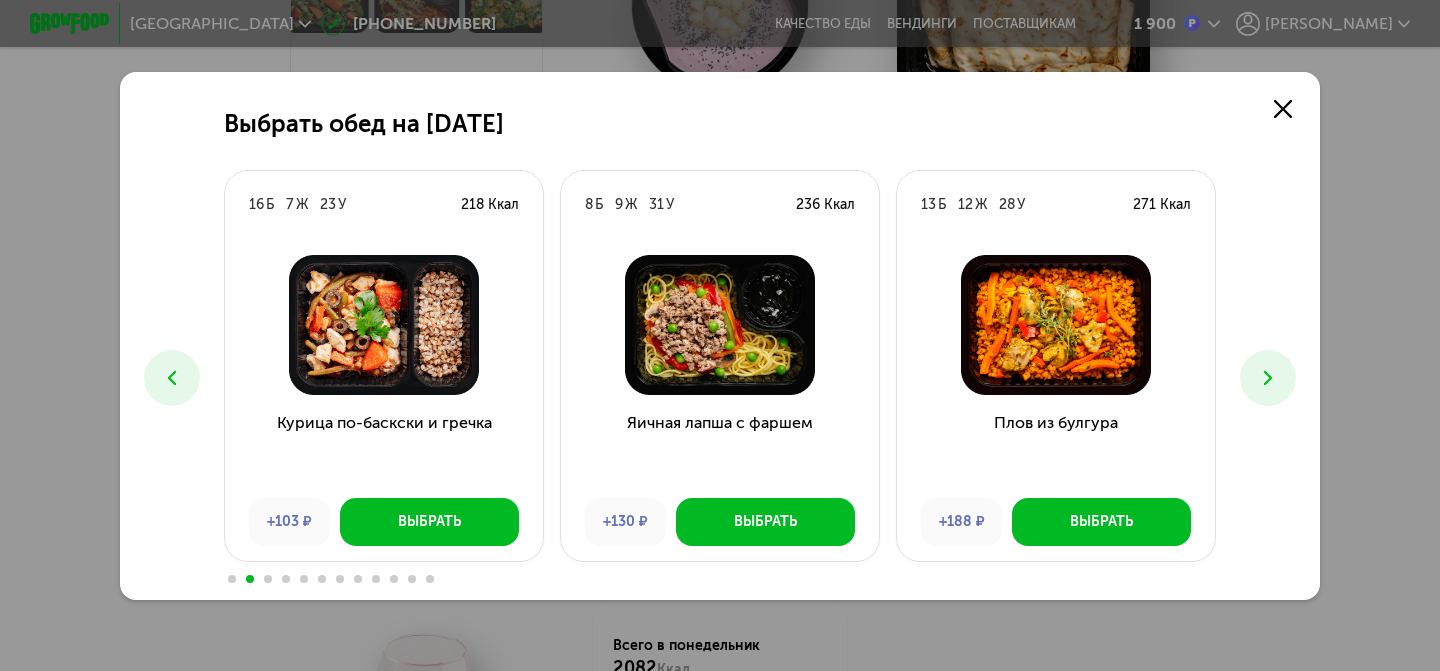 click at bounding box center (1268, 378) 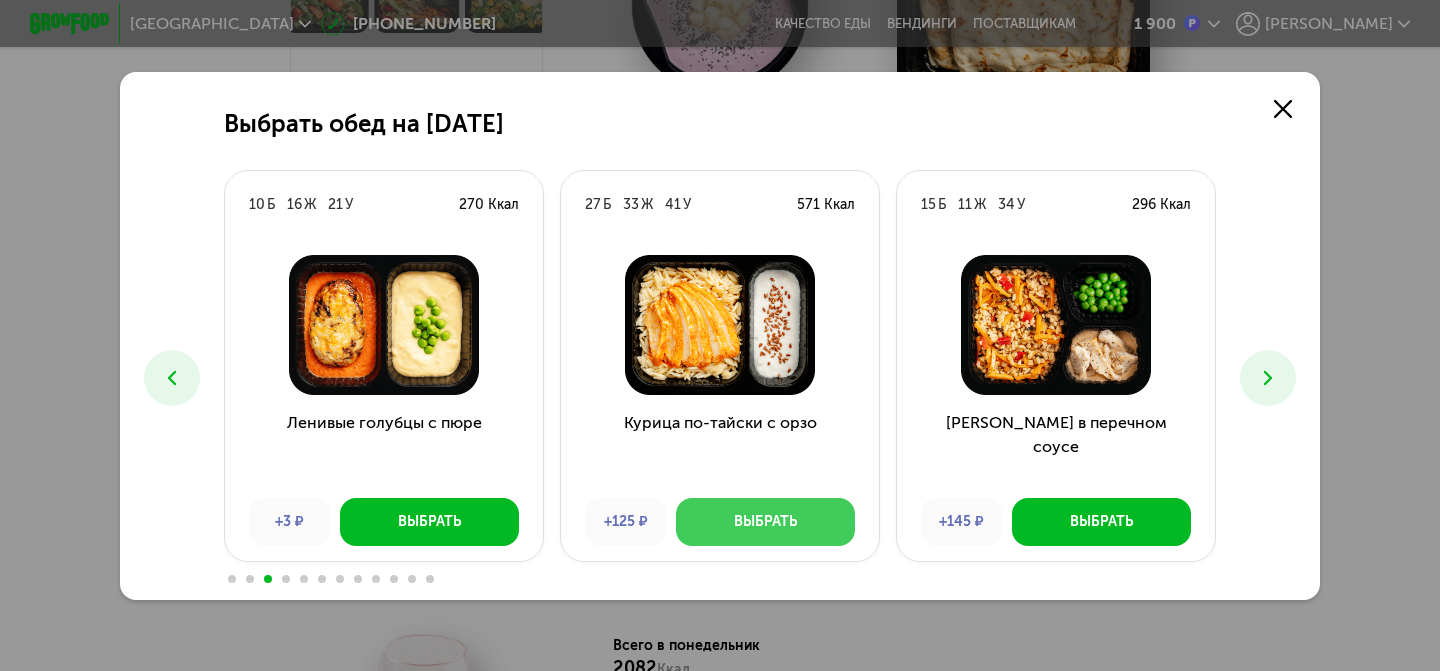 click on "Выбрать" at bounding box center [765, 522] 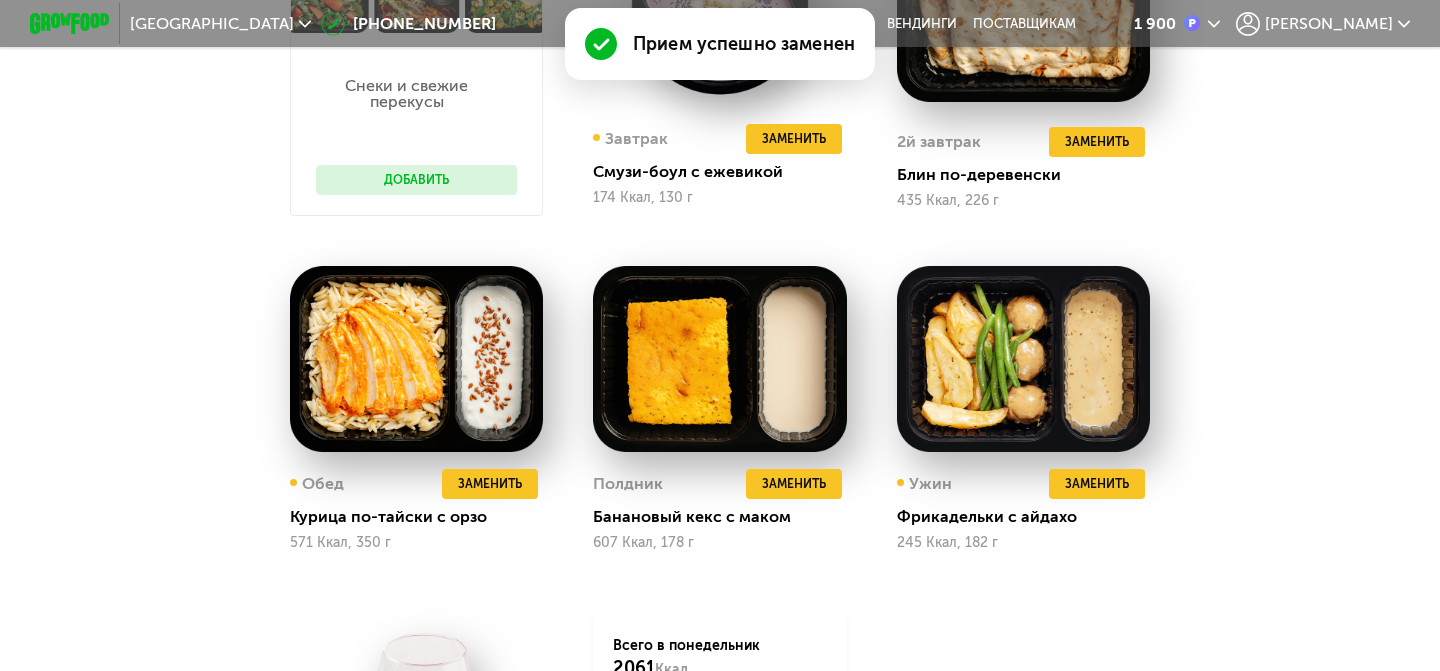 scroll, scrollTop: 1451, scrollLeft: 0, axis: vertical 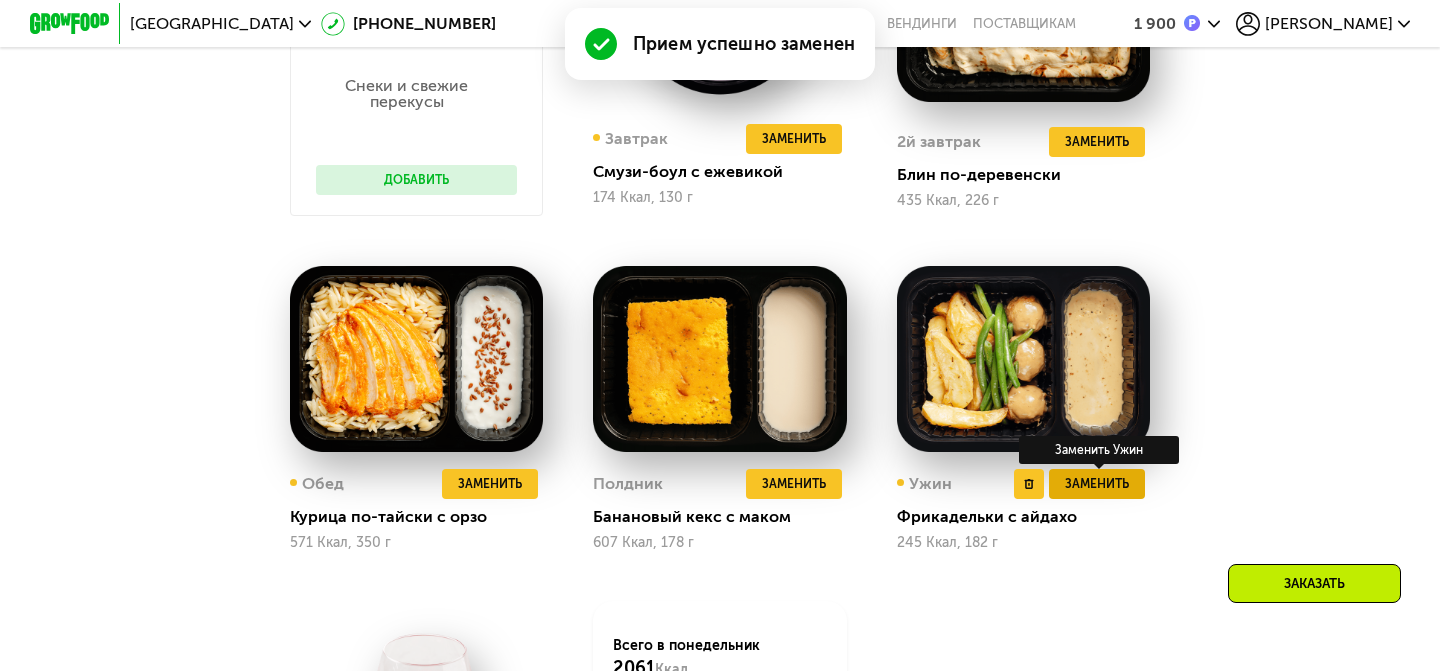 click on "Заменить" at bounding box center [1097, 484] 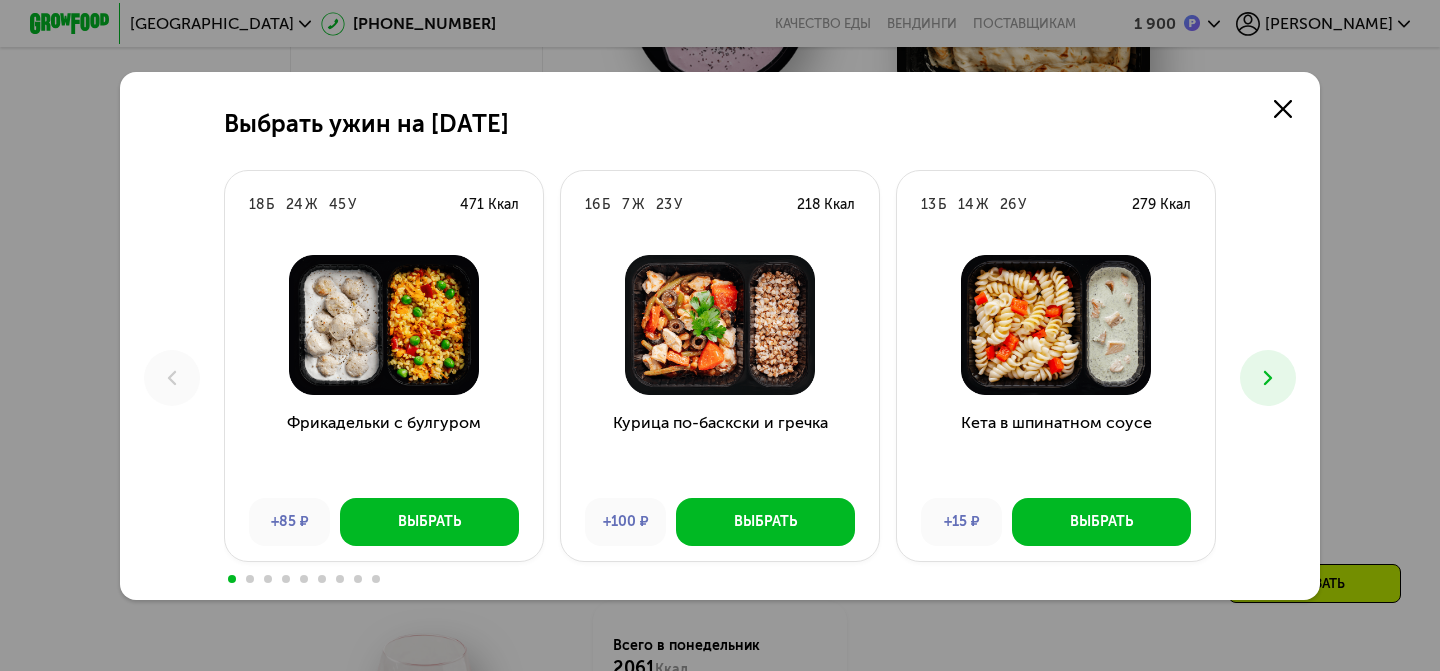 scroll, scrollTop: 0, scrollLeft: 0, axis: both 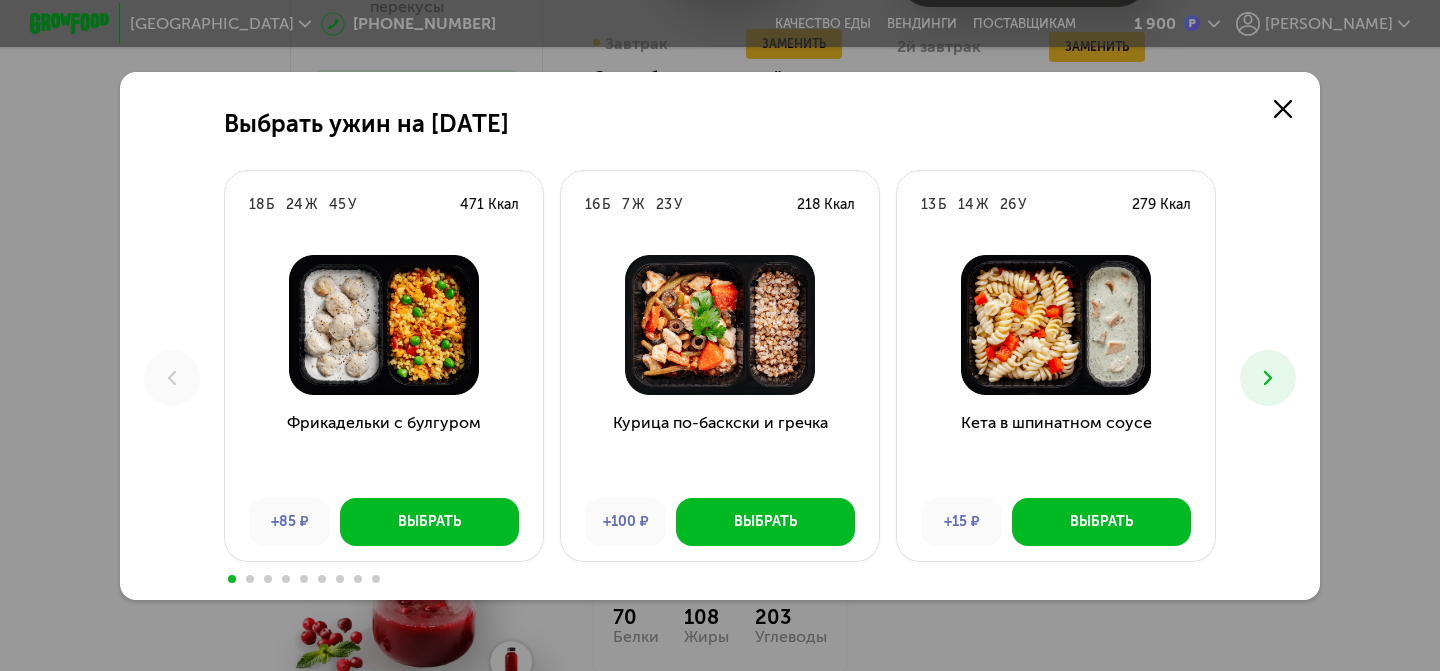 click 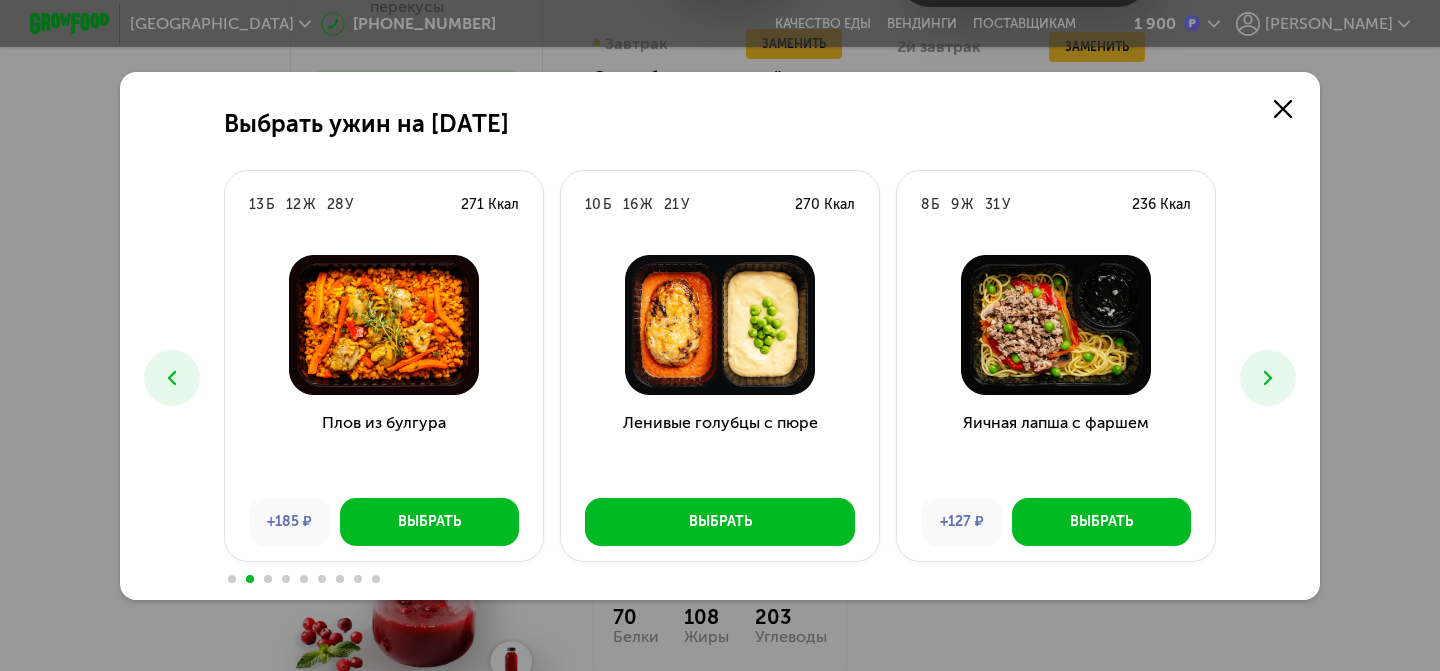 click 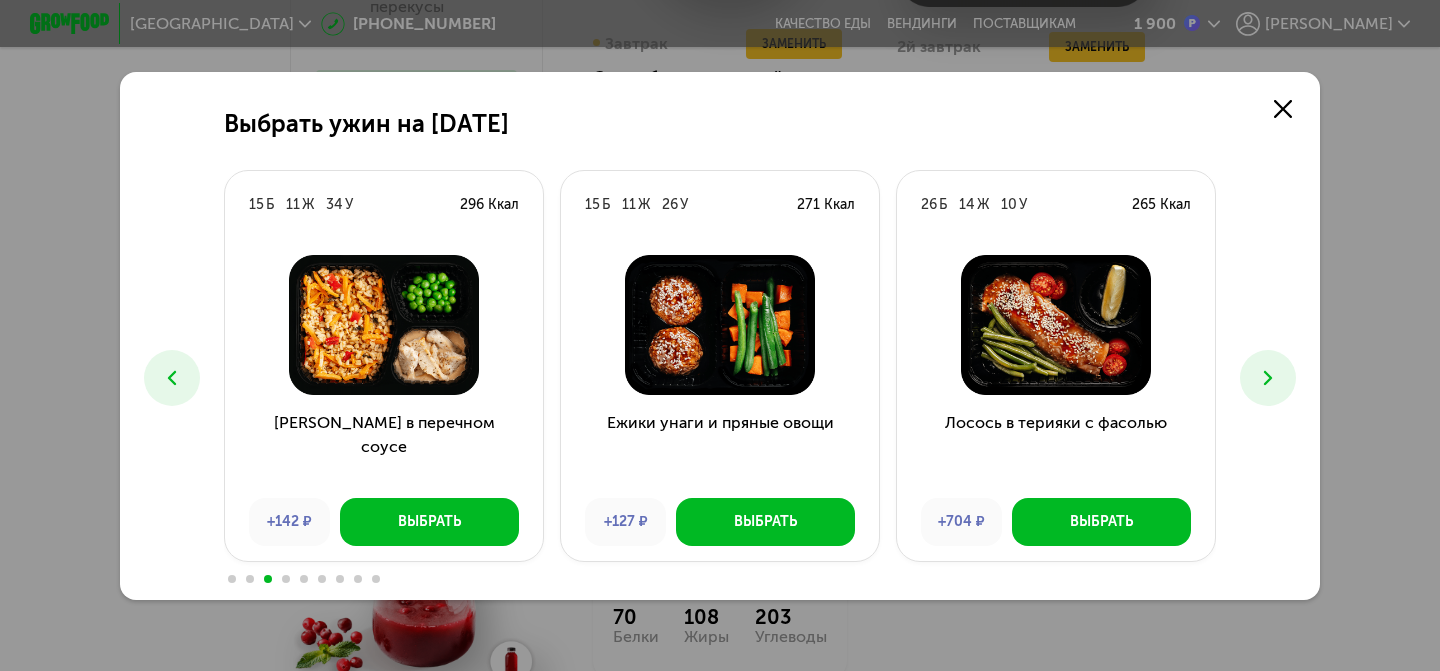 click 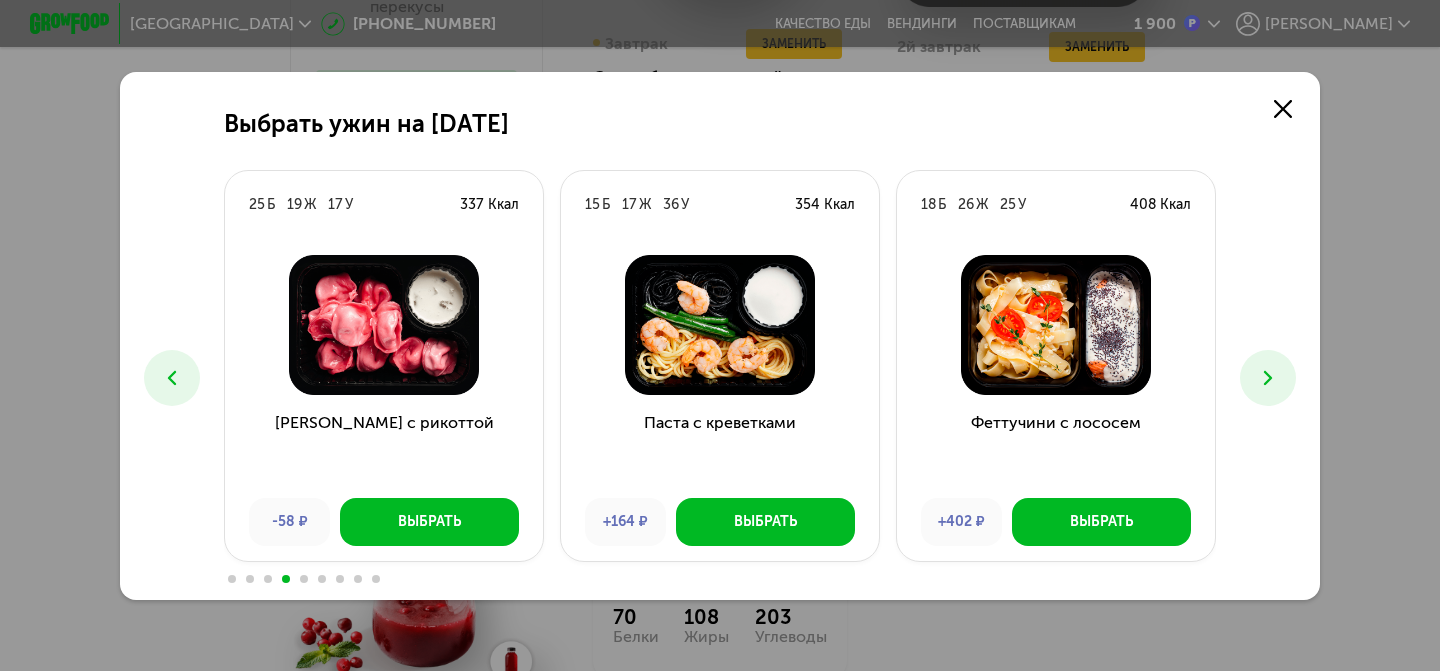 click 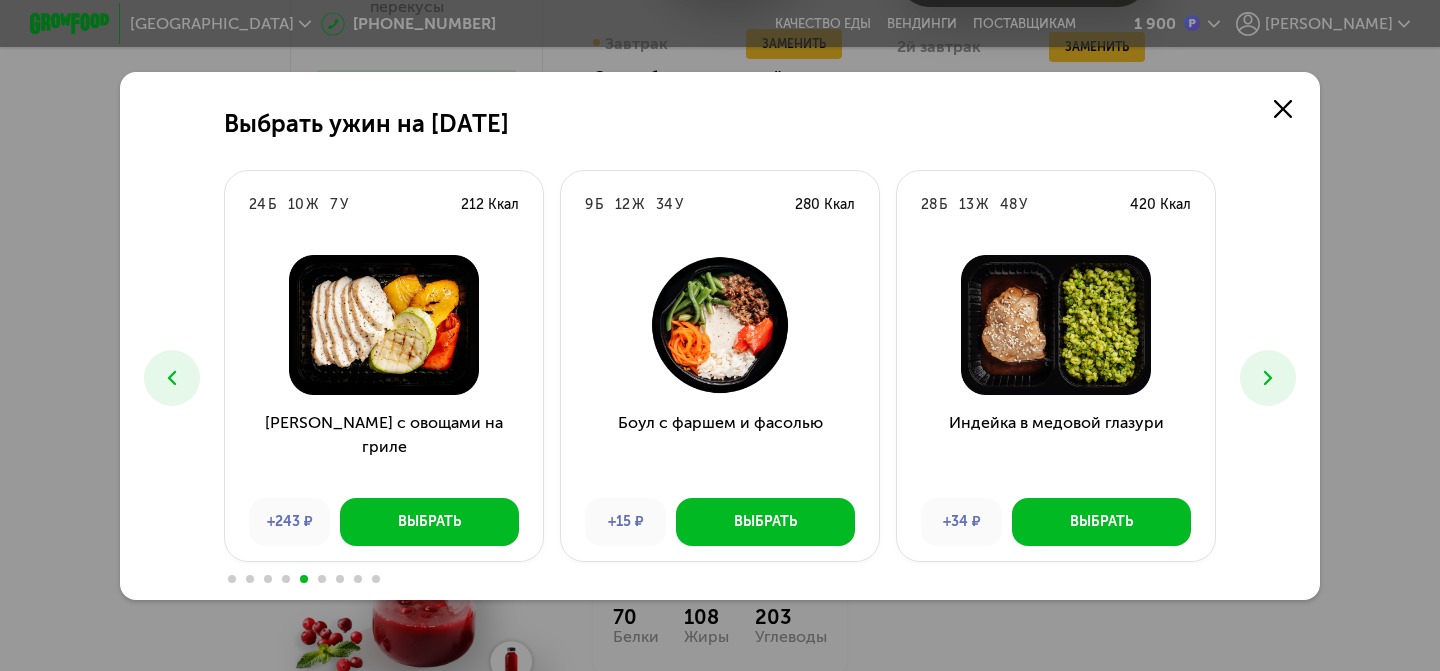 click at bounding box center (1268, 378) 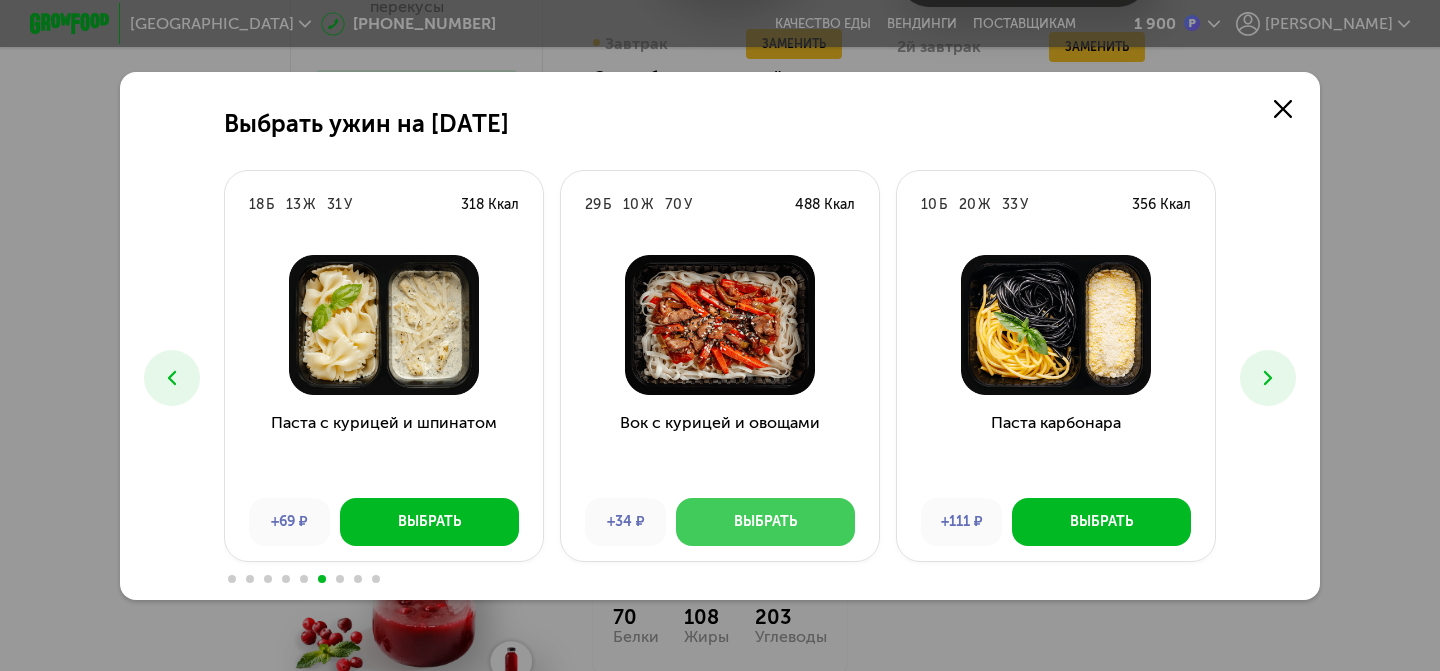 click on "Выбрать" at bounding box center [765, 522] 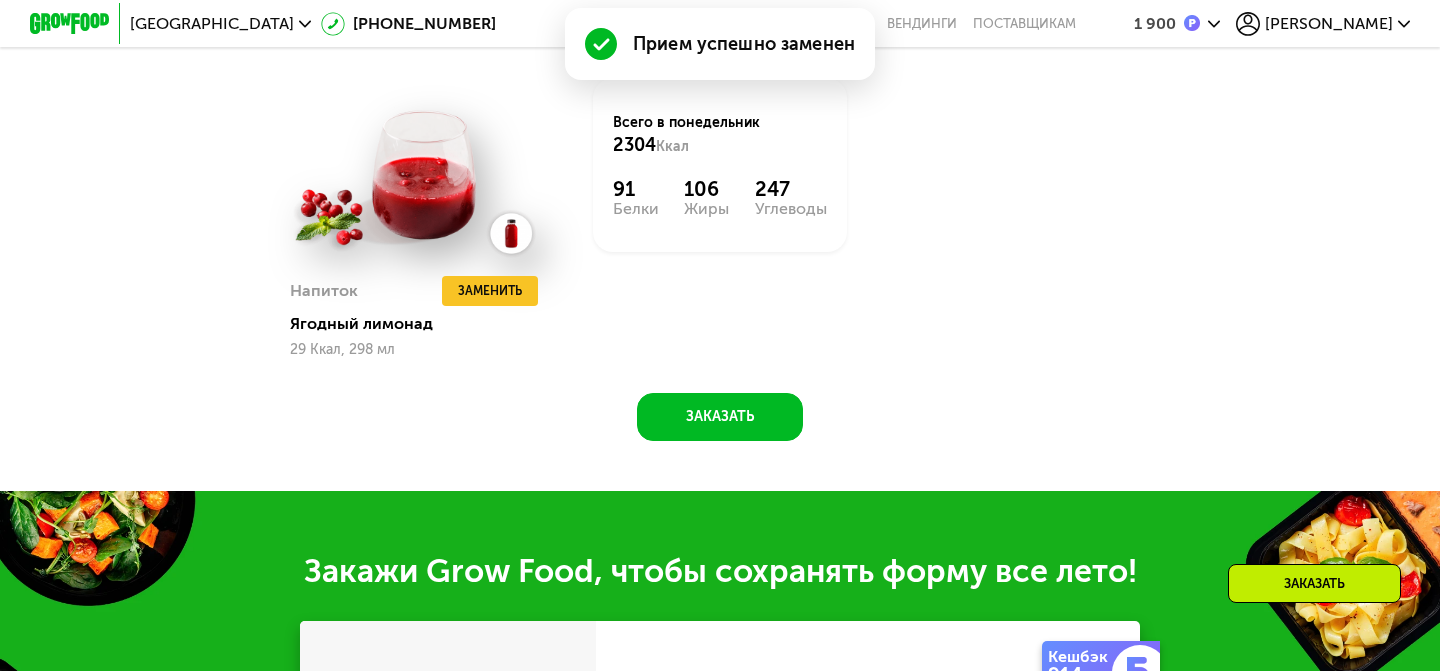 scroll, scrollTop: 1987, scrollLeft: 0, axis: vertical 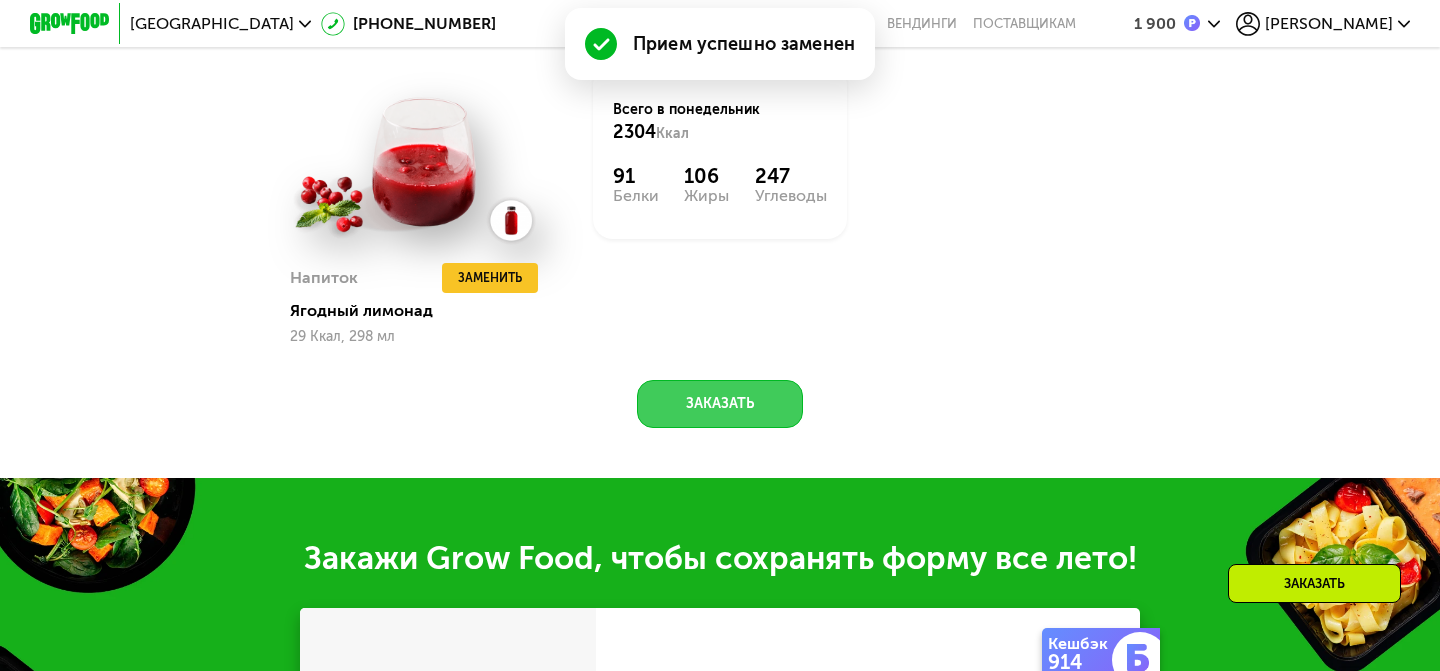 click on "Заказать" 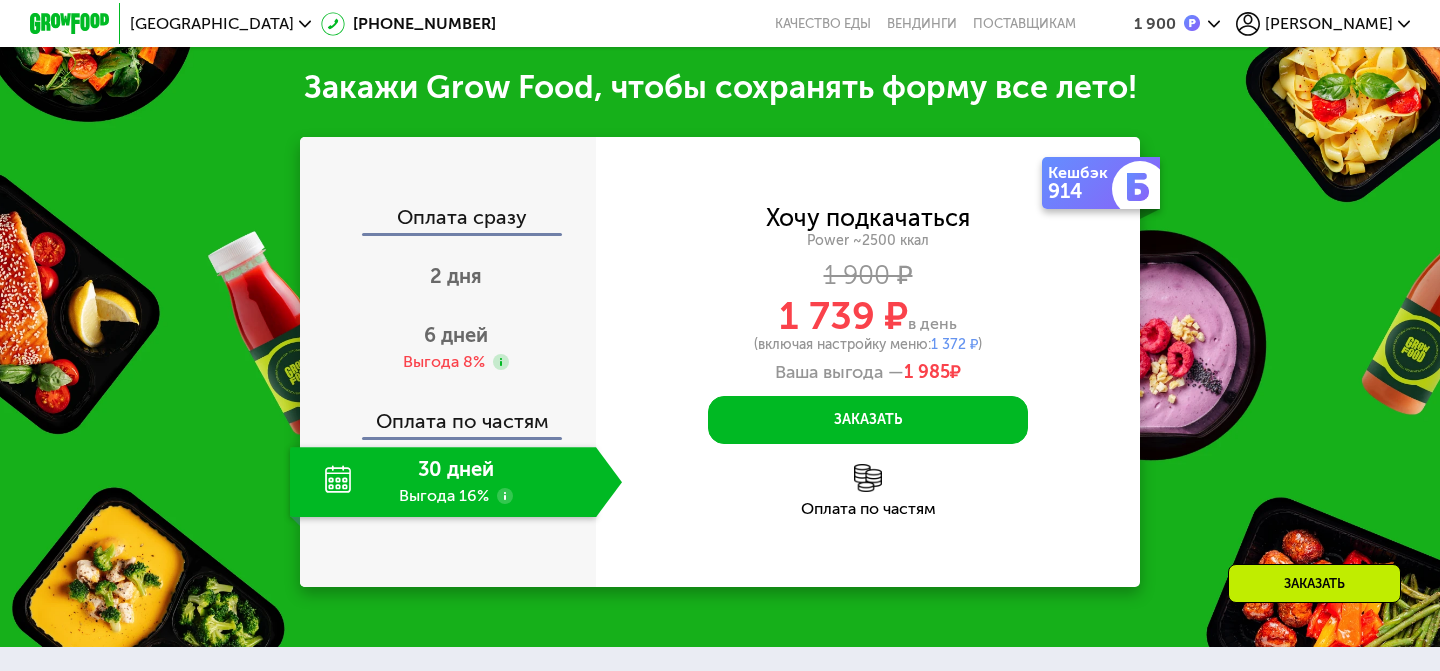 scroll, scrollTop: 2464, scrollLeft: 0, axis: vertical 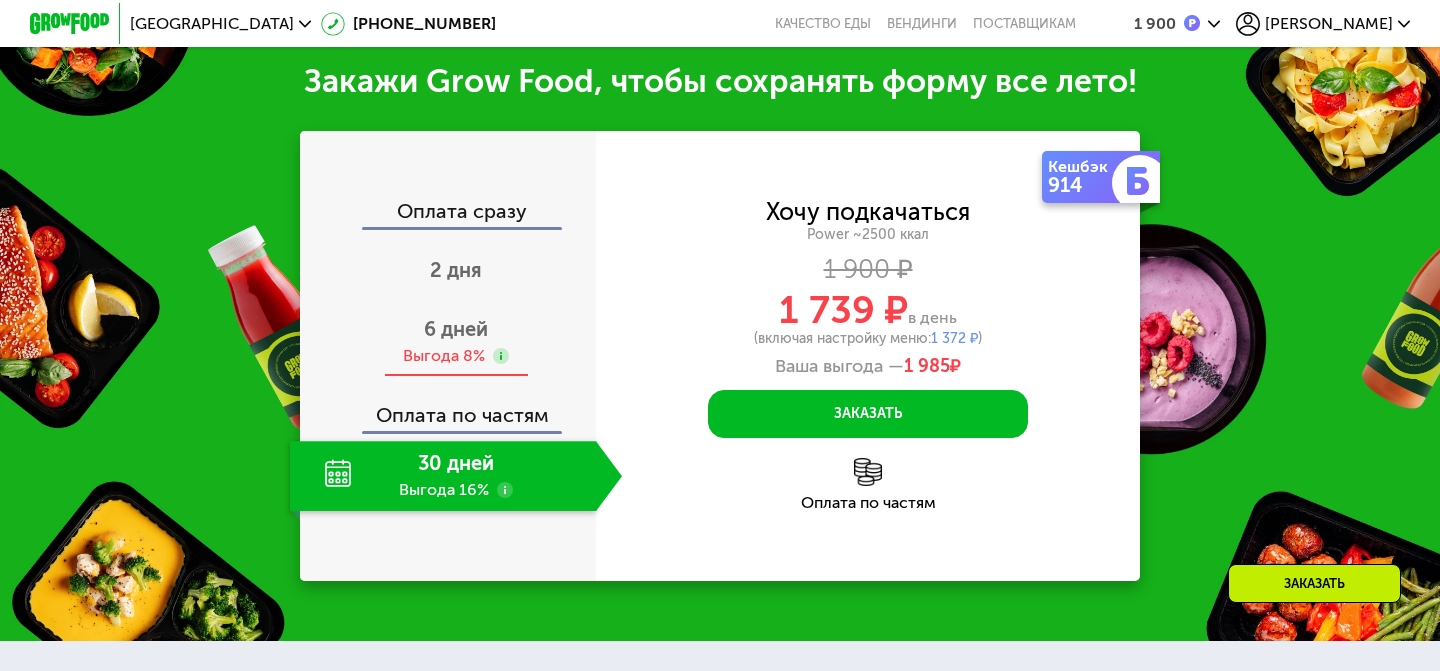 click on "6 дней Выгода 8%" at bounding box center [456, 342] 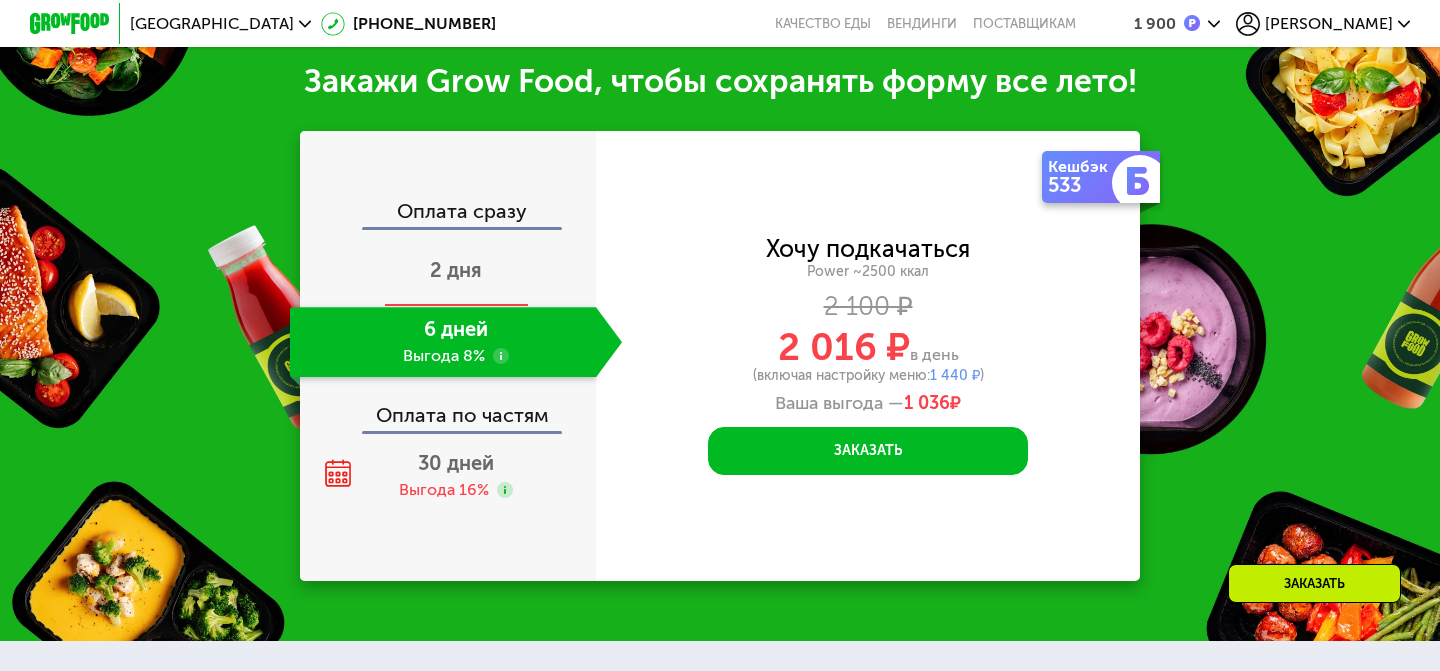click on "2 дня" at bounding box center (456, 270) 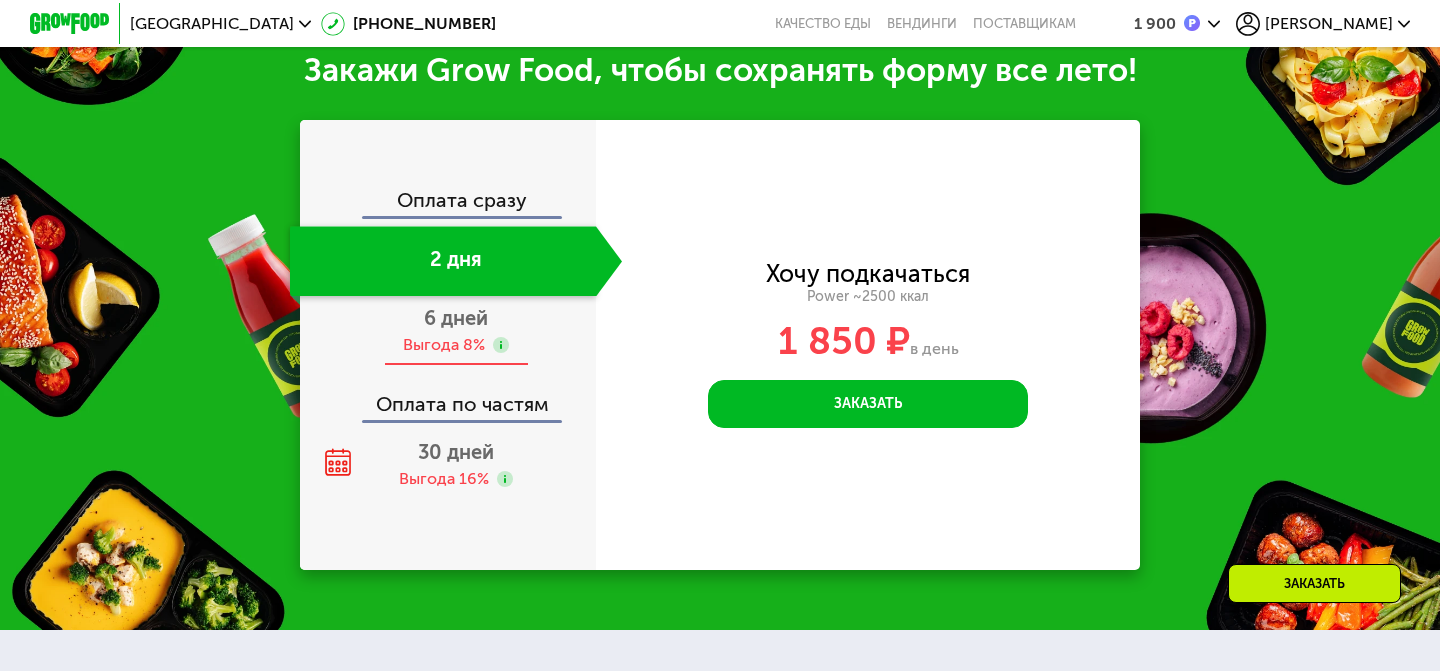 scroll, scrollTop: 2374, scrollLeft: 0, axis: vertical 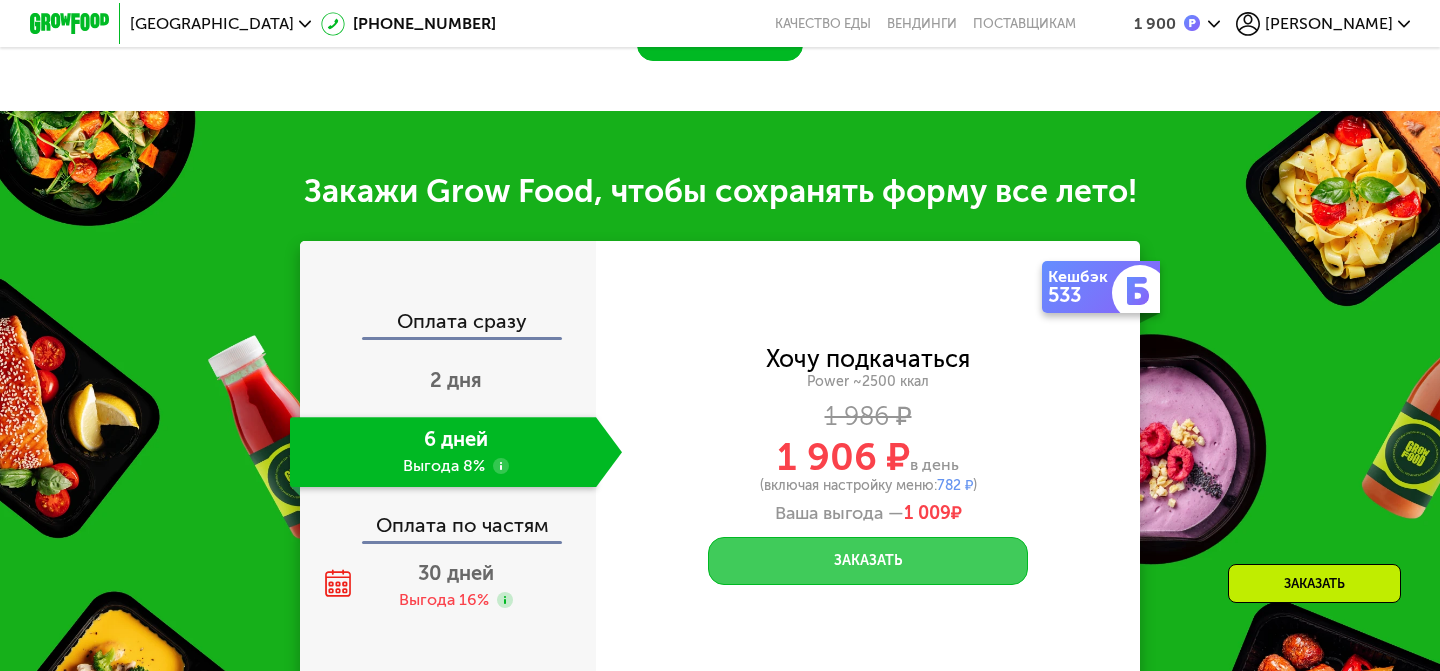 click on "Power ~2500 ккал" at bounding box center [868, 382] 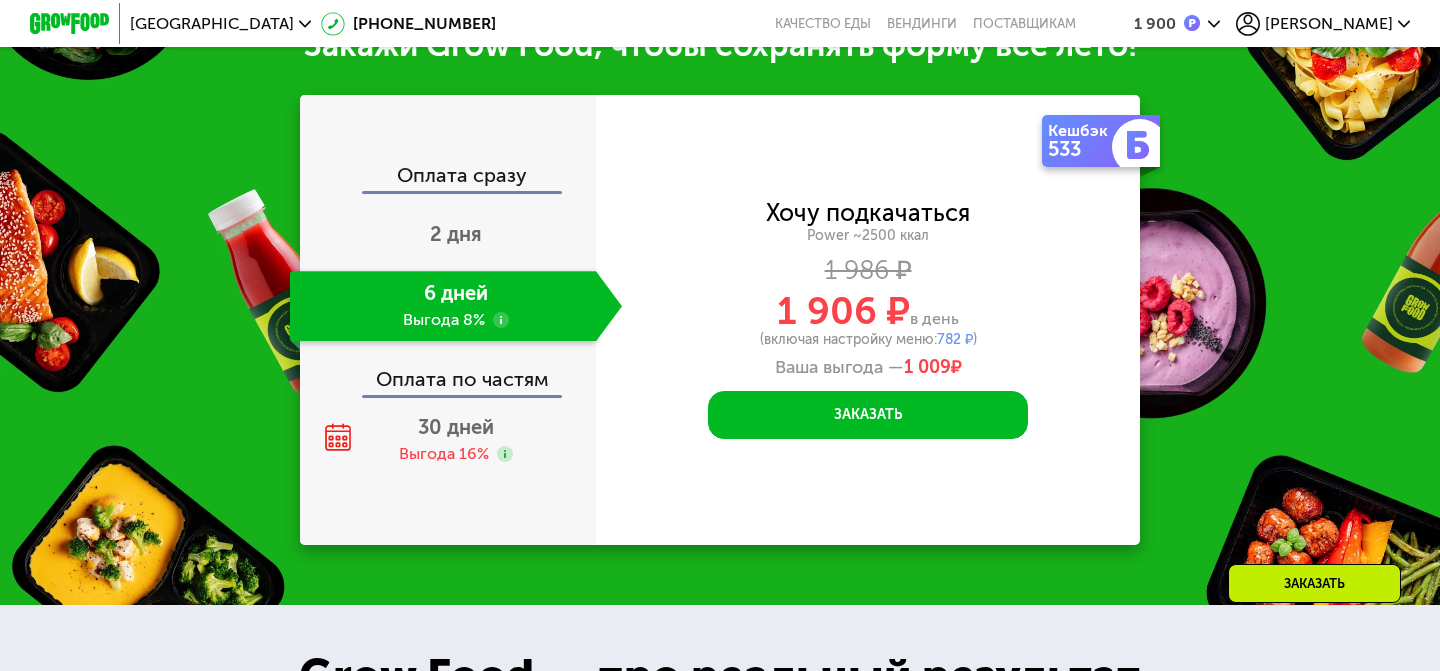 scroll, scrollTop: 2574, scrollLeft: 0, axis: vertical 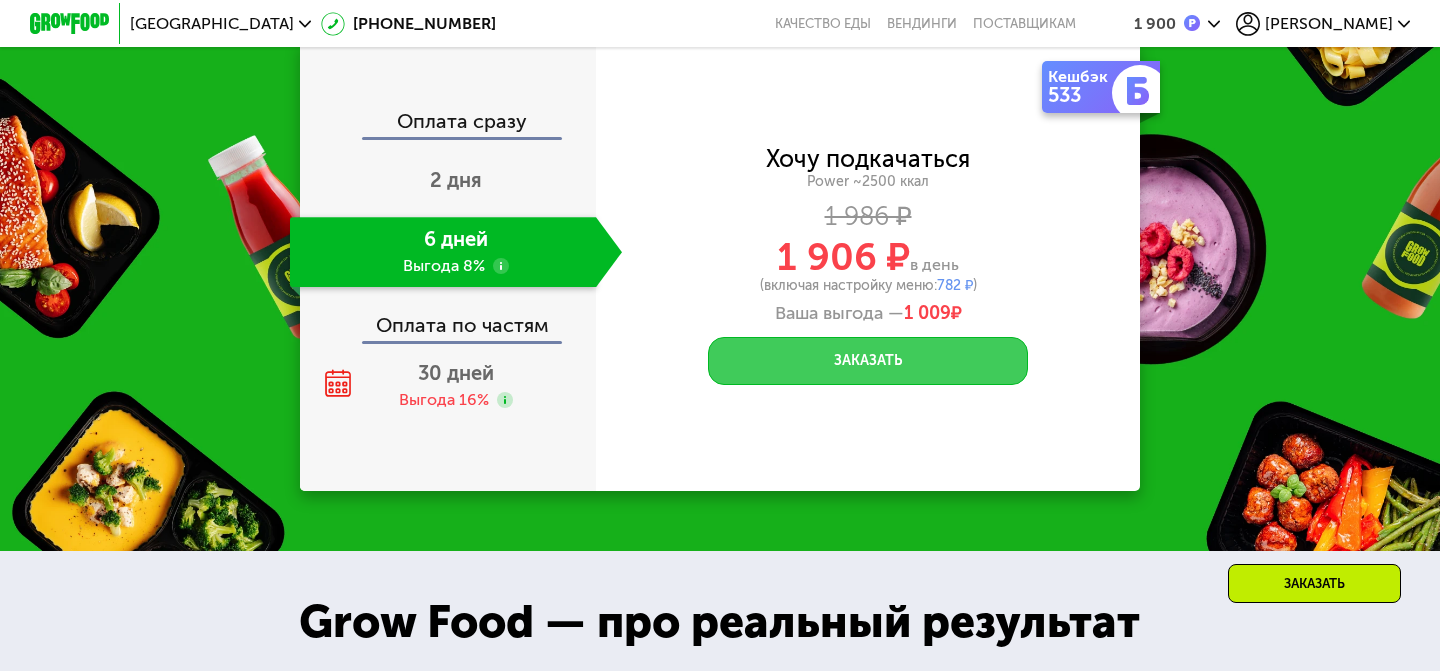 click on "Заказать" at bounding box center [868, 361] 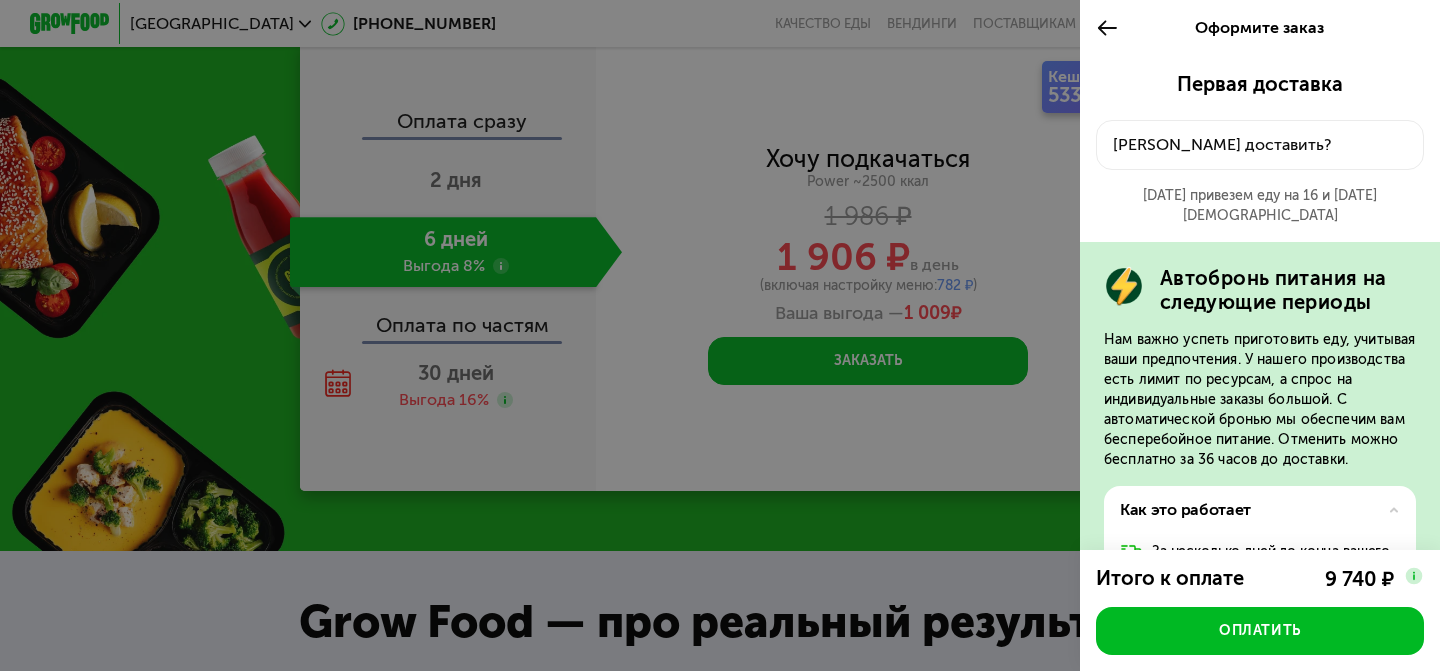 scroll, scrollTop: 0, scrollLeft: 0, axis: both 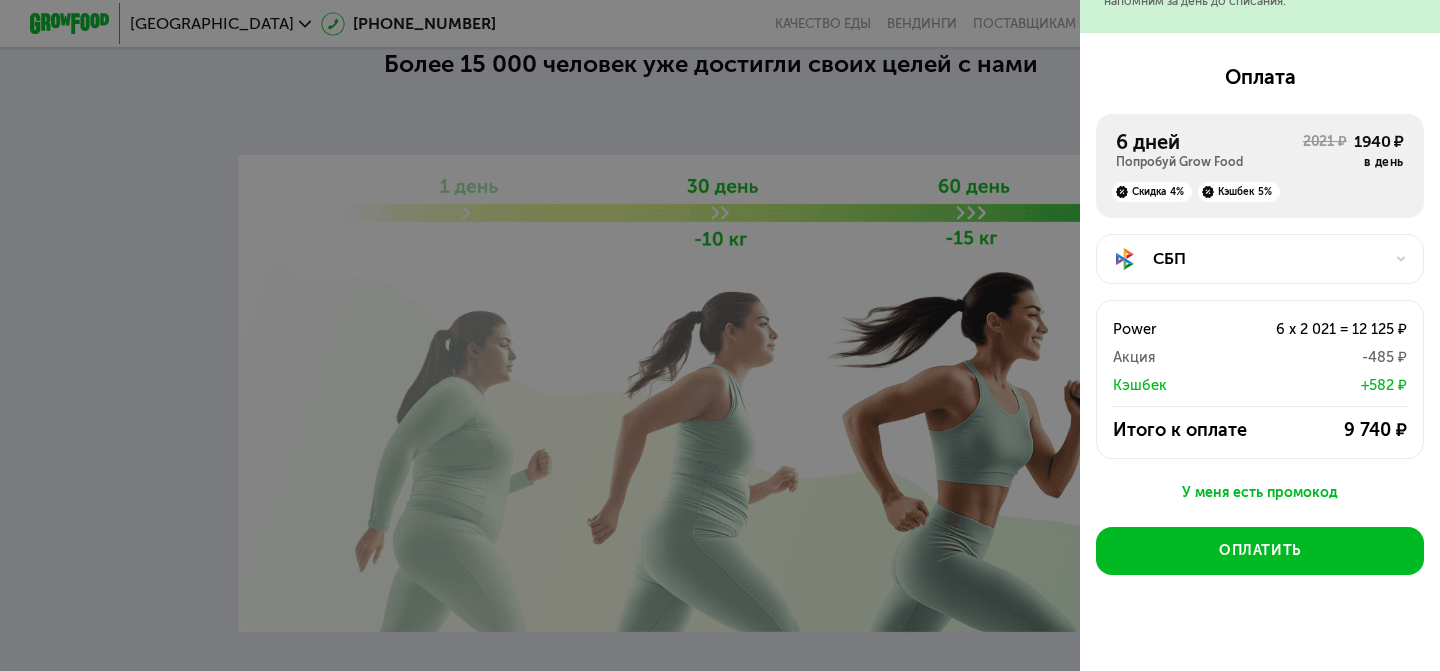 click on "У меня есть промокод" at bounding box center [1260, 493] 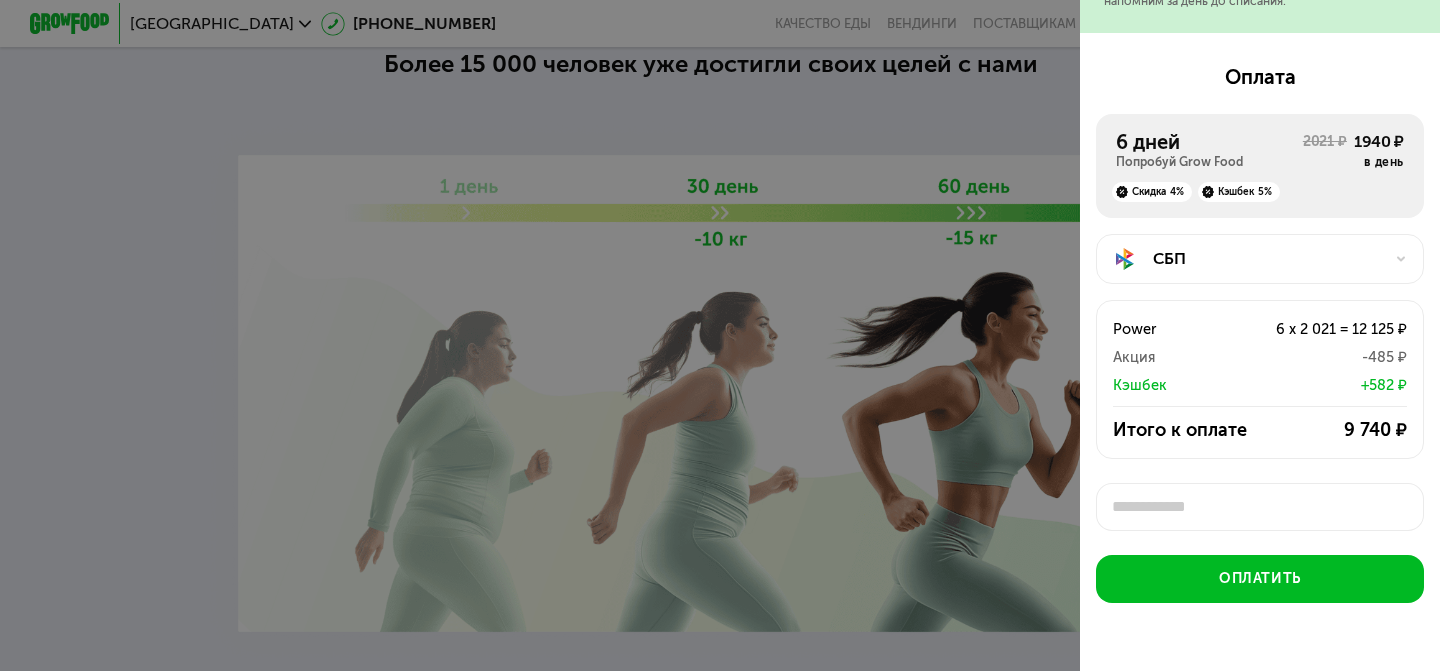 scroll, scrollTop: 985, scrollLeft: 0, axis: vertical 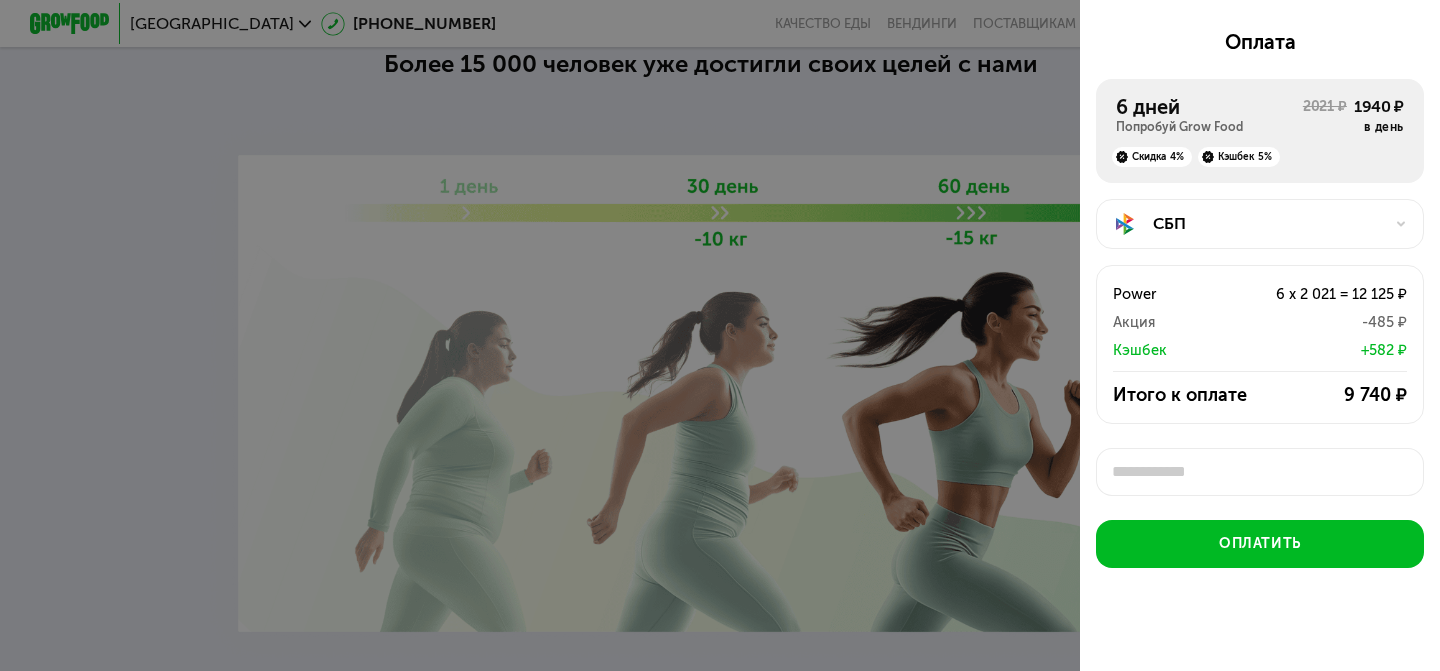 click at bounding box center [720, 335] 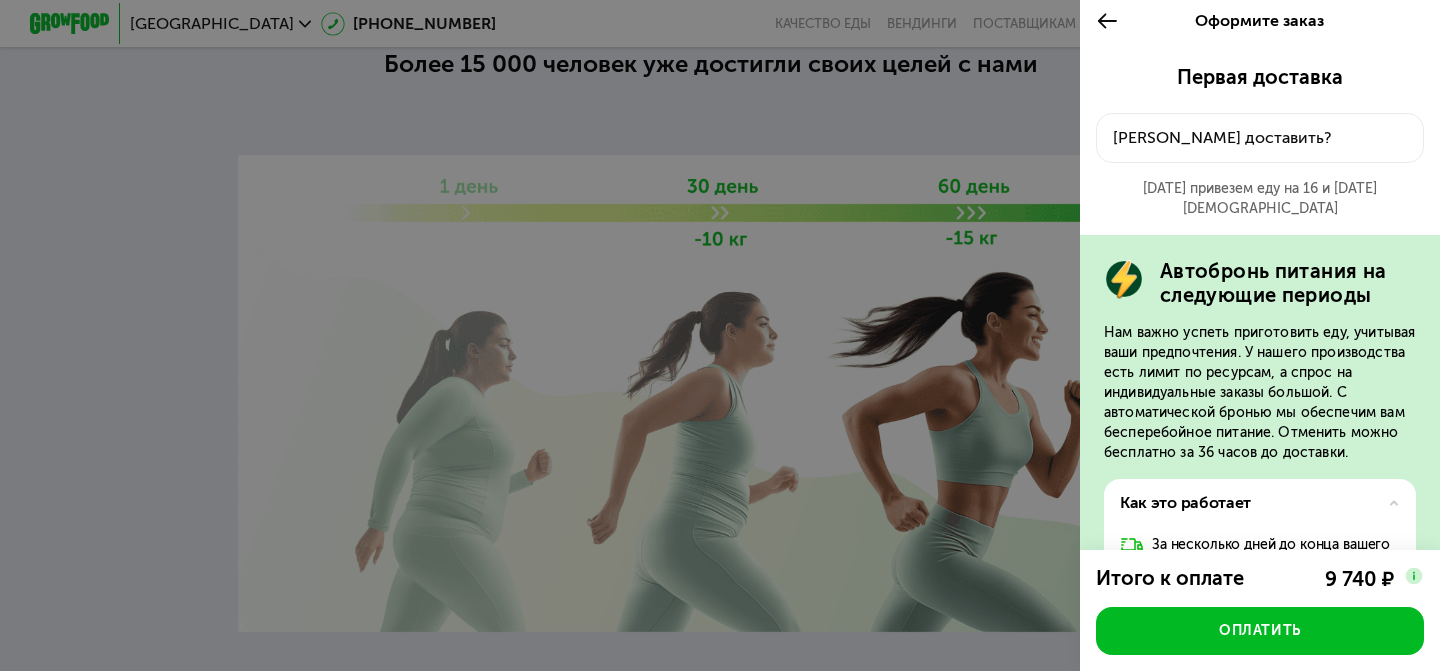scroll, scrollTop: 0, scrollLeft: 0, axis: both 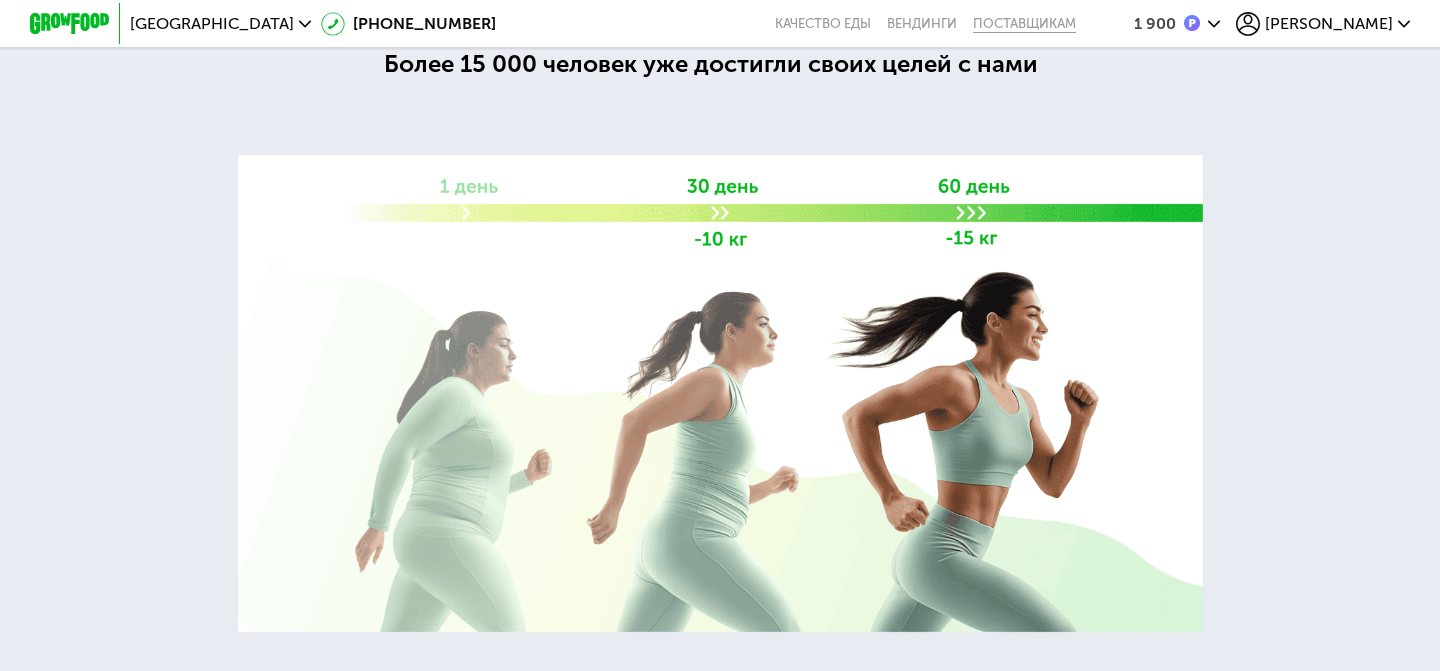 click on "поставщикам" at bounding box center [1024, 24] 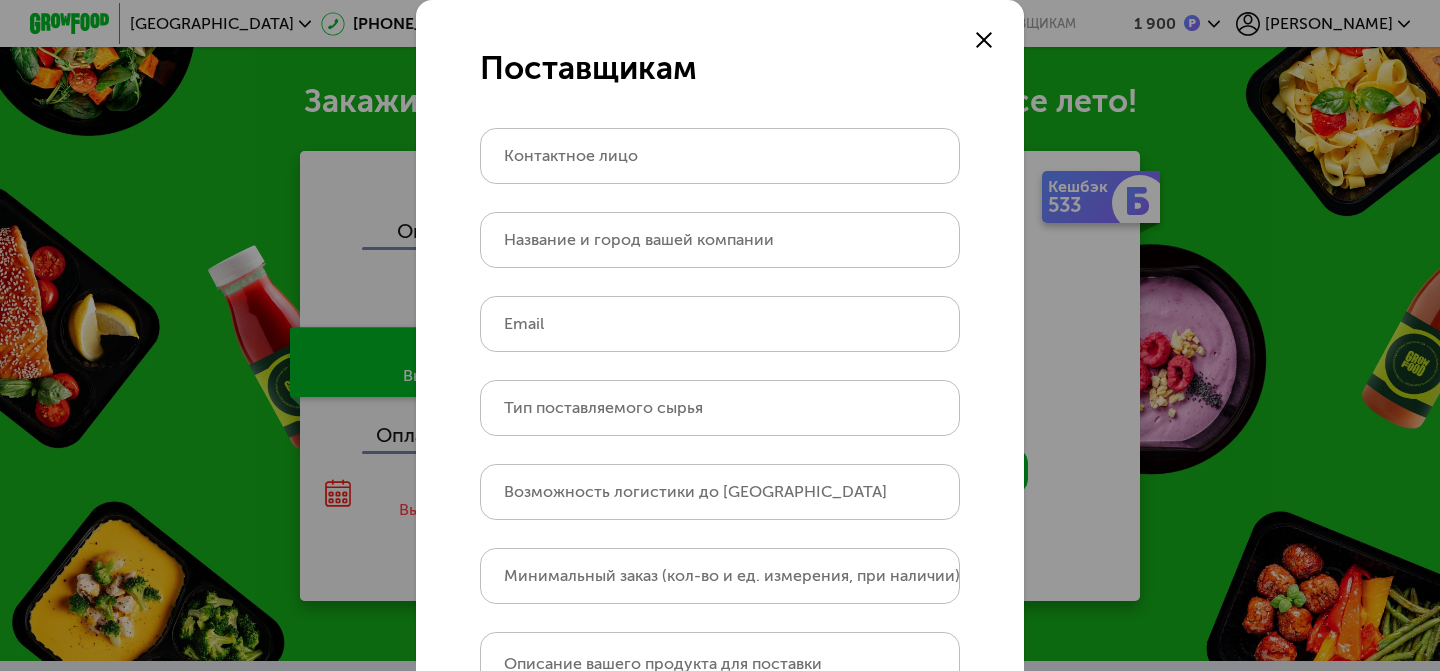 scroll, scrollTop: 0, scrollLeft: 0, axis: both 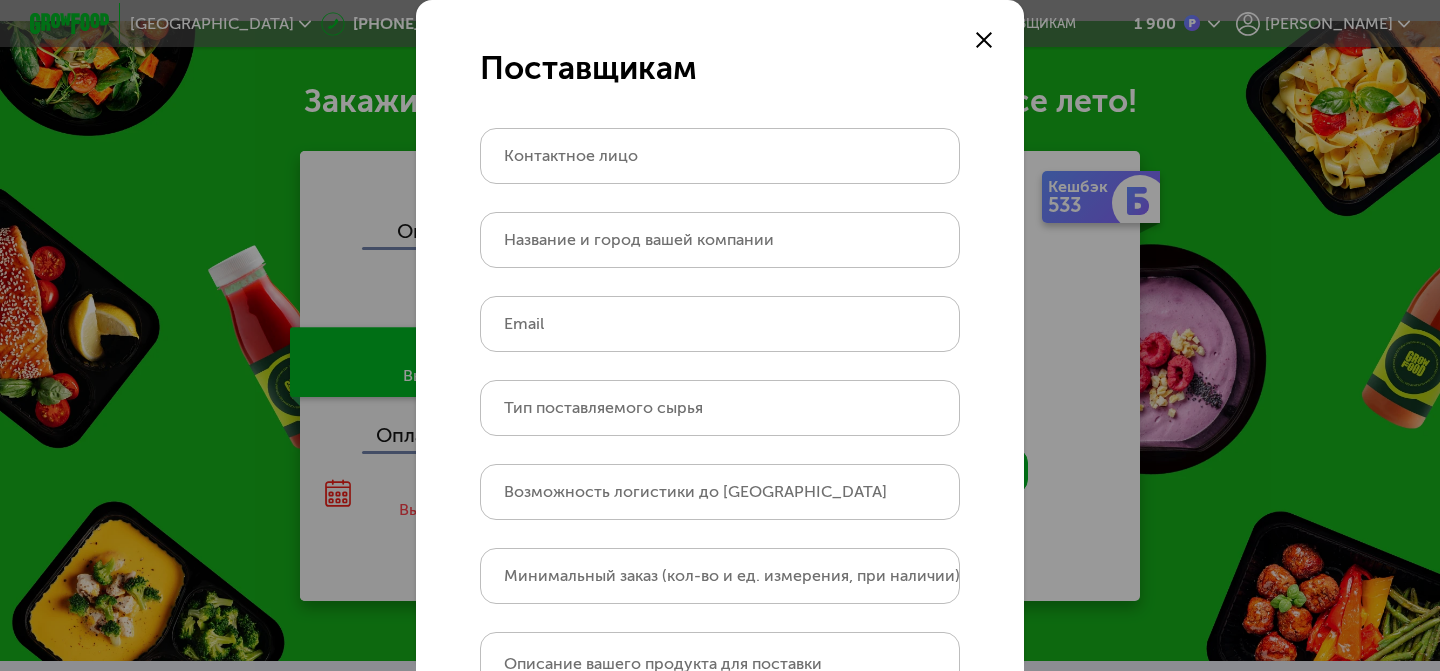 click on "Поставщикам   Контактное лицо   Название и город вашей компании   Email   Тип поставляемого сырья   Возможность логистики до [GEOGRAPHIC_DATA]   Минимальный заказ (кол-во и ед. измерения, при наличии)   Описание вашего продукта для поставки   Для максимально быстрой обработки запроса укажите всю необходимую информацию: тип поставляемого сырья, ценовое предложение, сроки годности, возможность логистики до [GEOGRAPHIC_DATA]   отправить" 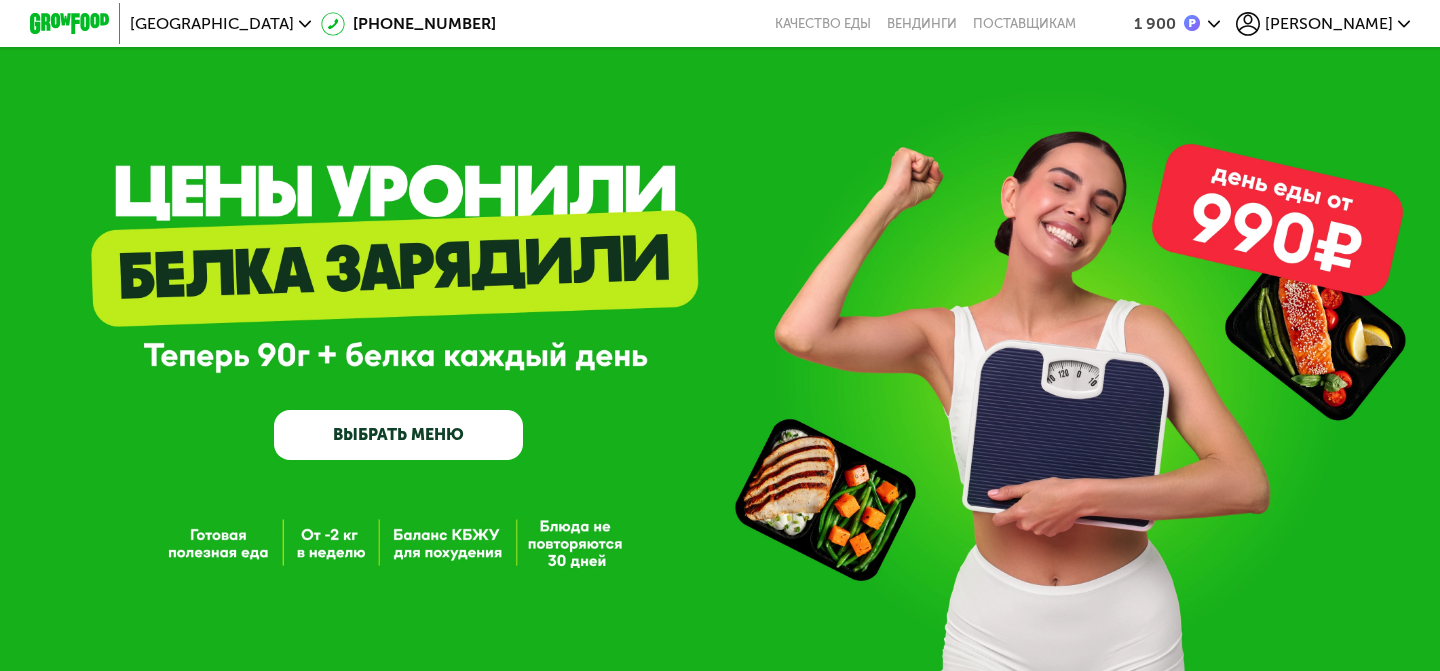 click on "1 900" at bounding box center [1155, 24] 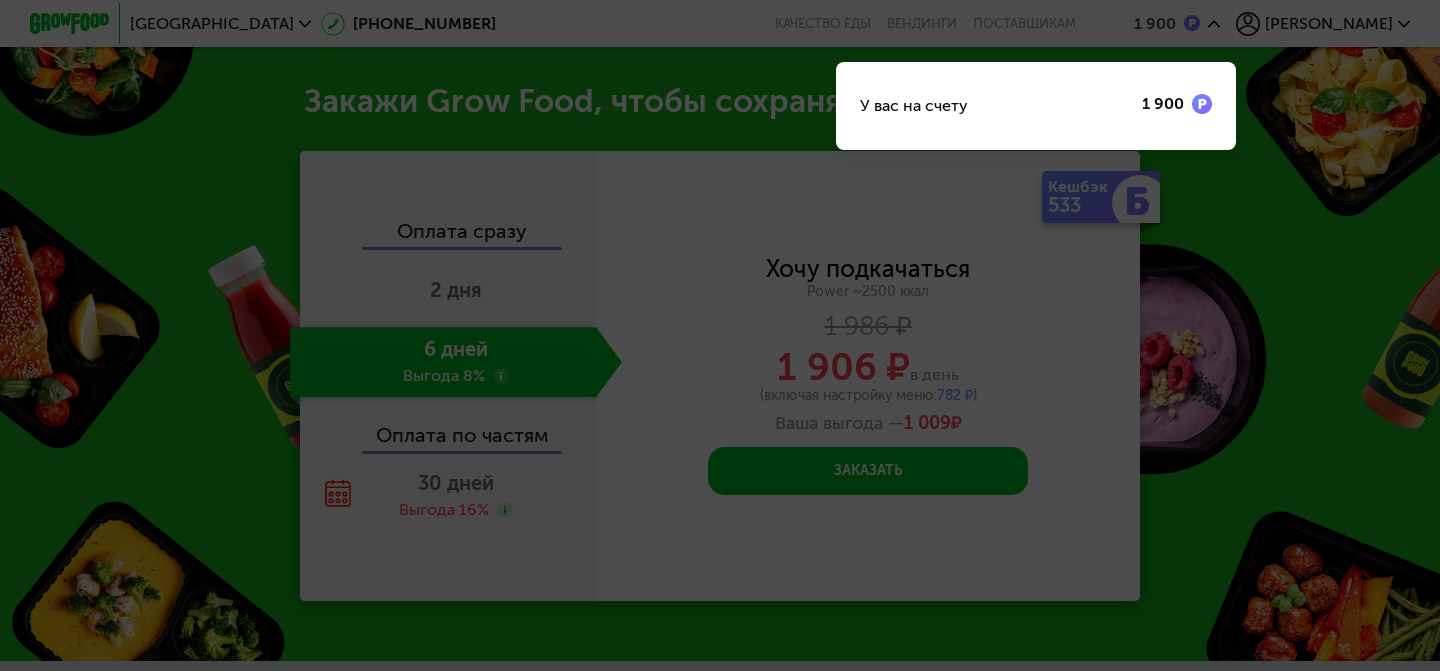 click on "1 900" at bounding box center [1177, 106] 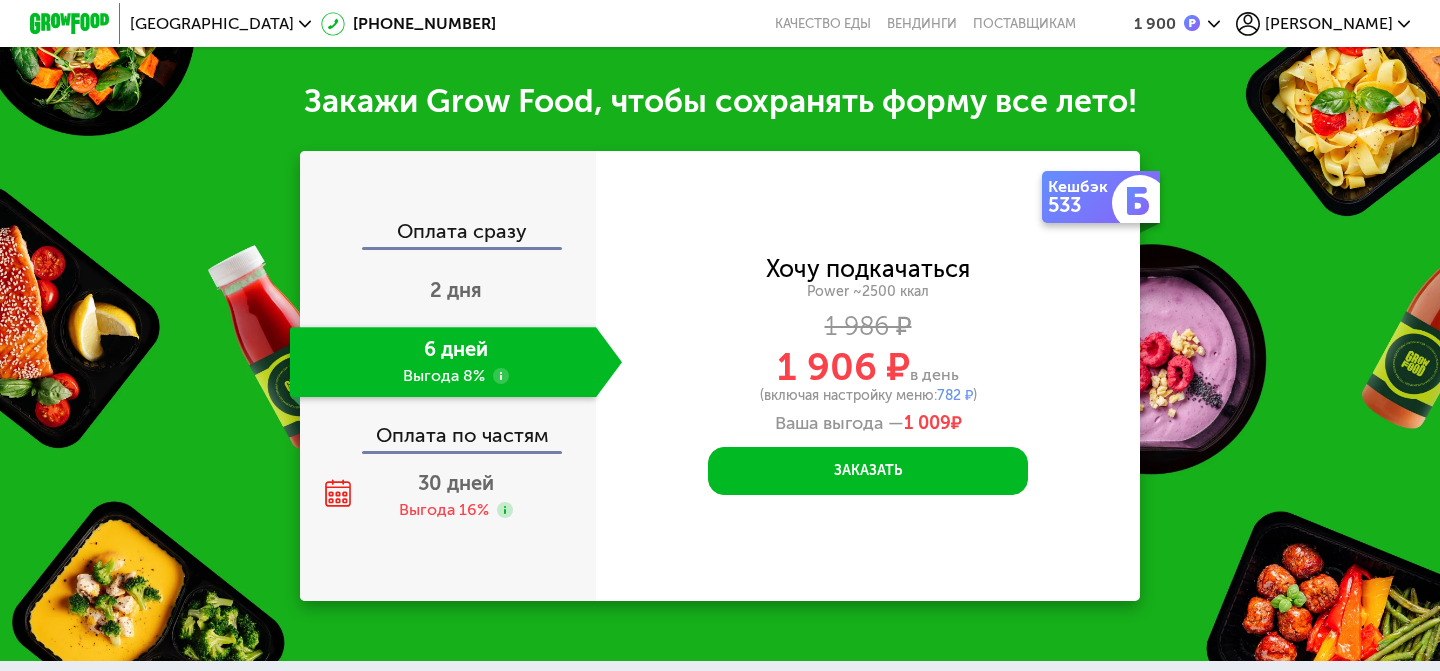 click 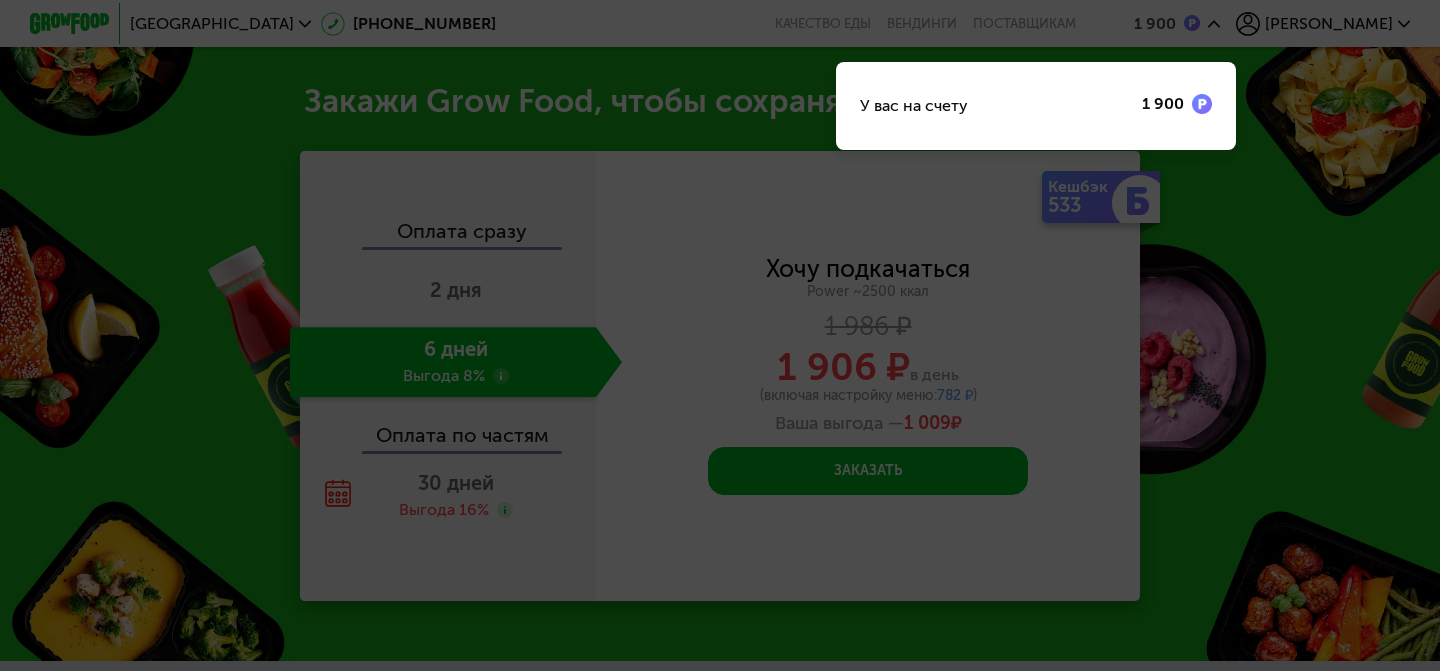 click on "1 900" at bounding box center [1177, 106] 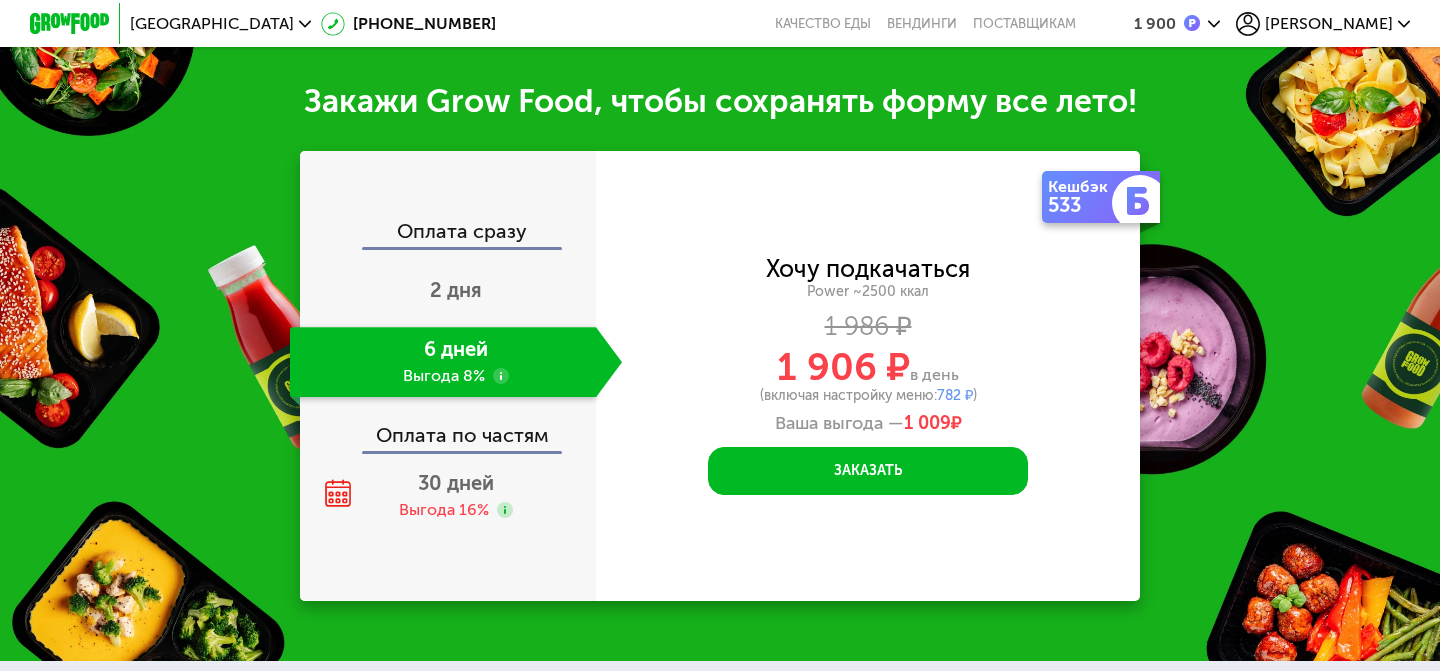 click at bounding box center (1138, 201) 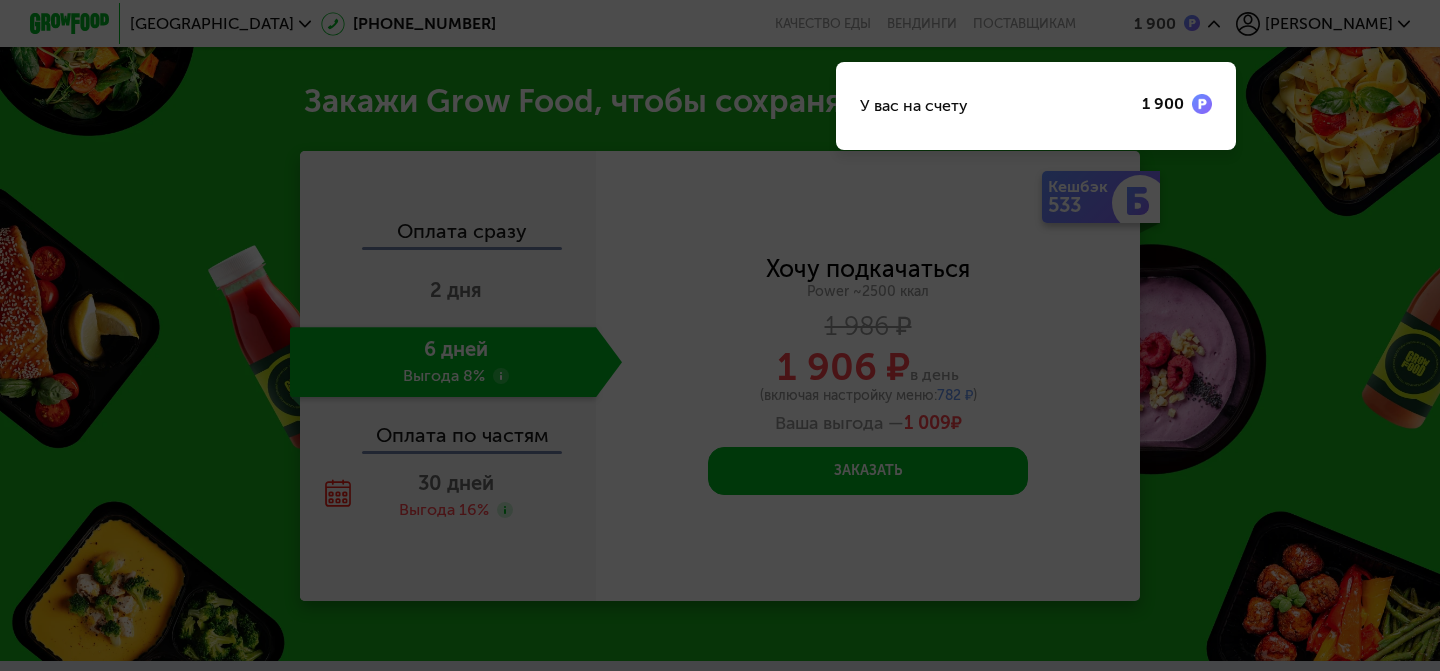 click on "1 900" at bounding box center [1177, 106] 